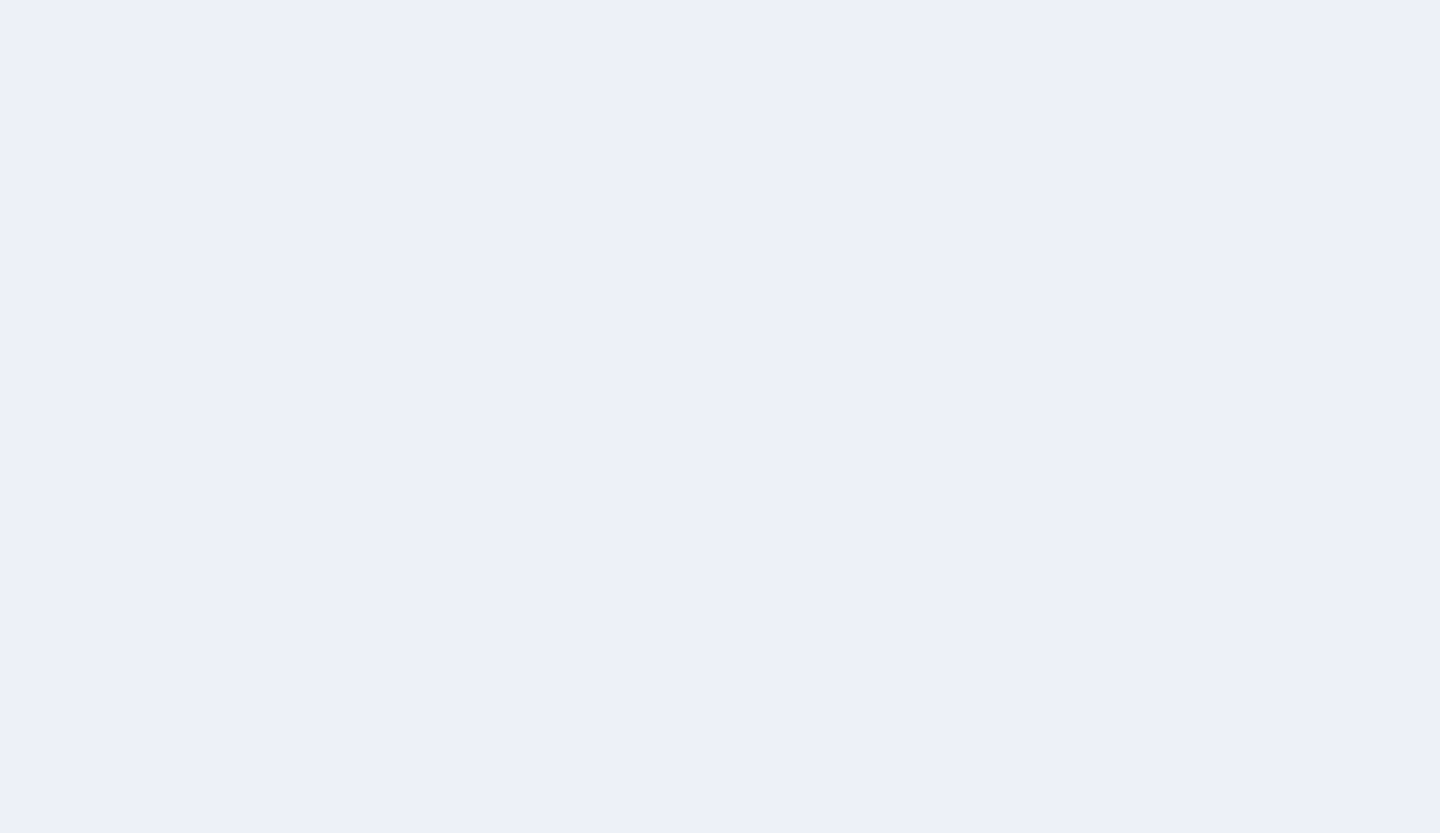 scroll, scrollTop: 0, scrollLeft: 0, axis: both 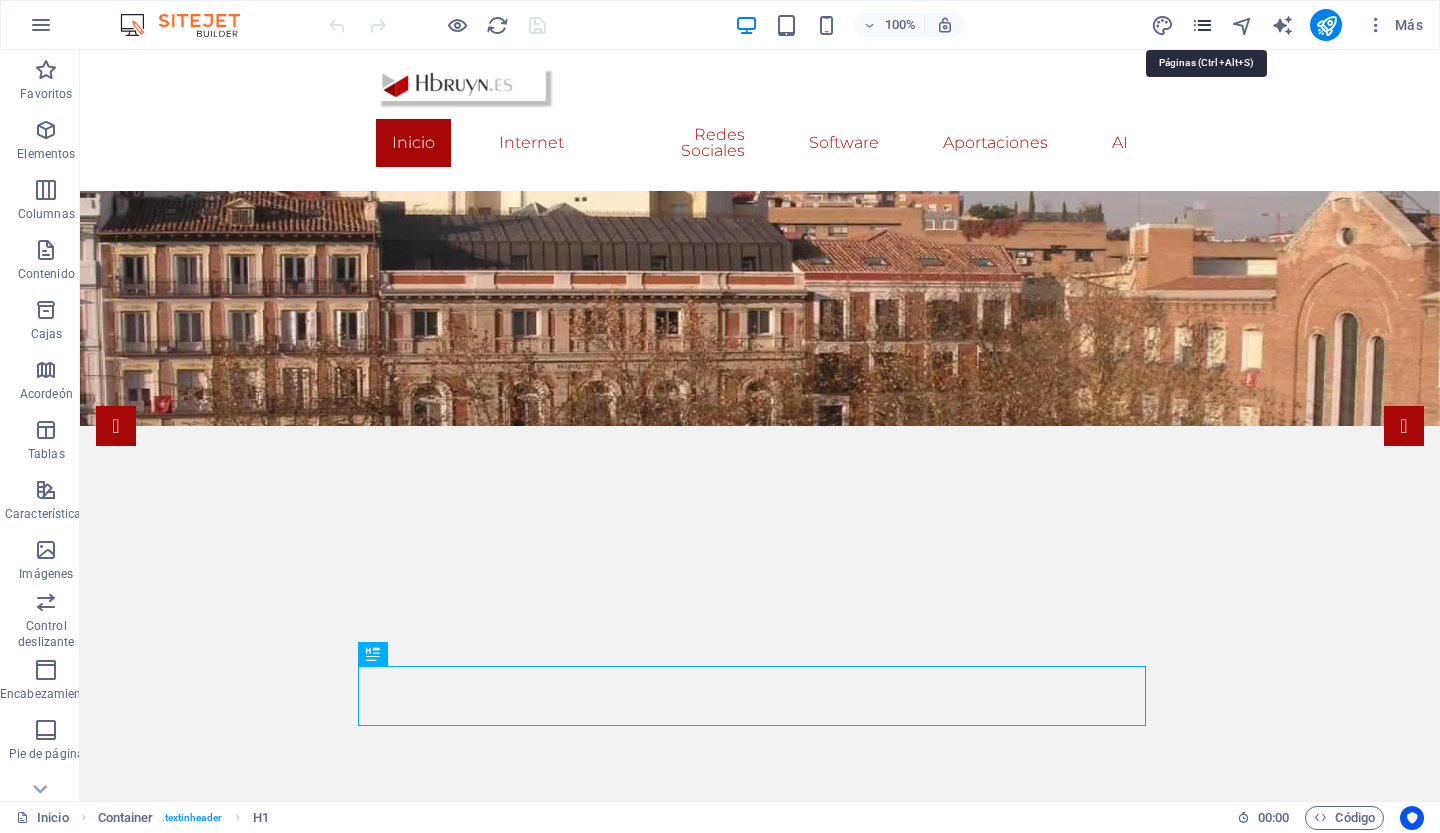 click at bounding box center (1202, 25) 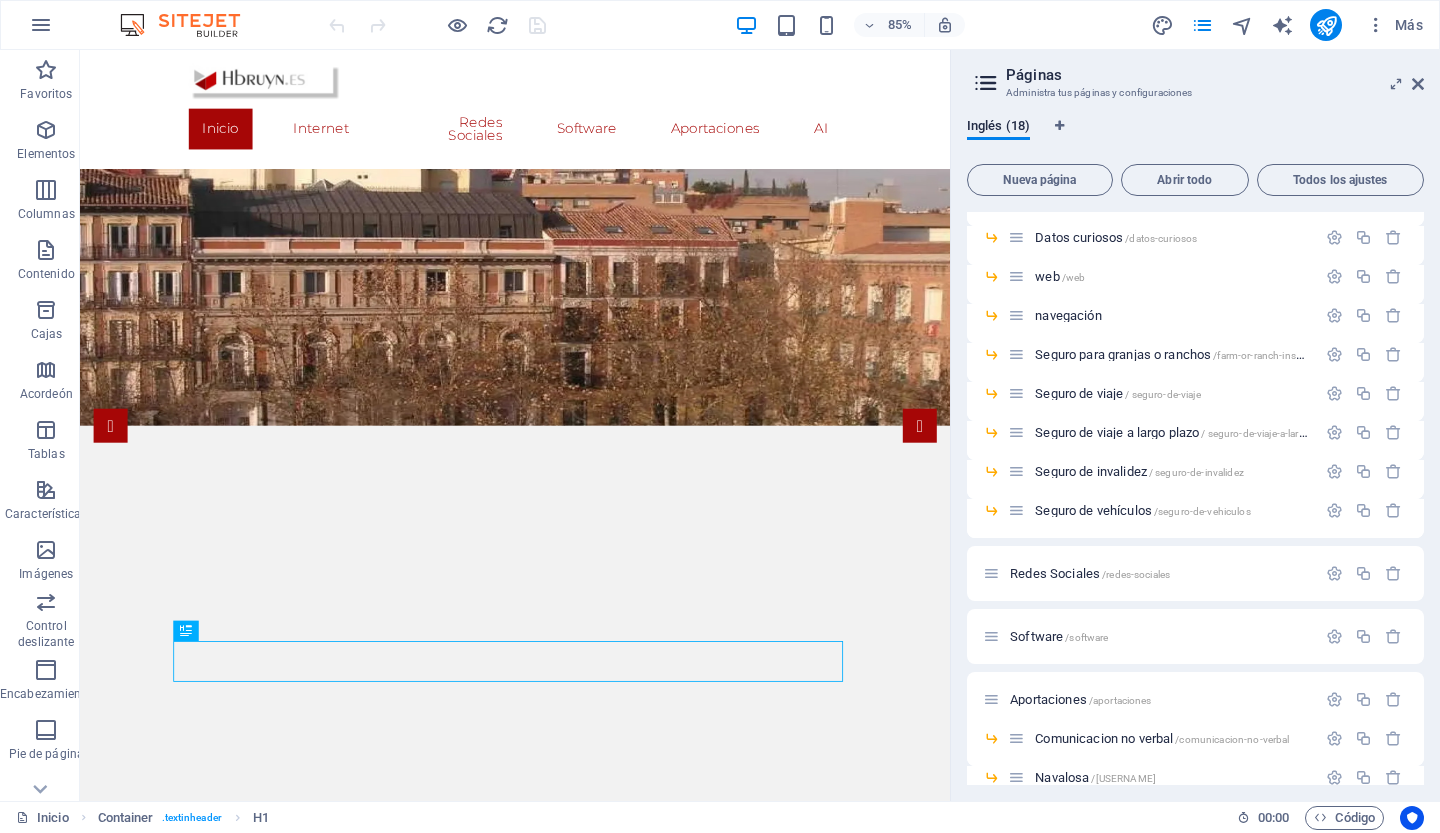scroll, scrollTop: 272, scrollLeft: 0, axis: vertical 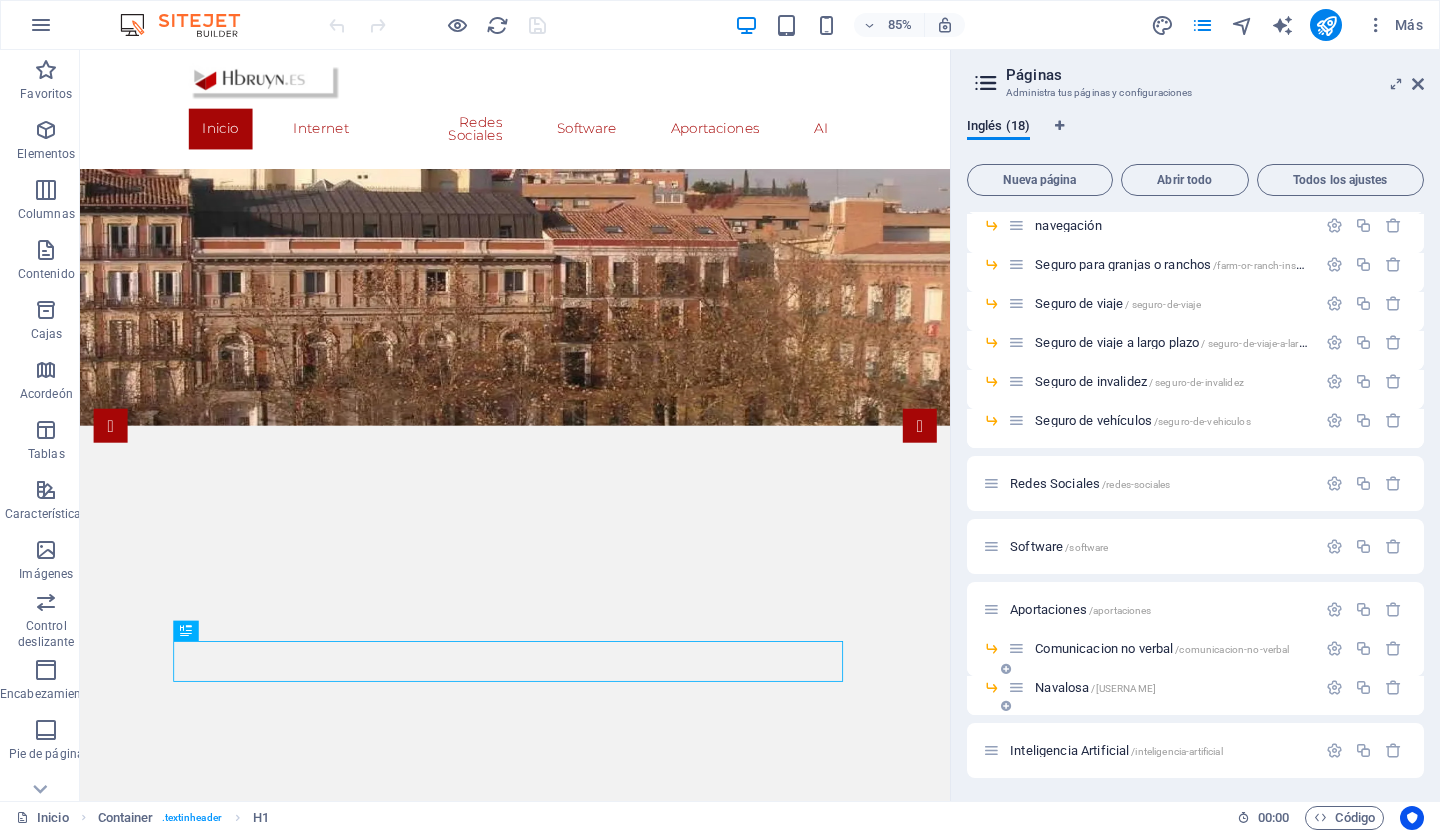 click on "Navalosa" at bounding box center (1062, 687) 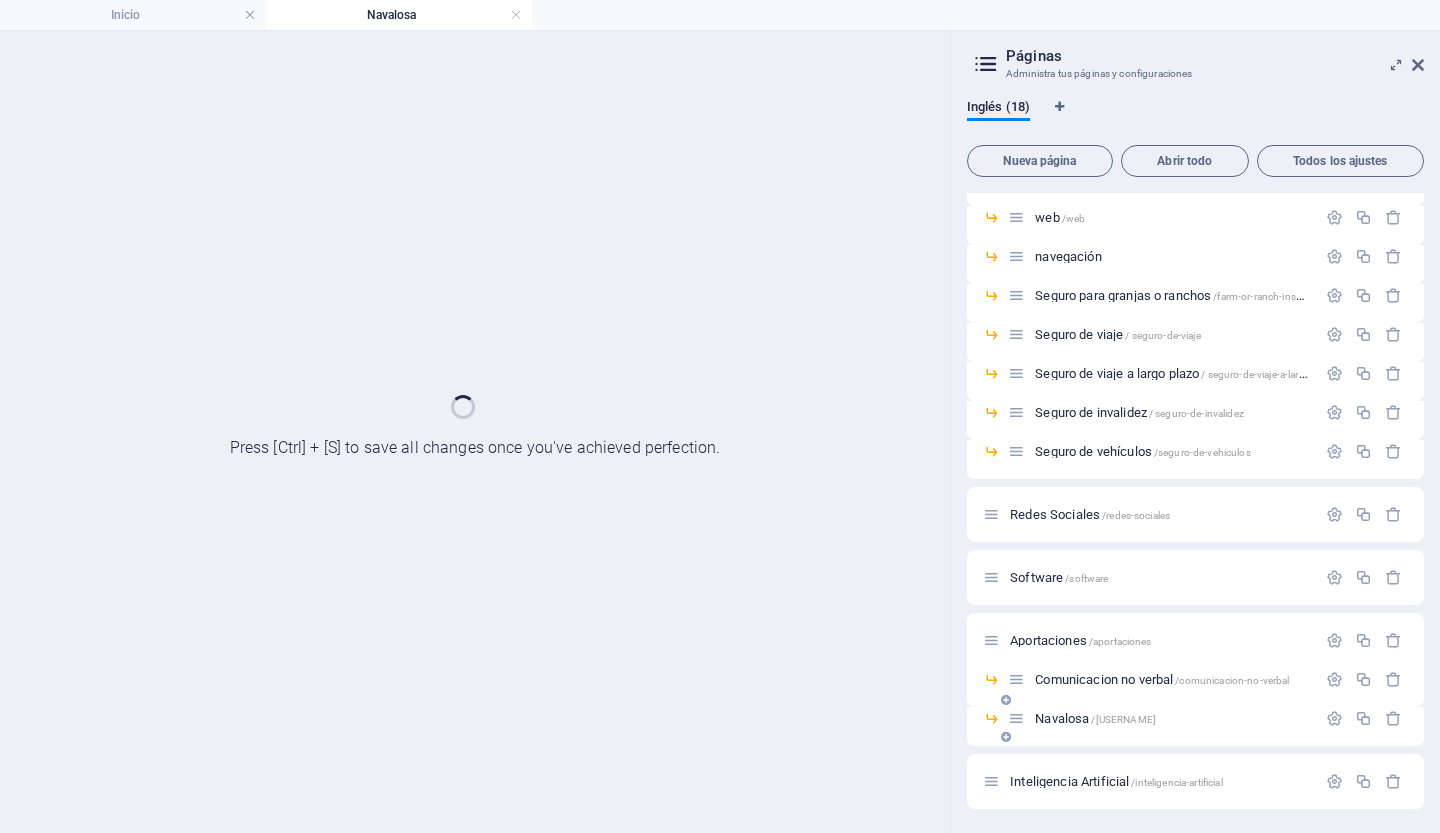 scroll, scrollTop: 221, scrollLeft: 0, axis: vertical 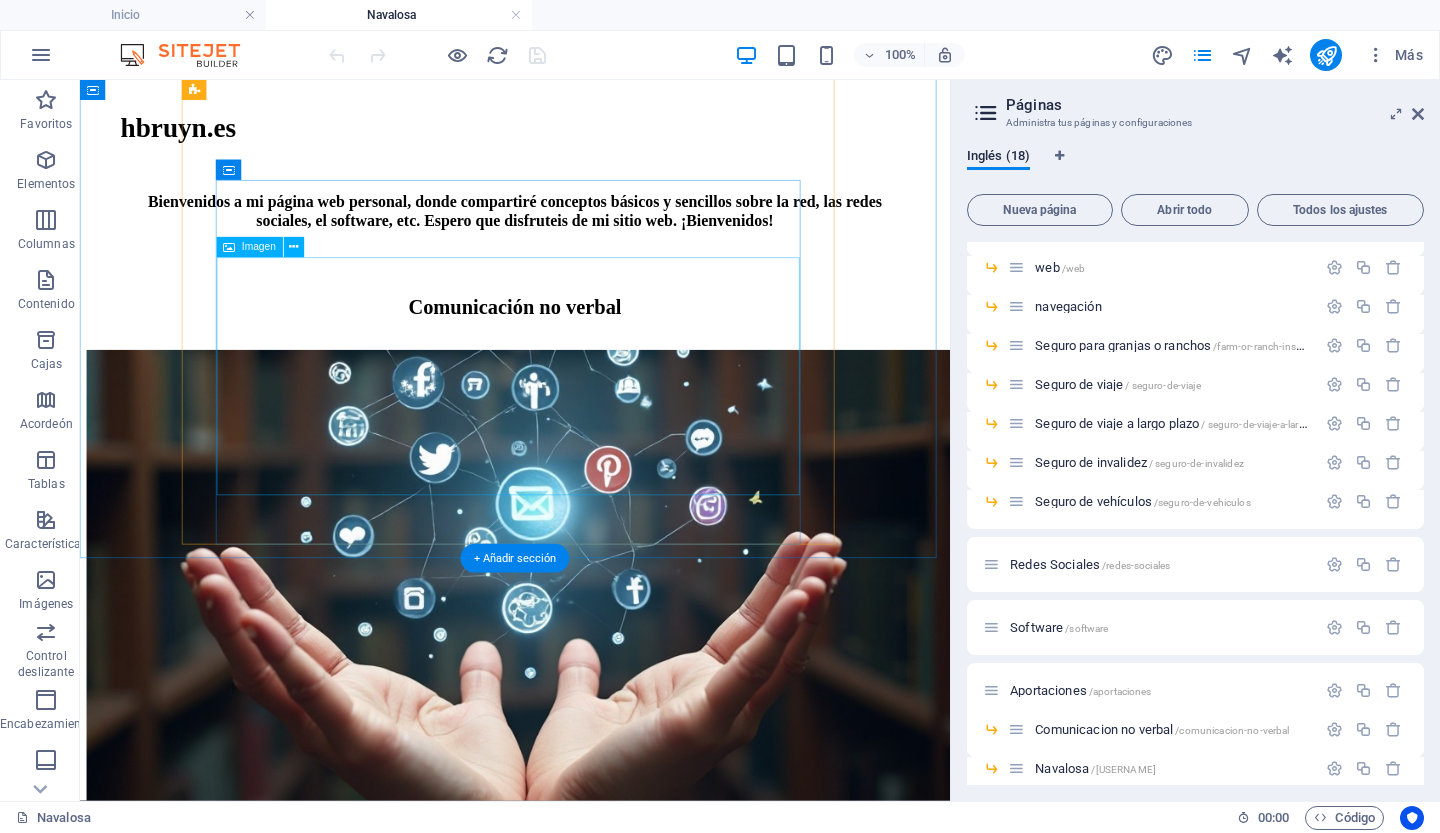 click at bounding box center (592, 1418) 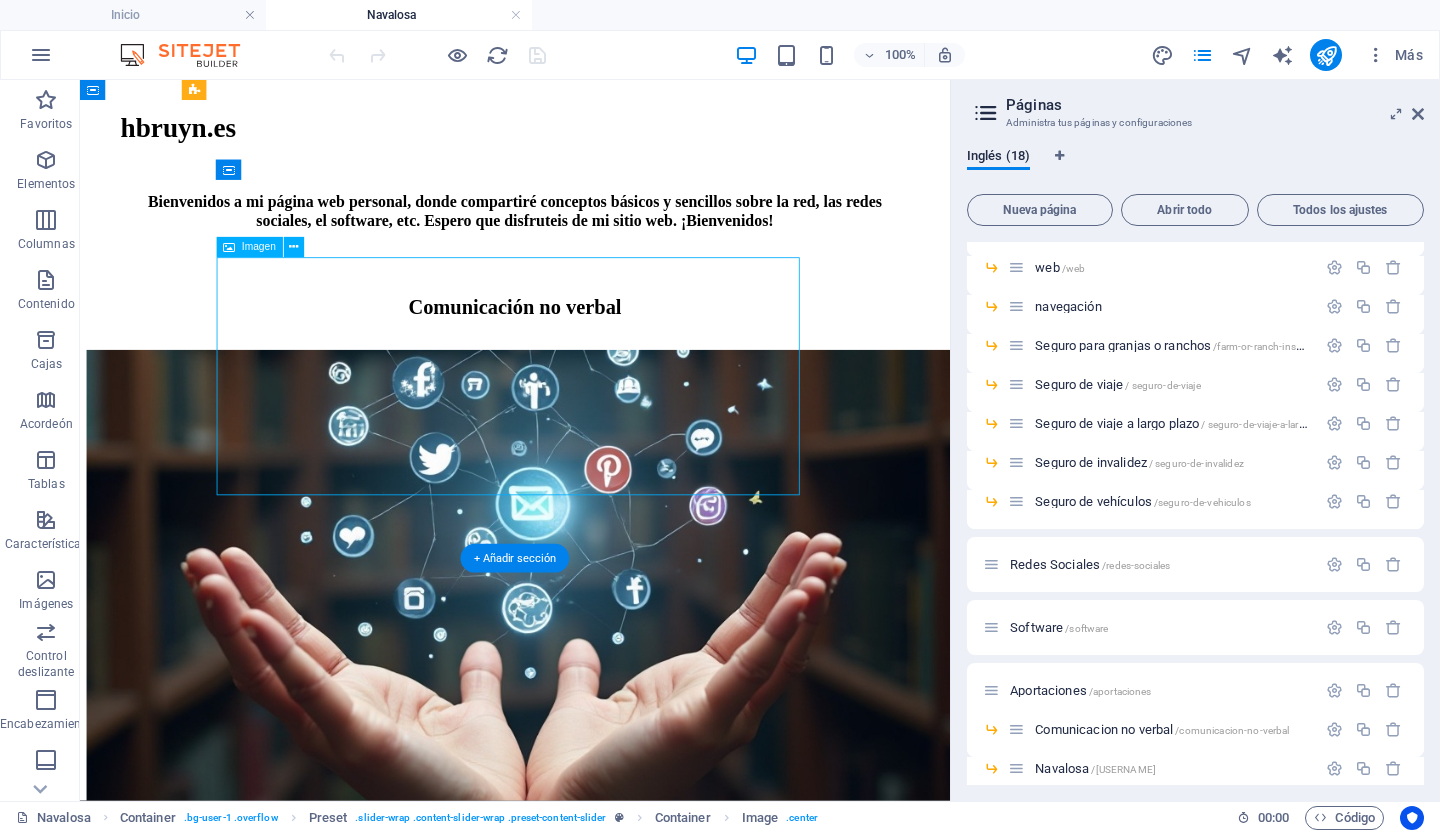 click at bounding box center [592, 1418] 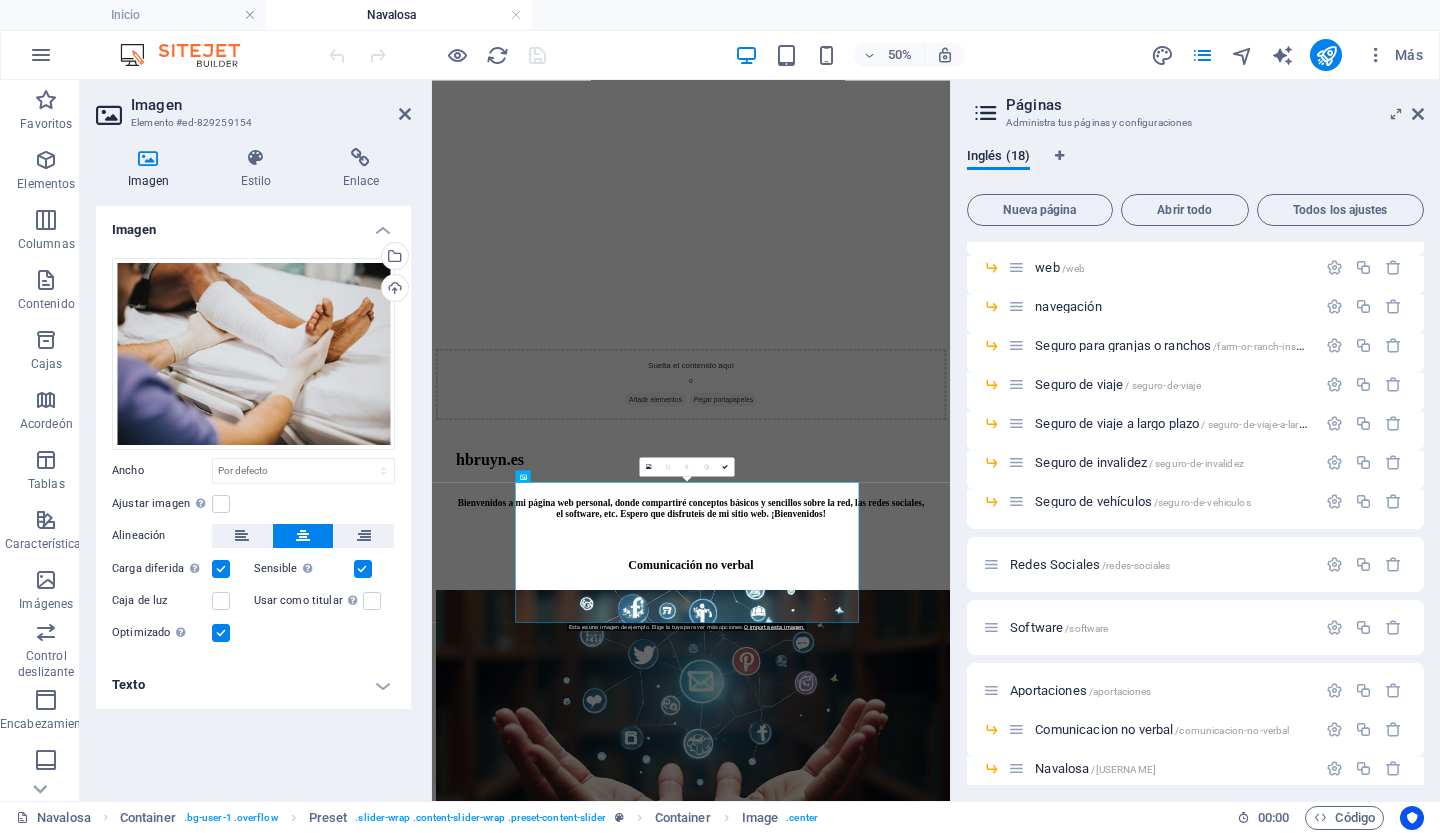 click at bounding box center (148, 158) 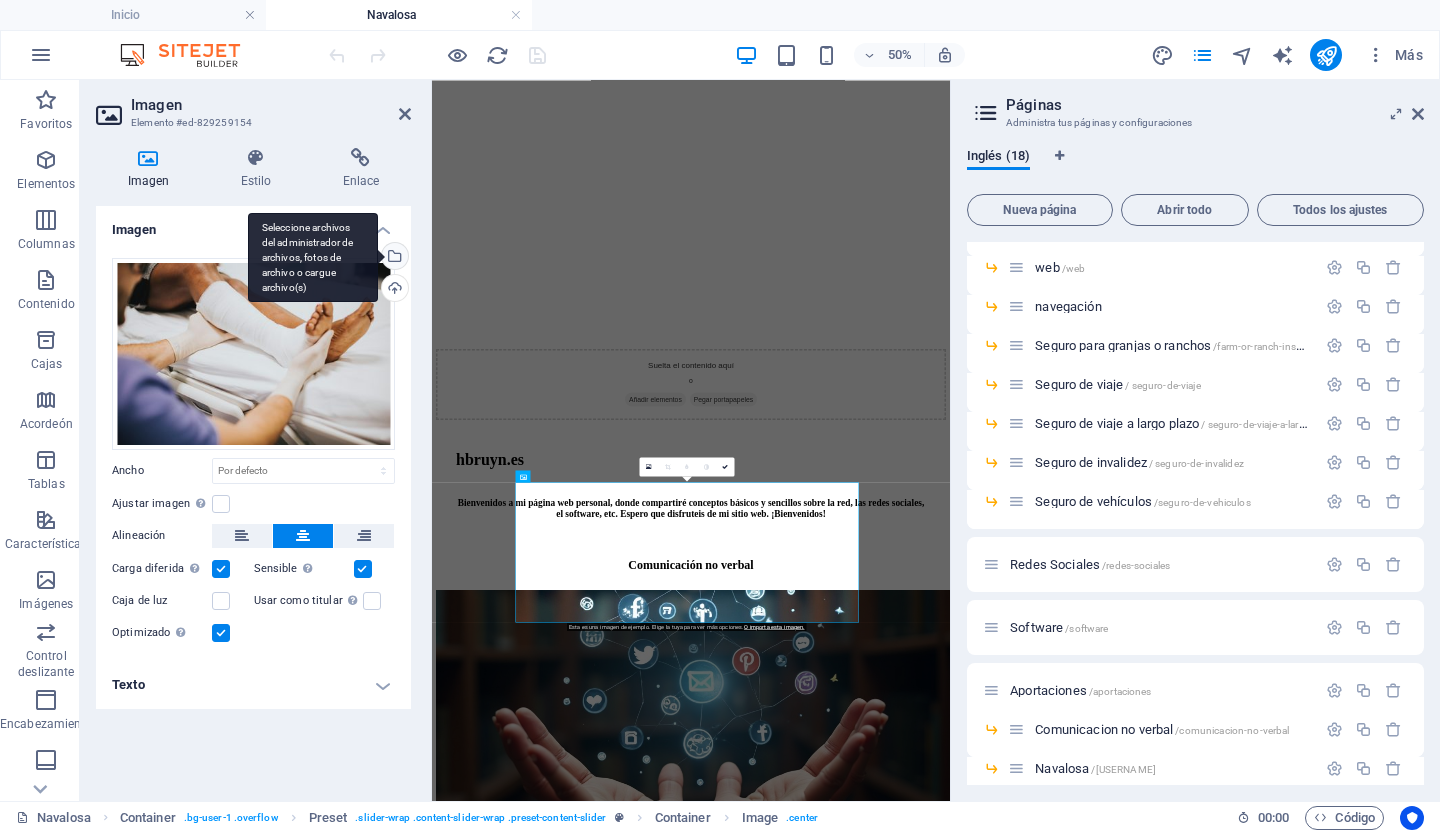 click on "Seleccione archivos del administrador de archivos, fotos de archivo o cargue archivo(s)" at bounding box center (393, 258) 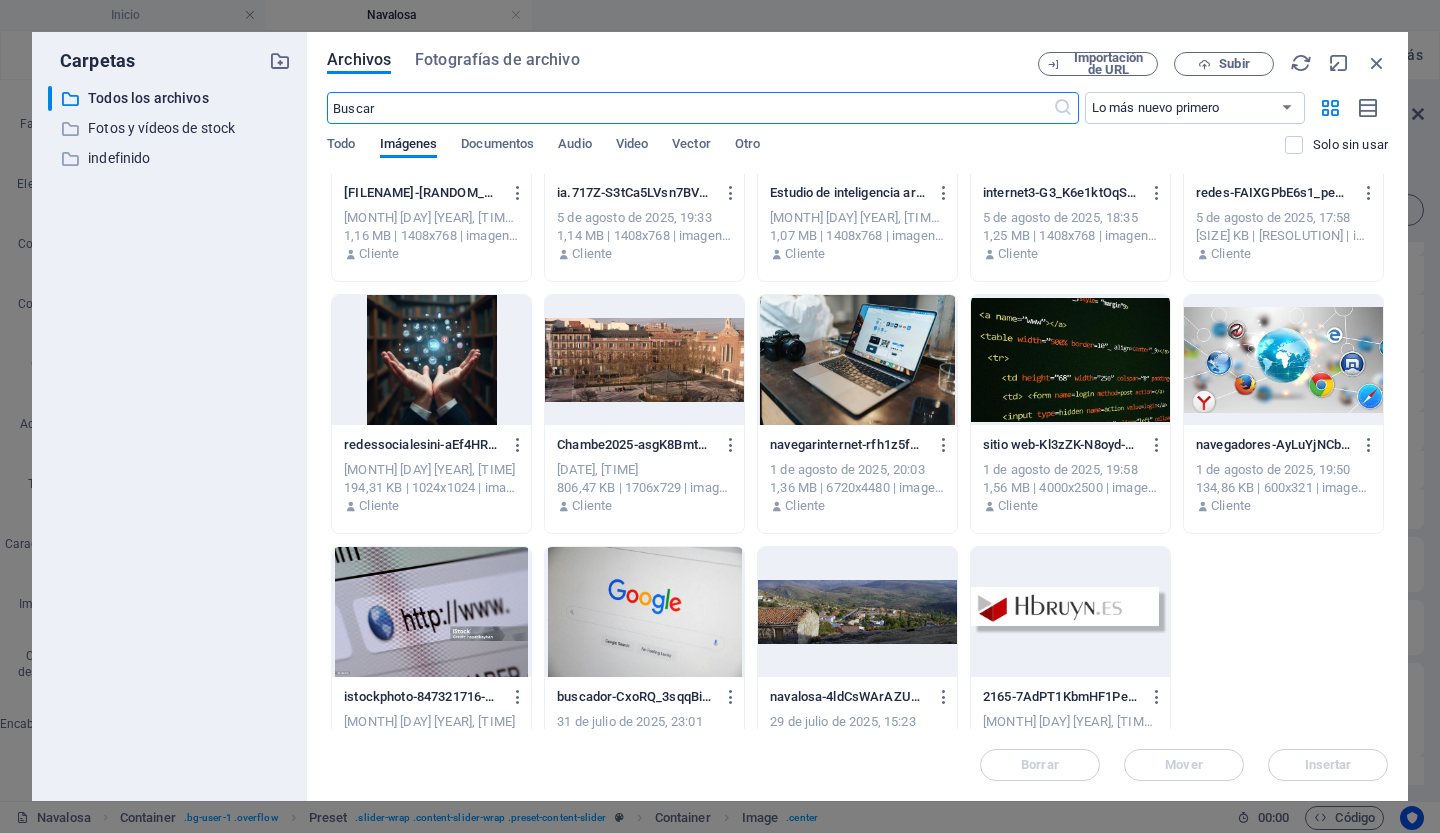 scroll, scrollTop: 188, scrollLeft: 0, axis: vertical 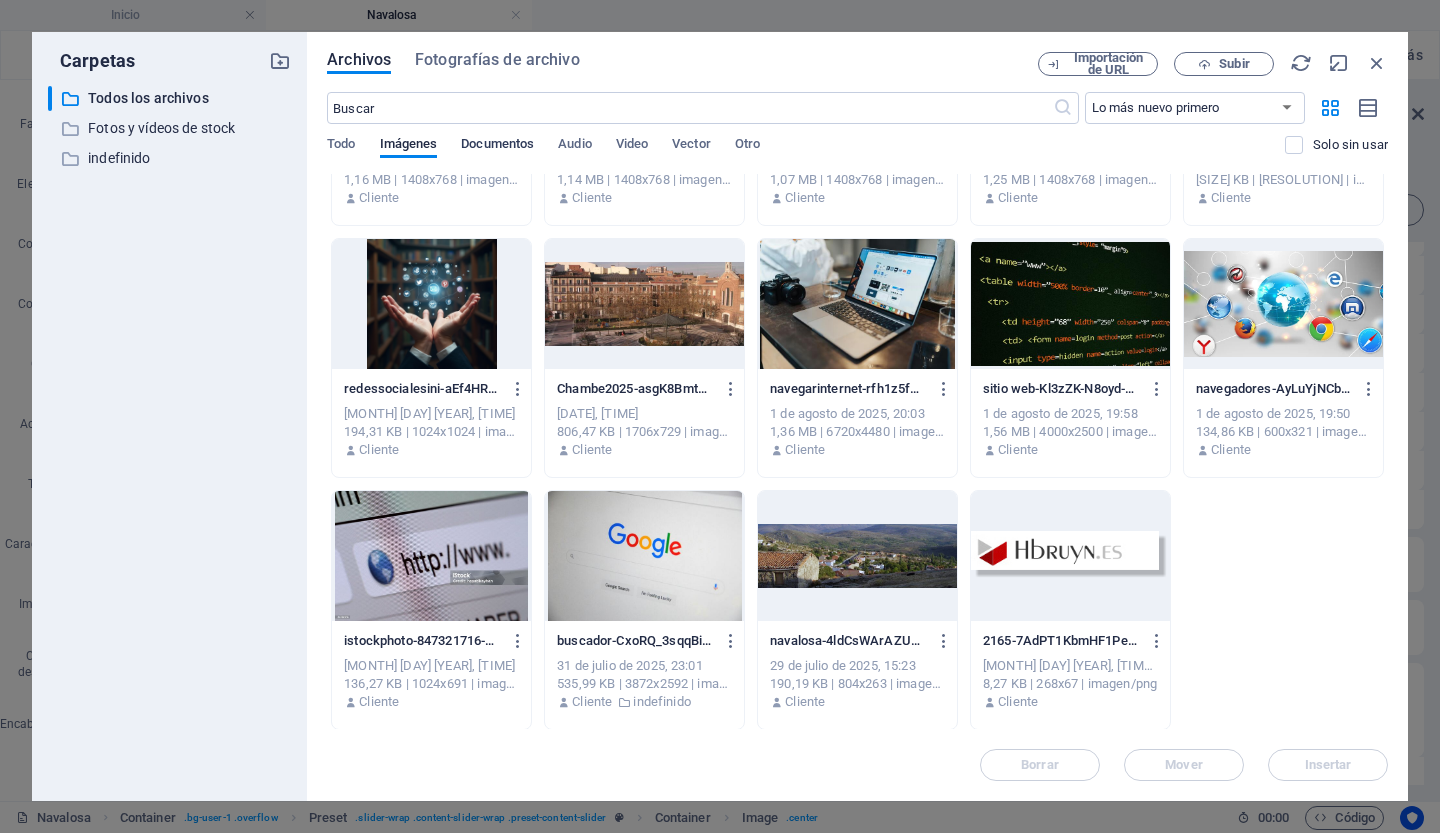 click on "Documentos" at bounding box center (497, 143) 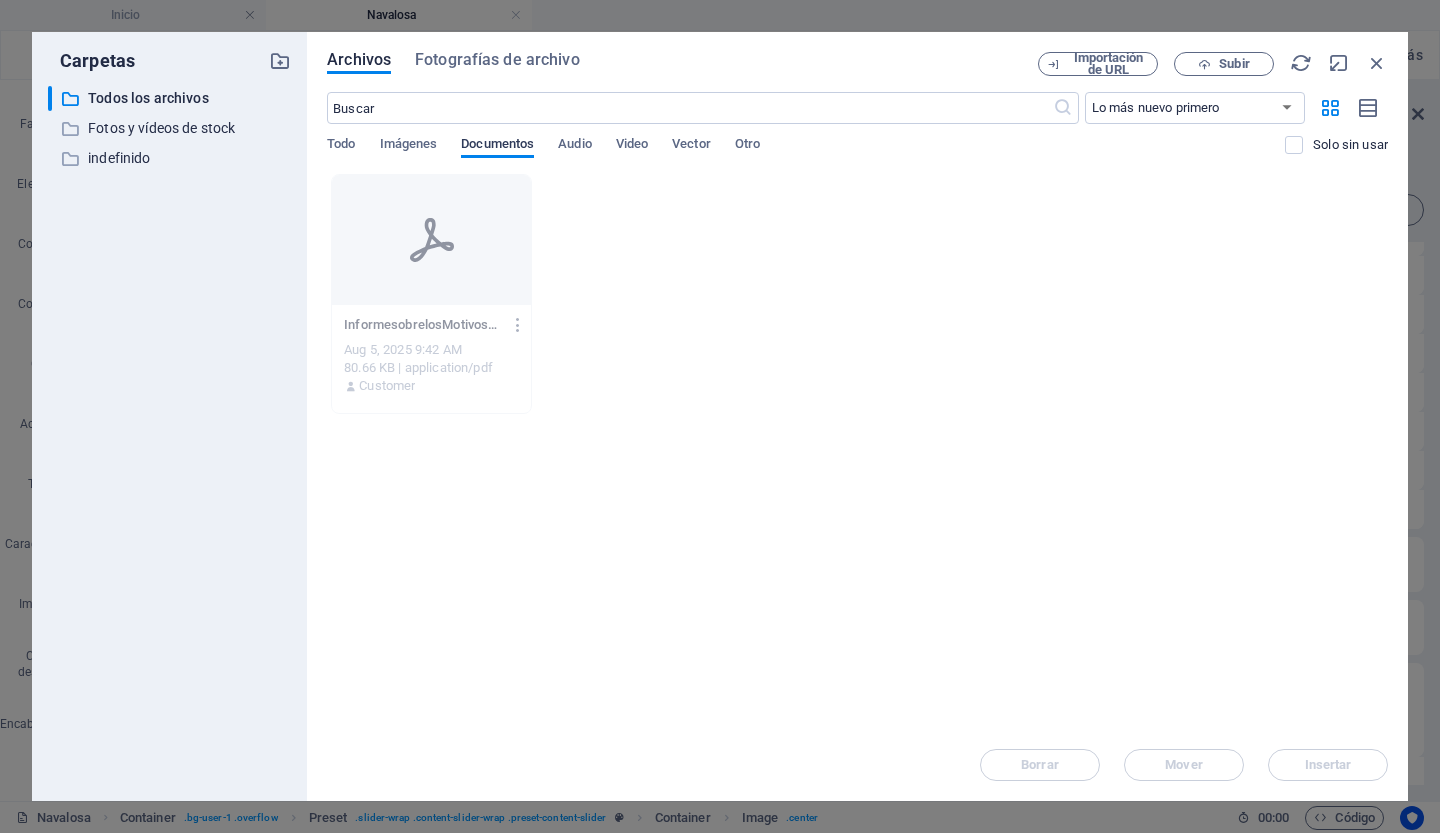 scroll, scrollTop: 0, scrollLeft: 0, axis: both 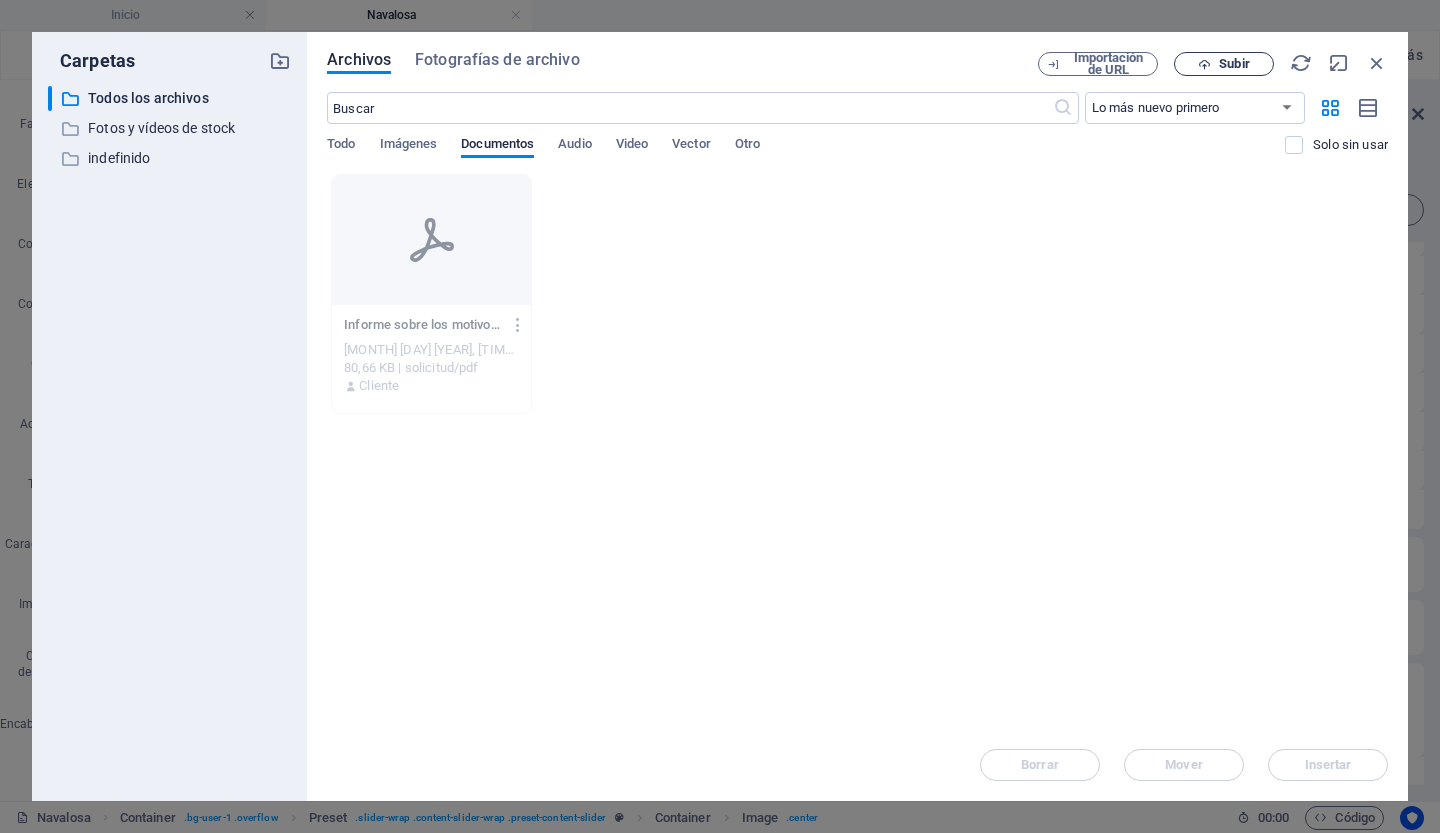 click at bounding box center [1204, 64] 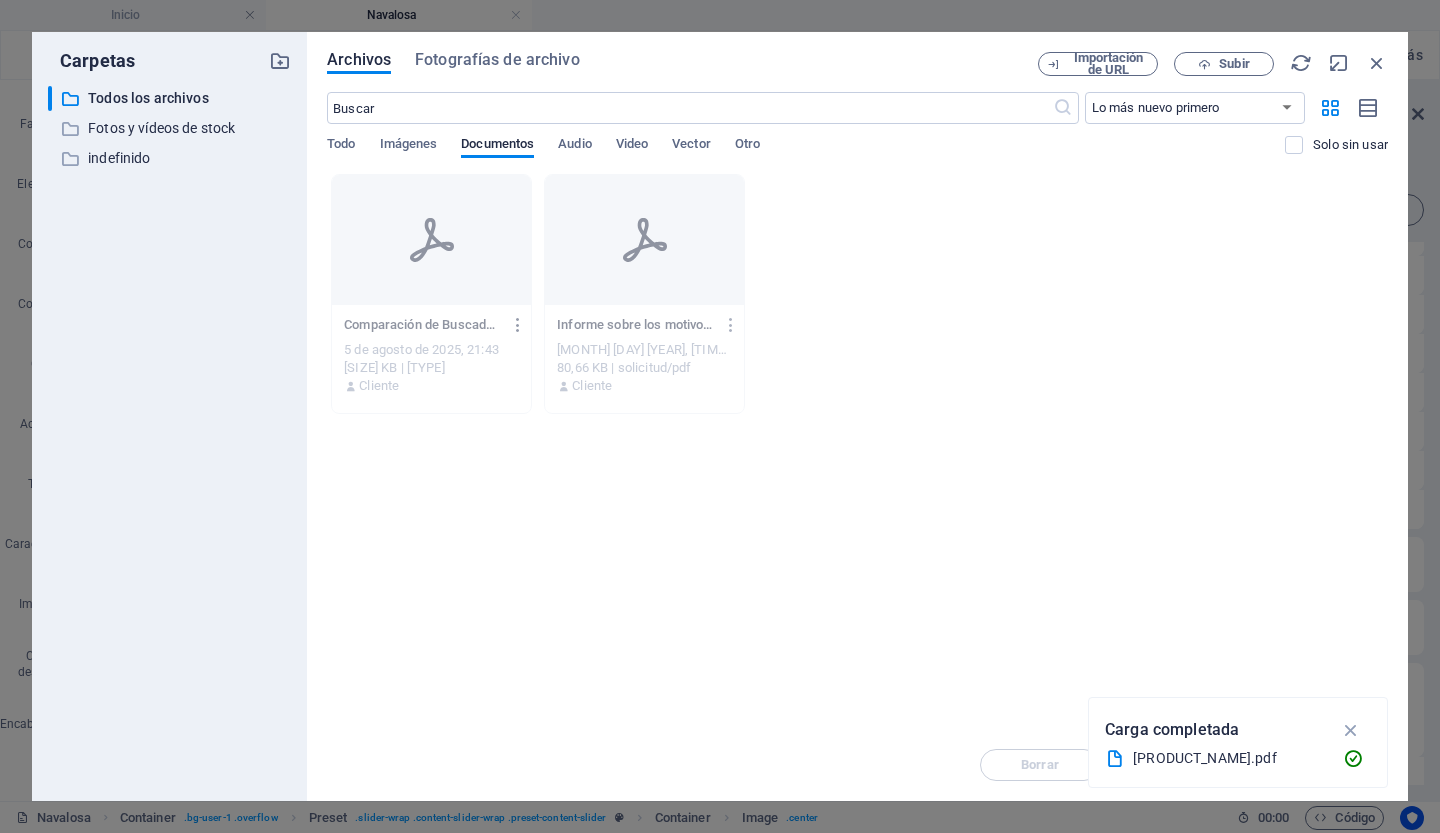 click at bounding box center [518, 325] 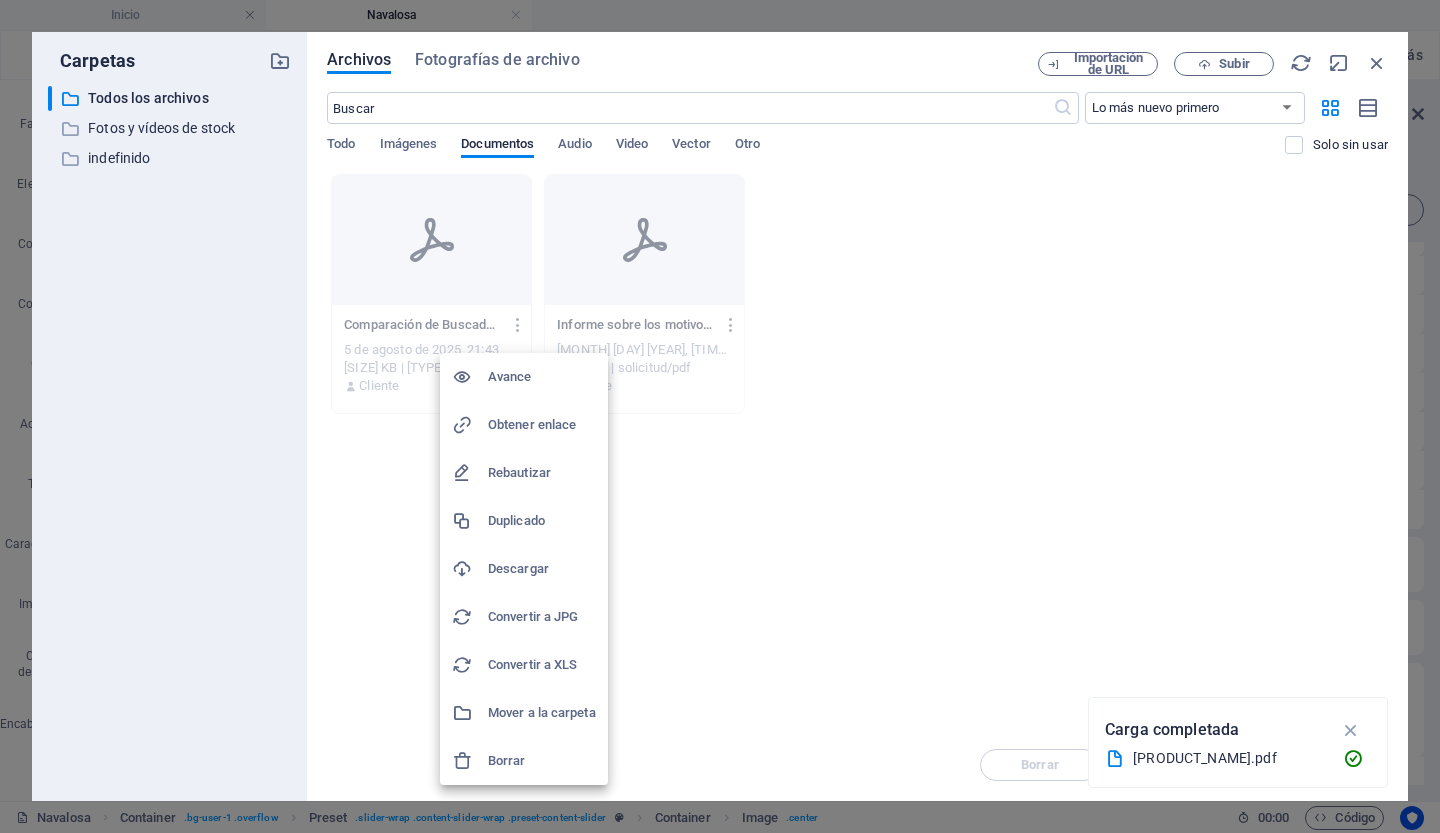 click on "Obtener enlace" at bounding box center [532, 424] 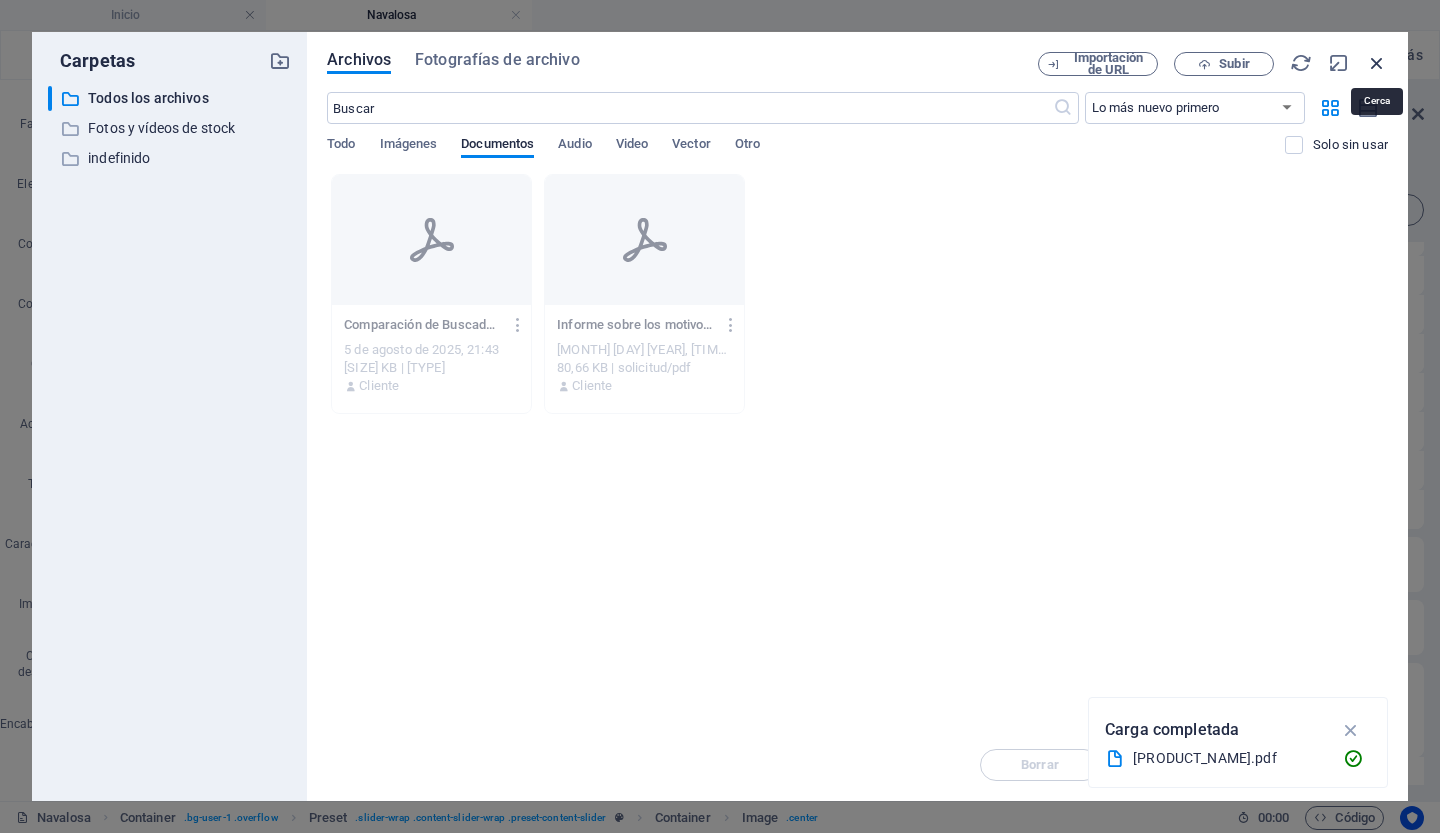 click at bounding box center (1377, 63) 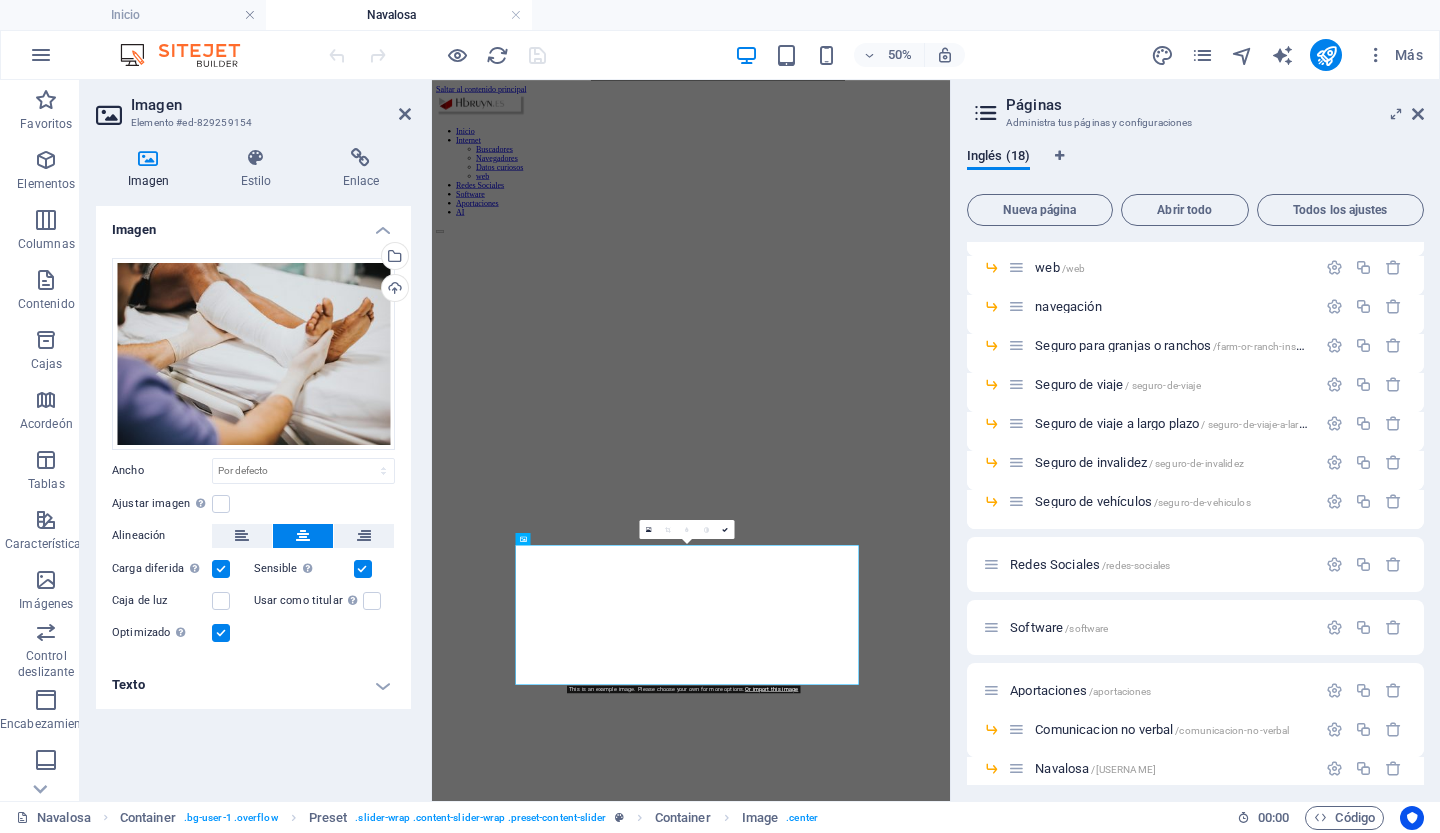 scroll, scrollTop: 922, scrollLeft: 0, axis: vertical 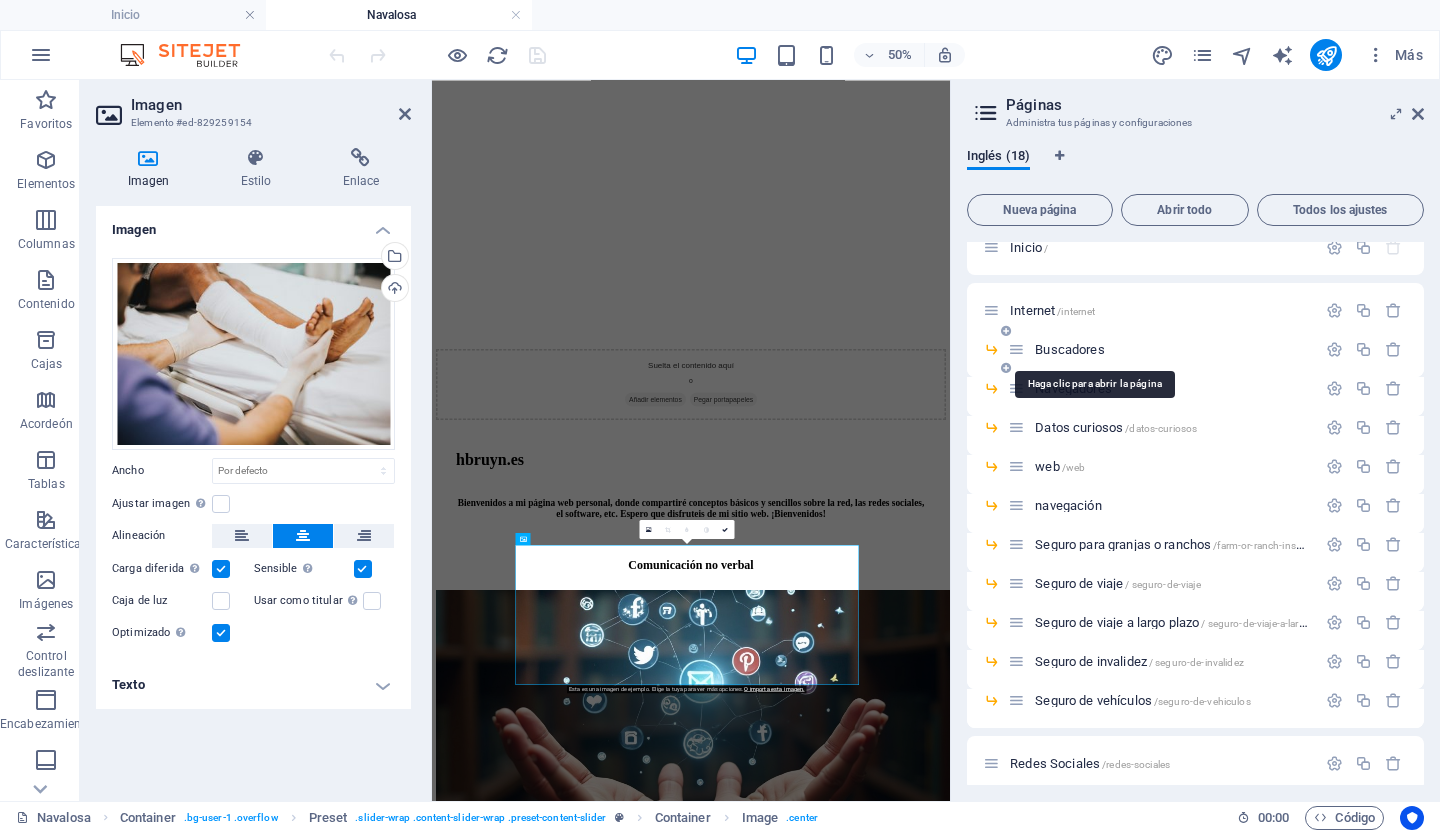 click on "Buscadores" at bounding box center (1069, 349) 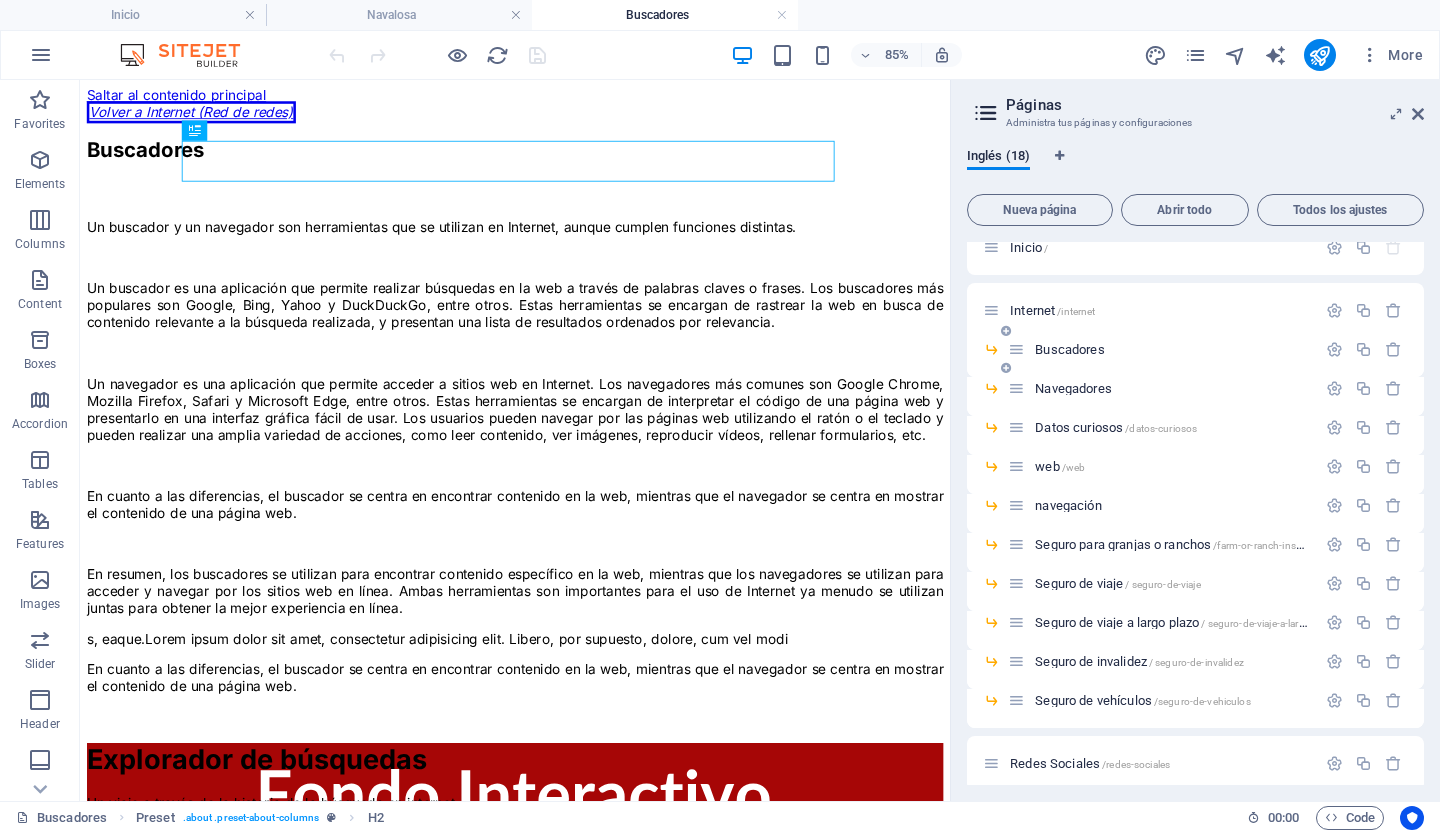 scroll, scrollTop: 0, scrollLeft: 0, axis: both 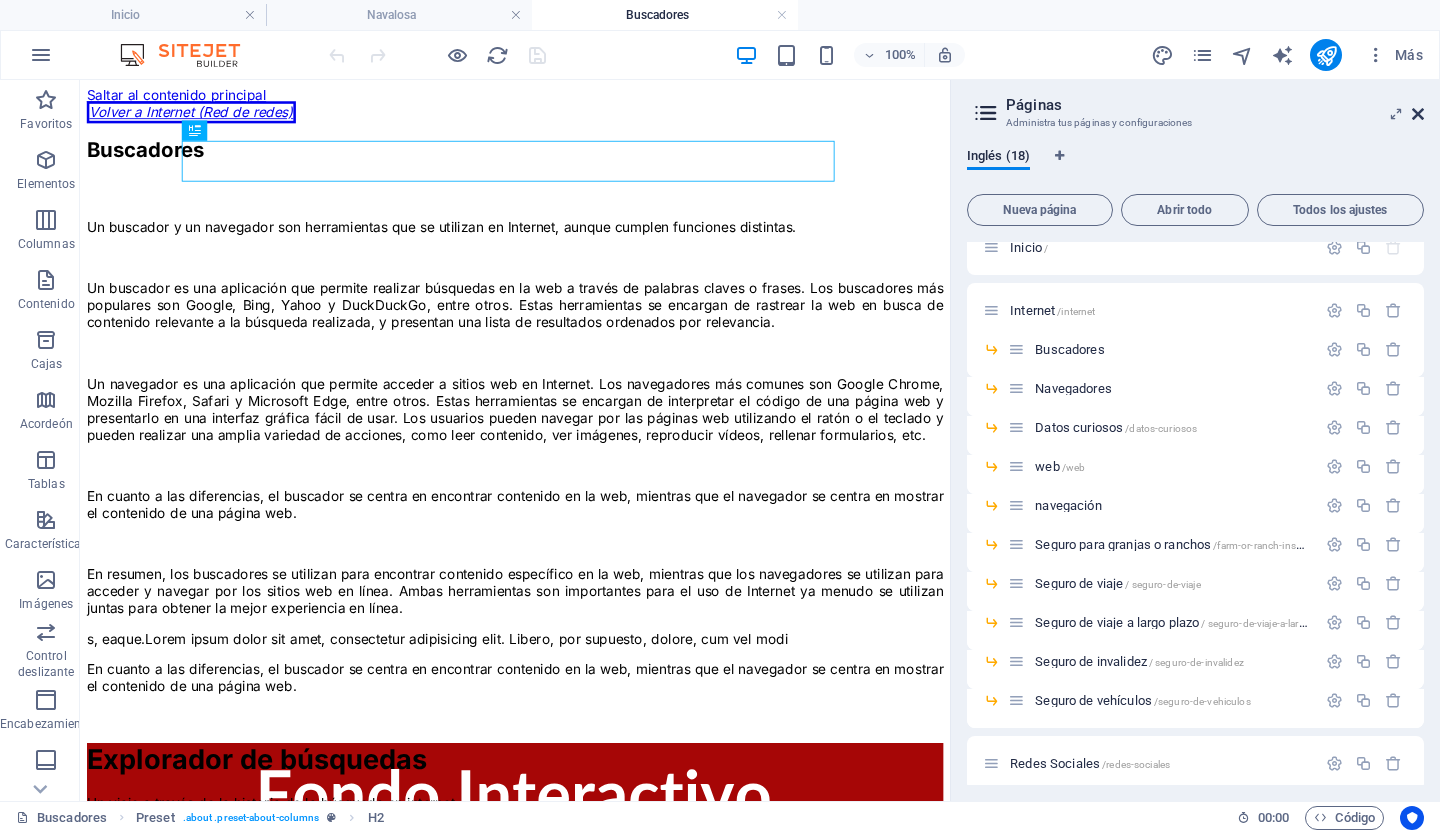 click at bounding box center [1418, 114] 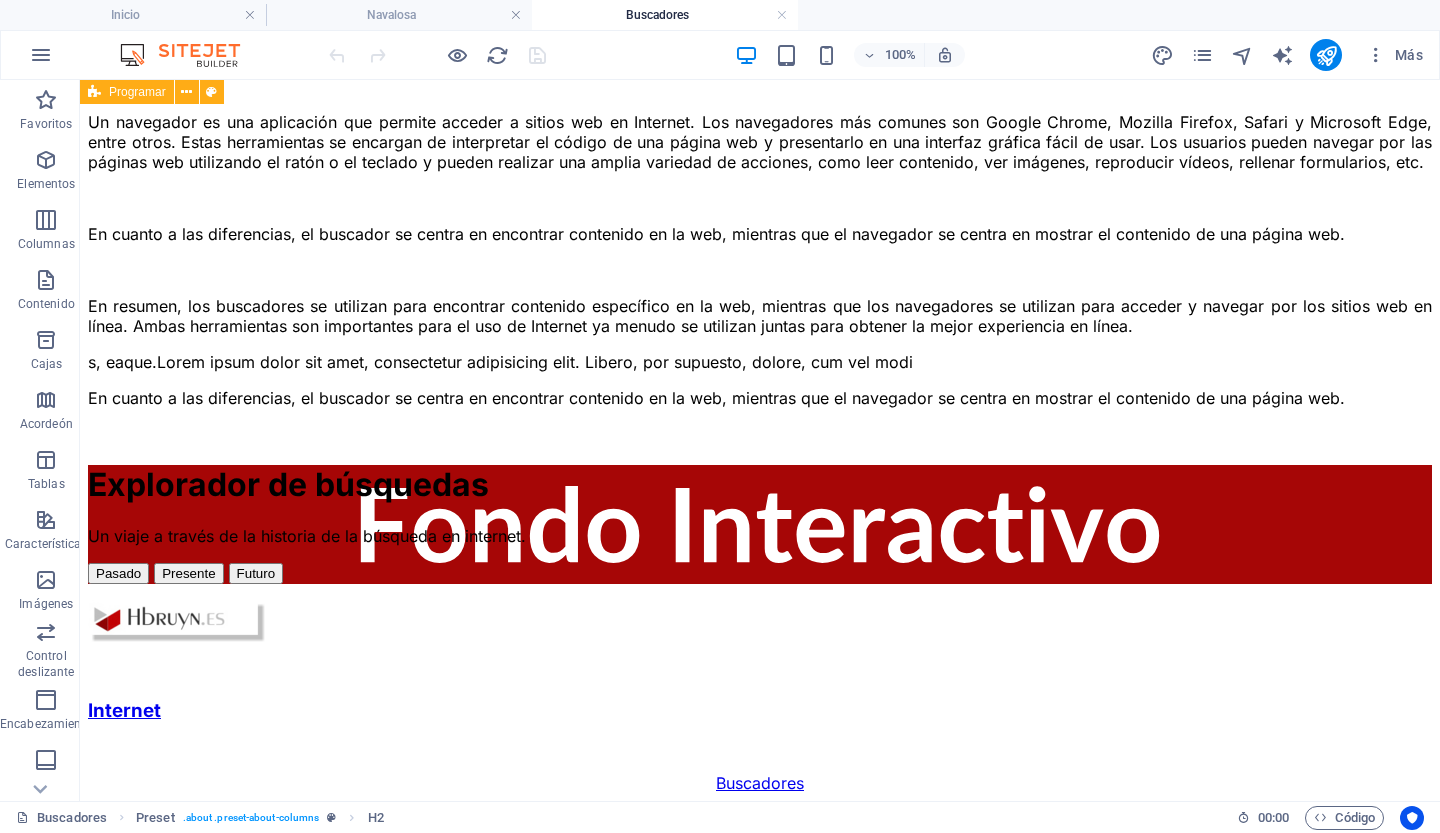 scroll, scrollTop: 354, scrollLeft: 0, axis: vertical 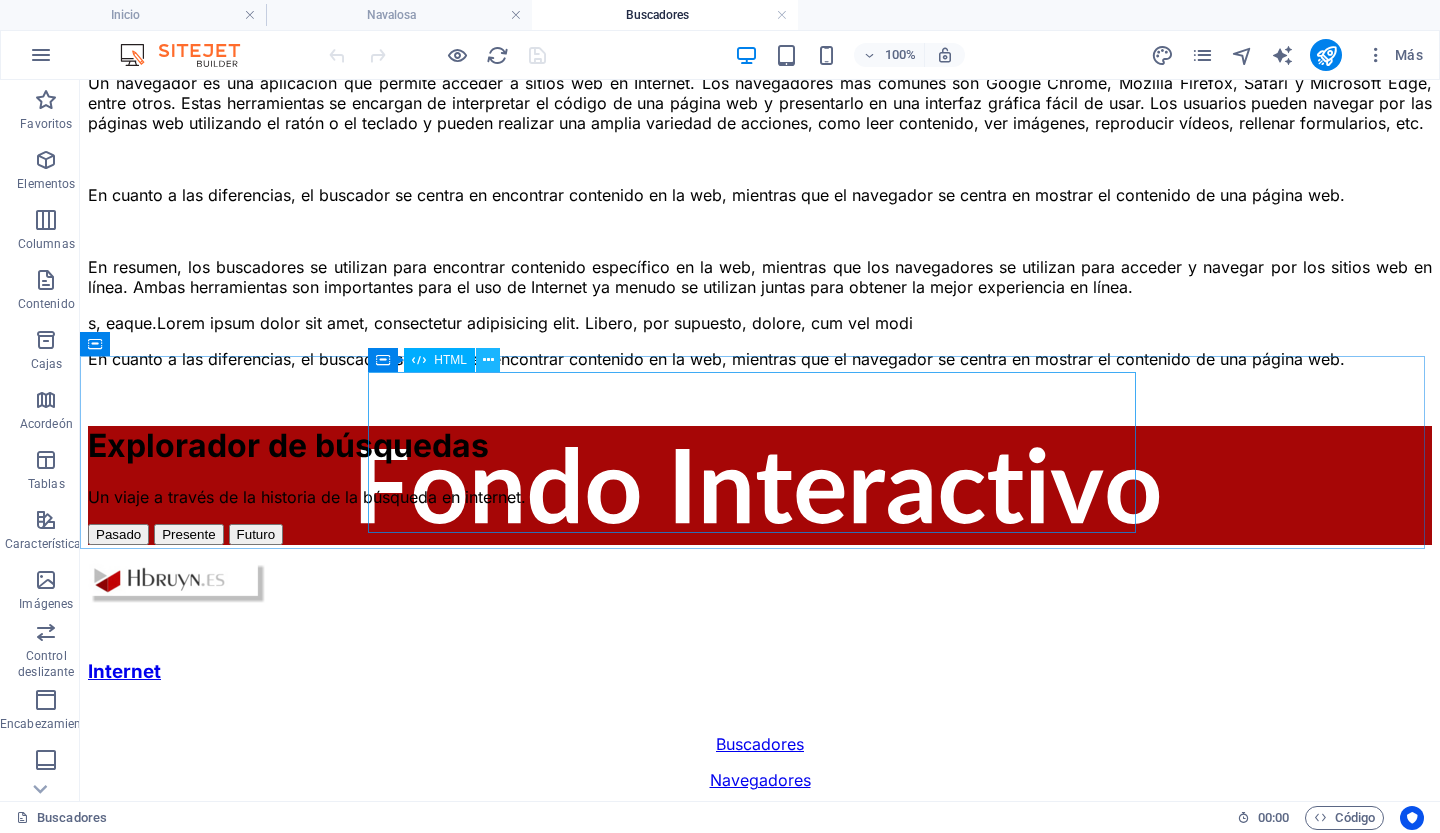 click at bounding box center [488, 360] 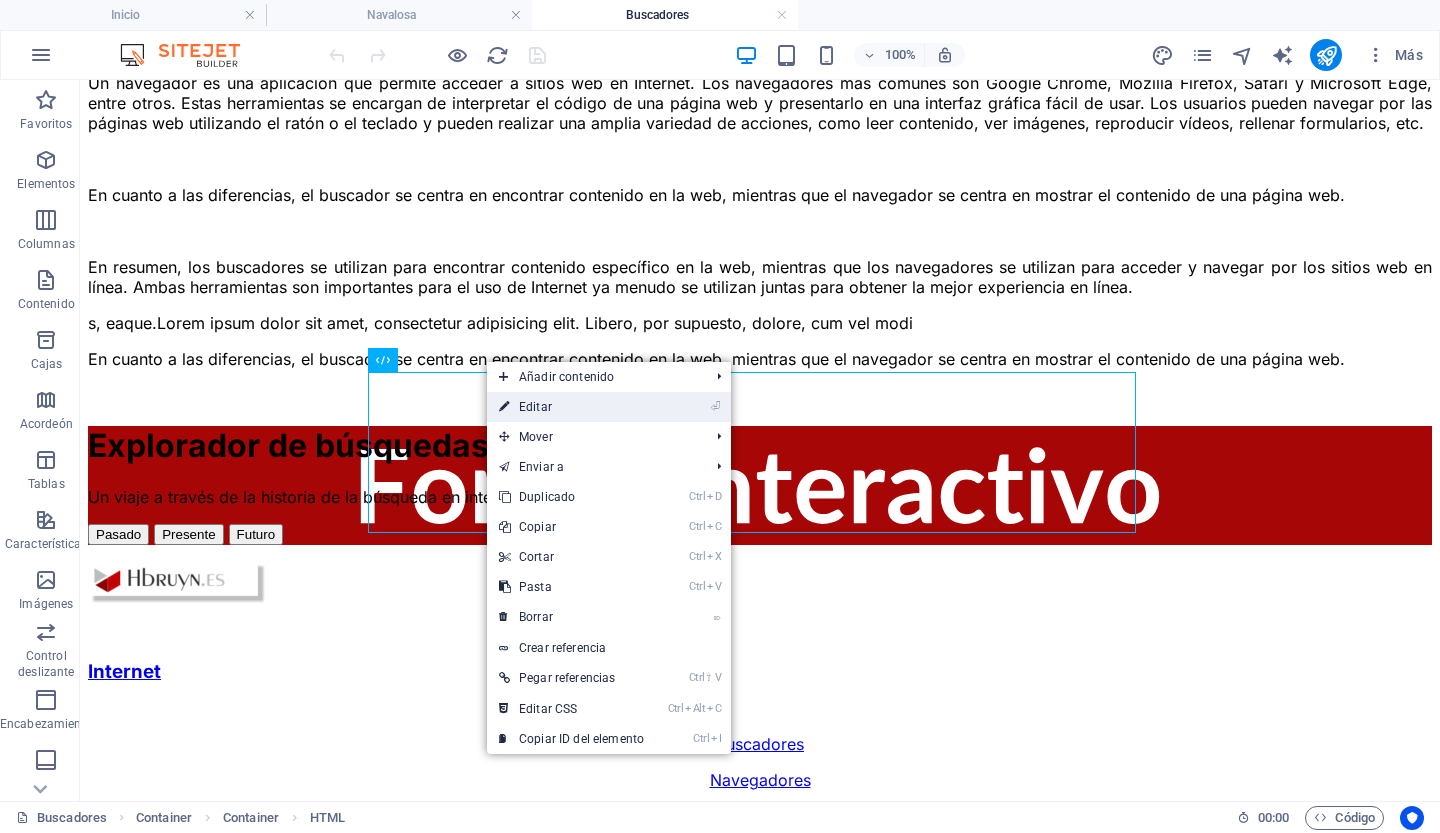 click on "⏎ Editar" at bounding box center (571, 407) 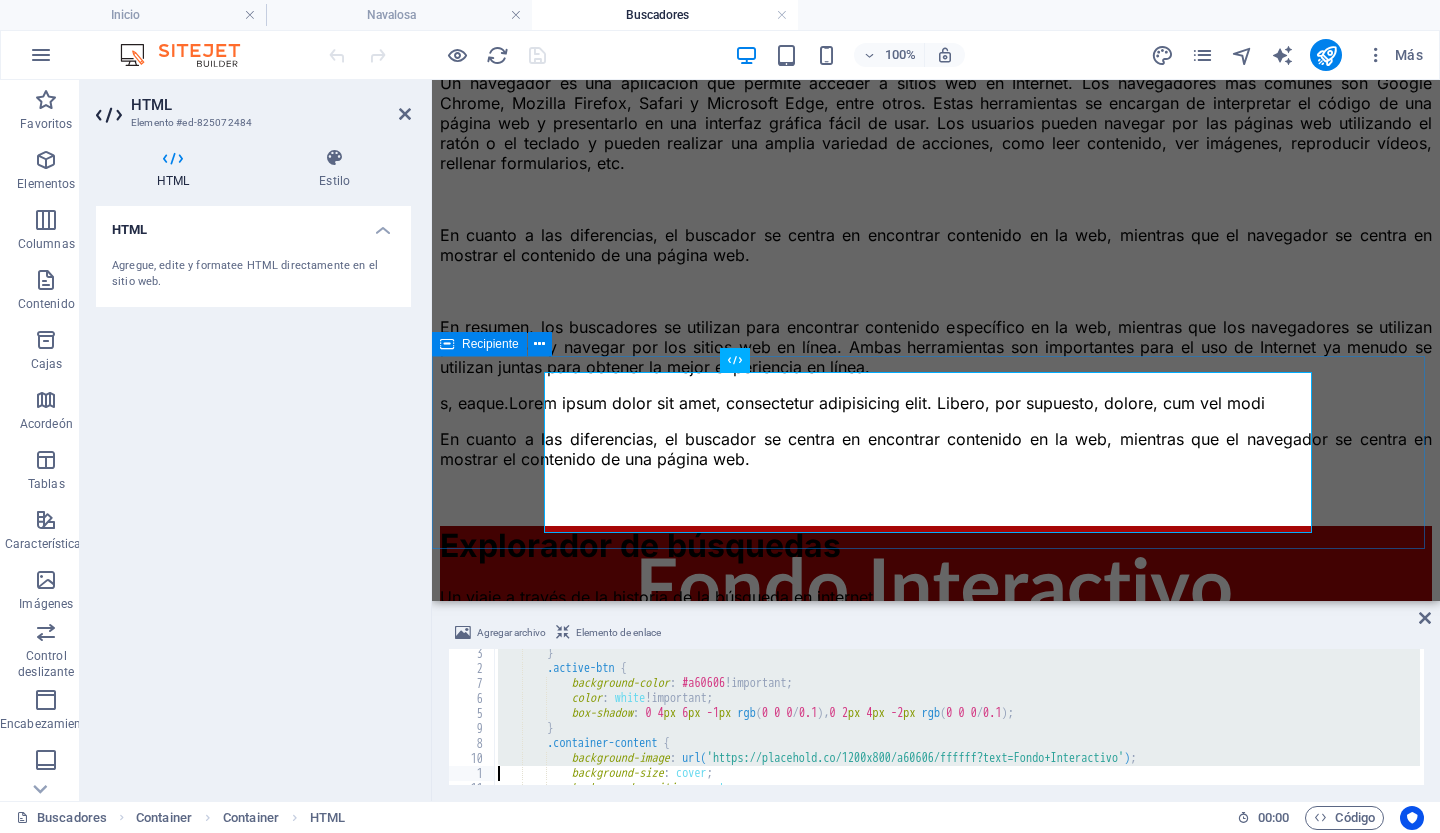 type on "</style>" 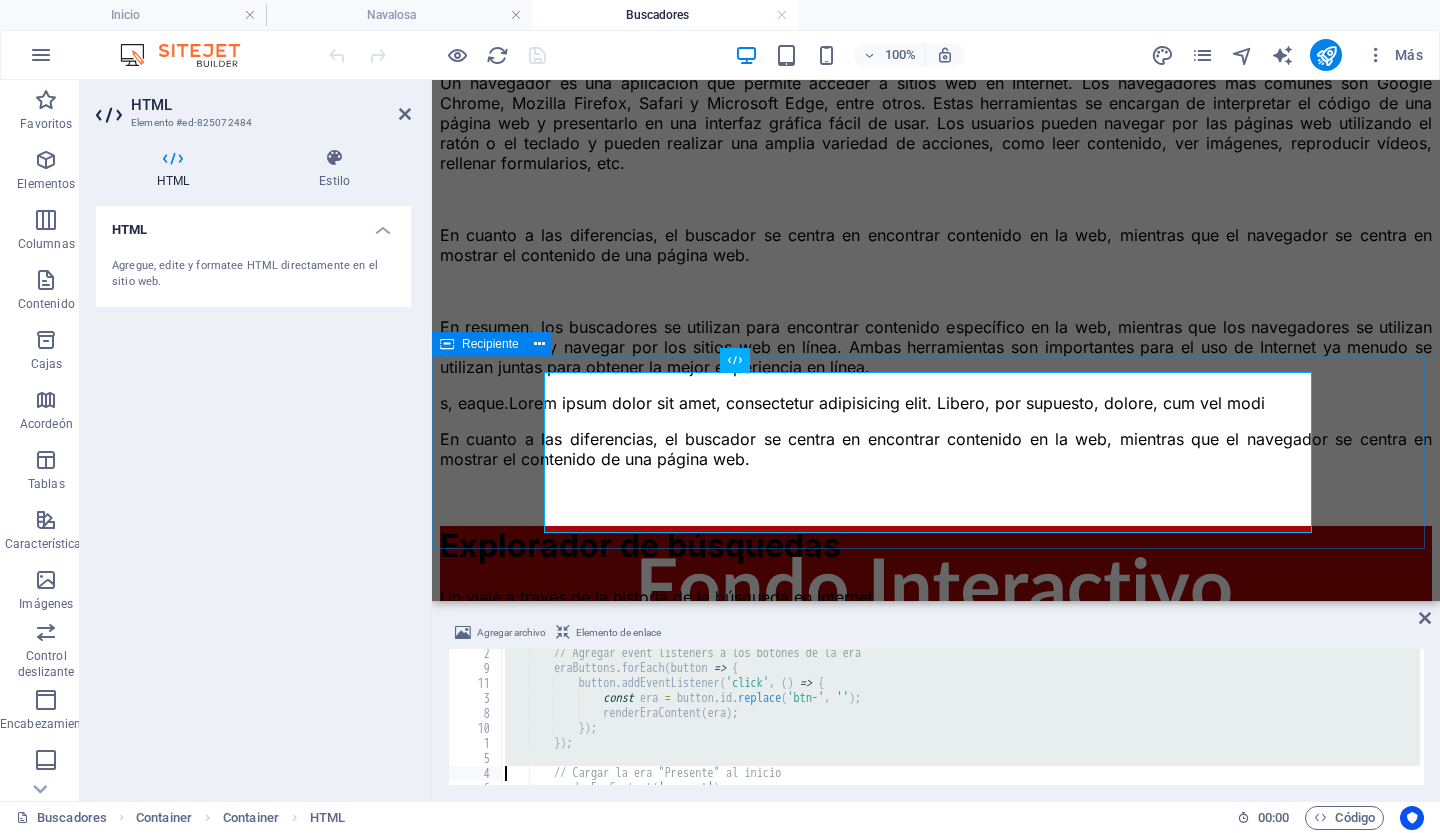 type on "</script>" 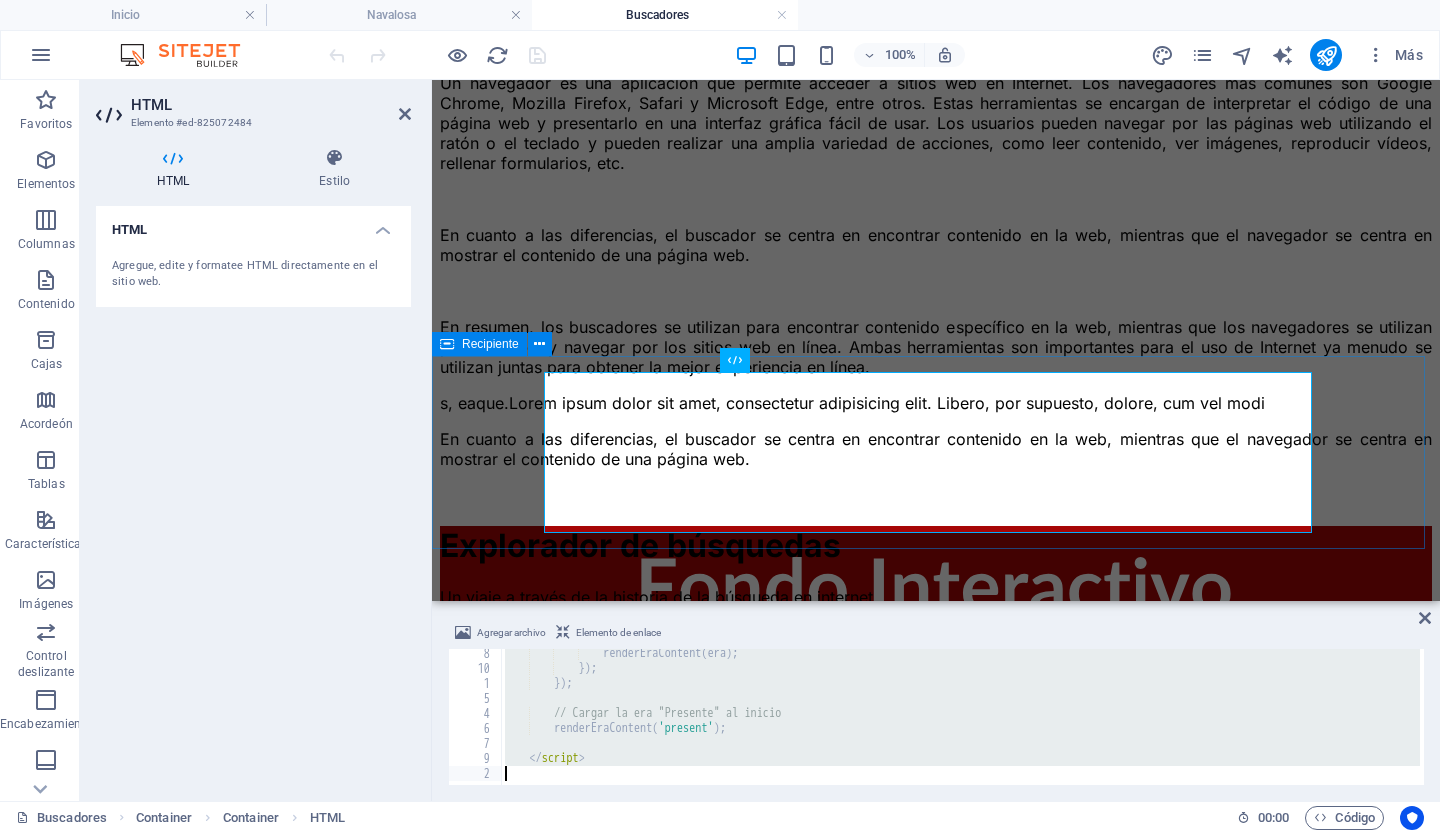 scroll, scrollTop: 2538, scrollLeft: 0, axis: vertical 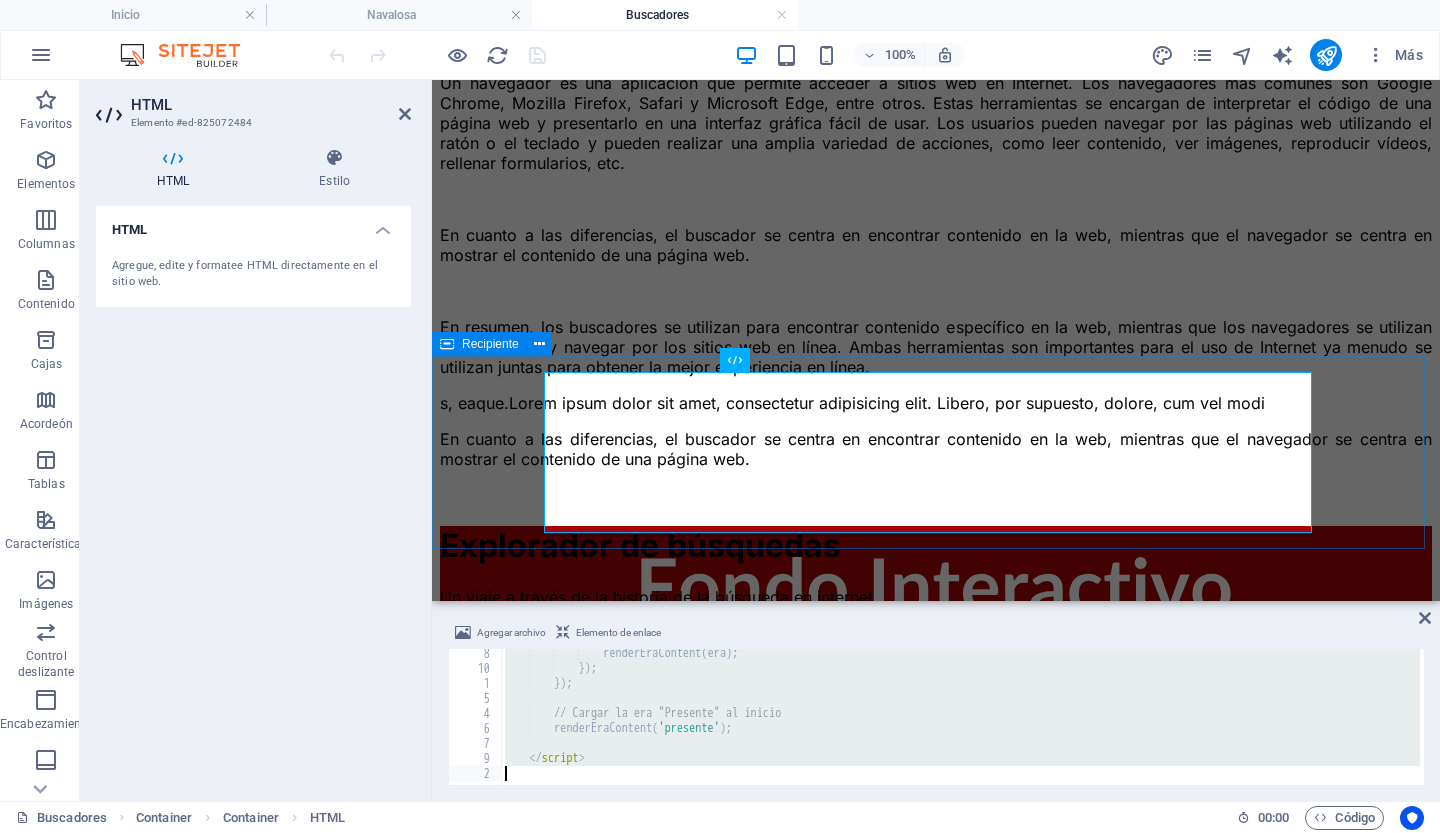type 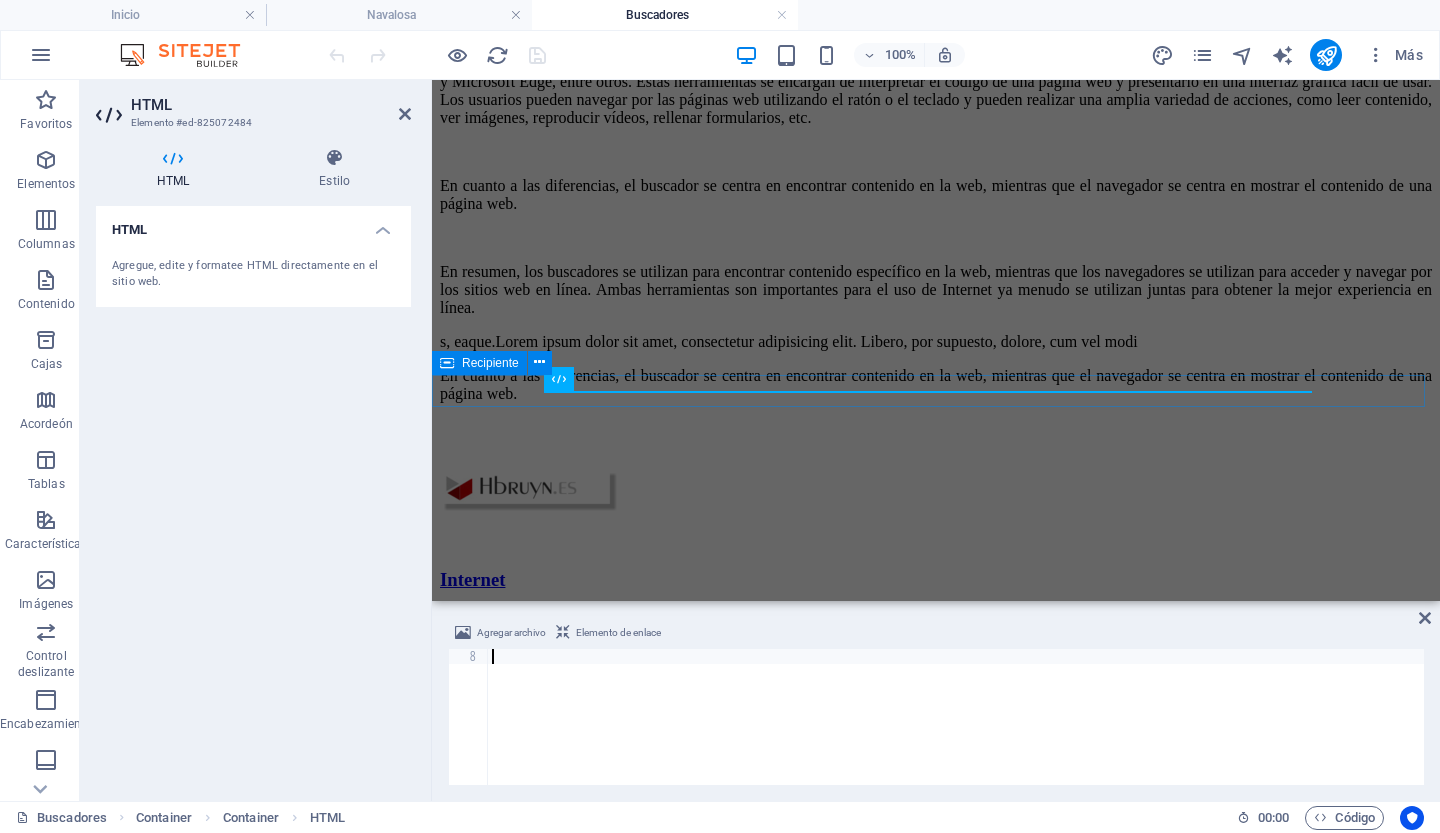 scroll, scrollTop: 8024, scrollLeft: 0, axis: vertical 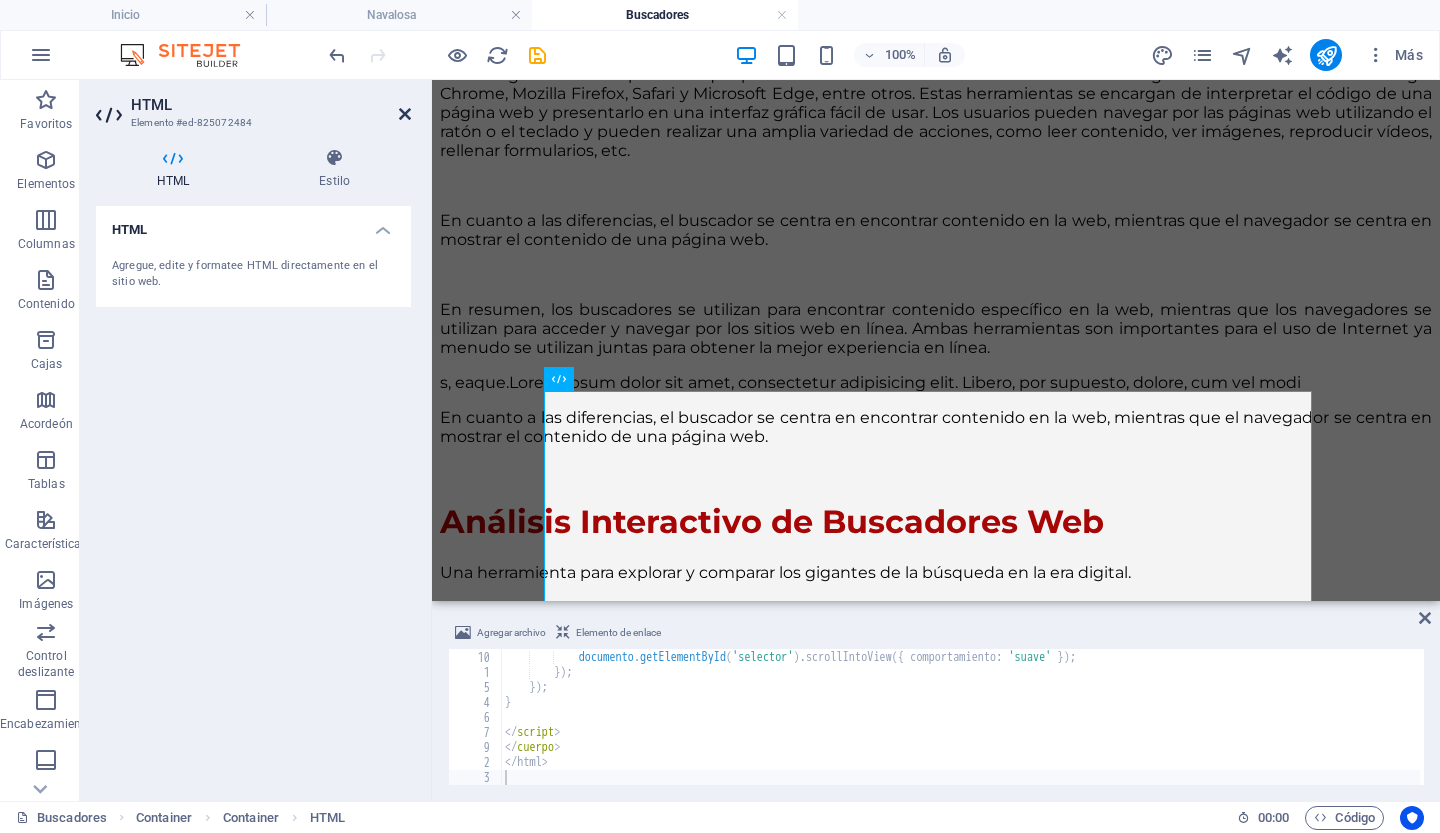 click at bounding box center (405, 114) 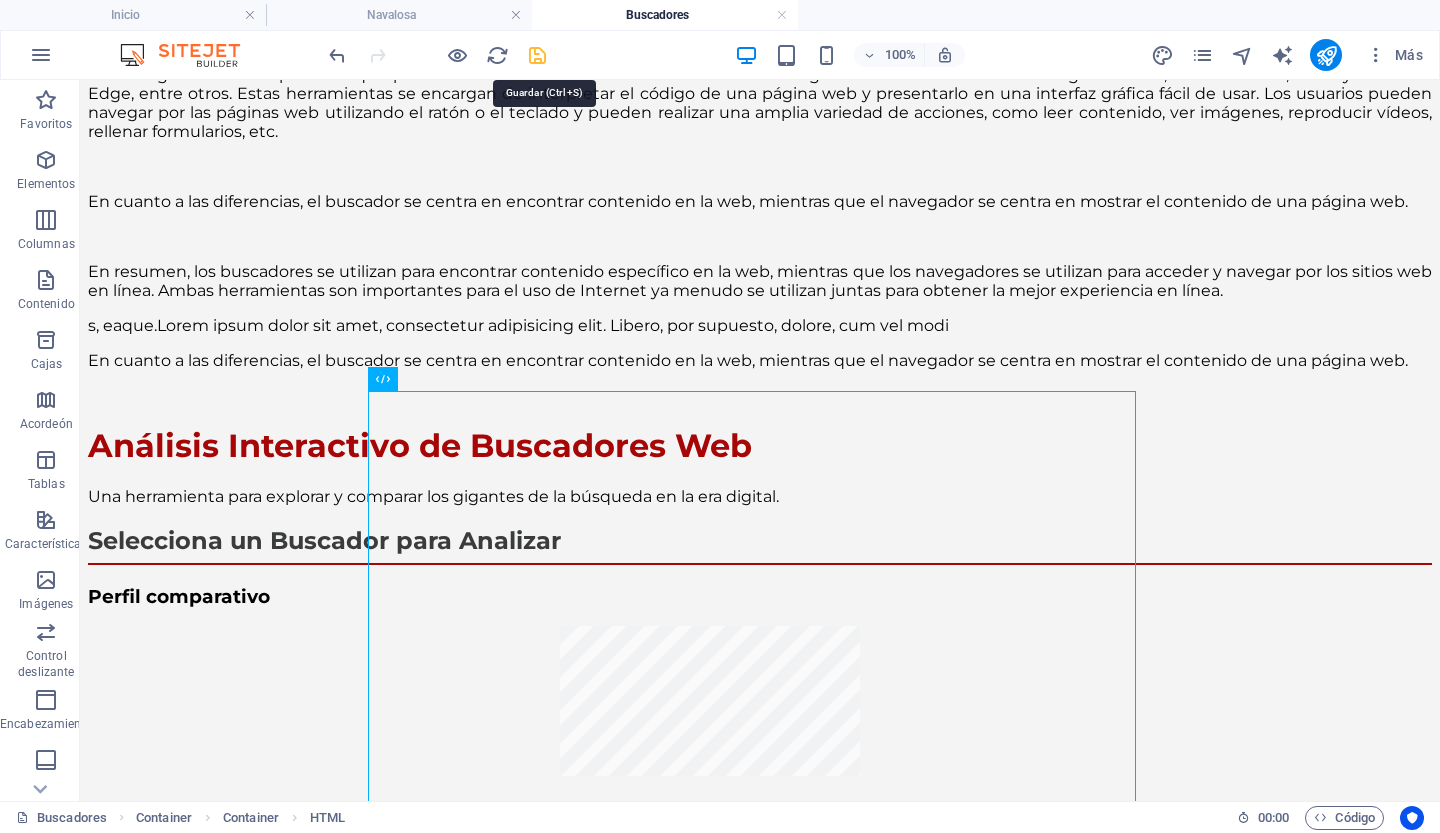 click at bounding box center [537, 55] 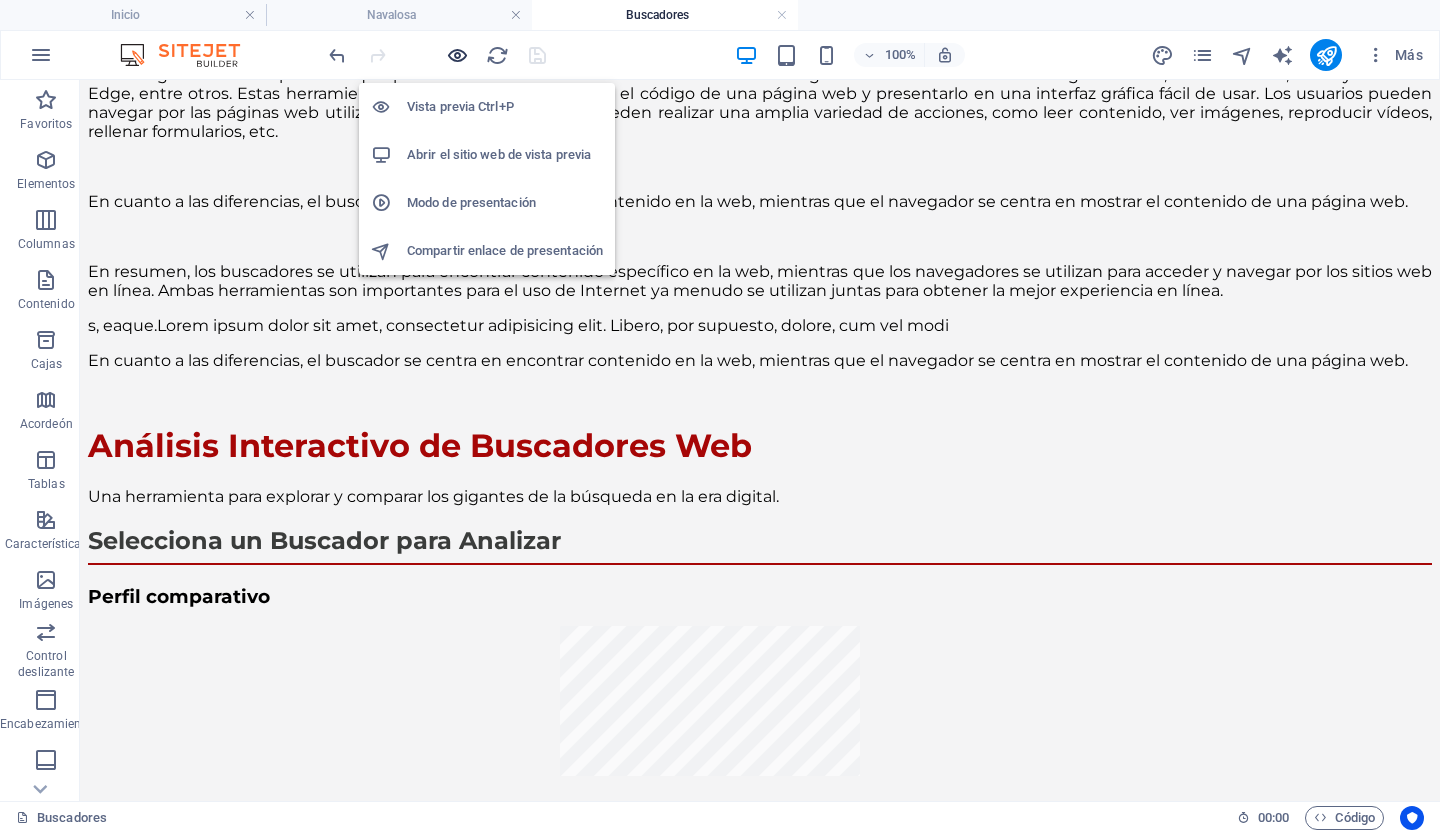 click at bounding box center (457, 55) 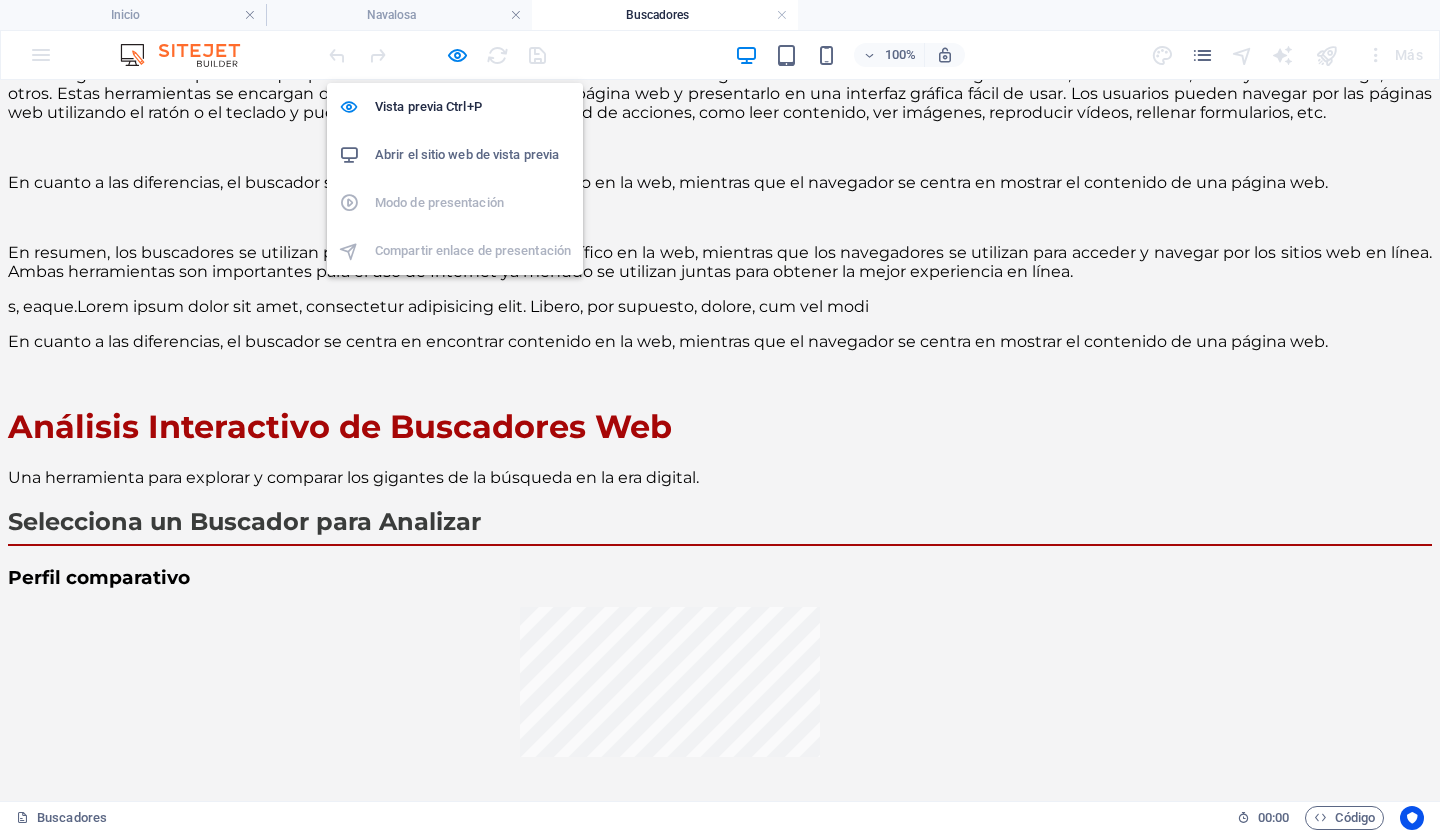 click on "Abrir el sitio web de vista previa" at bounding box center (467, 154) 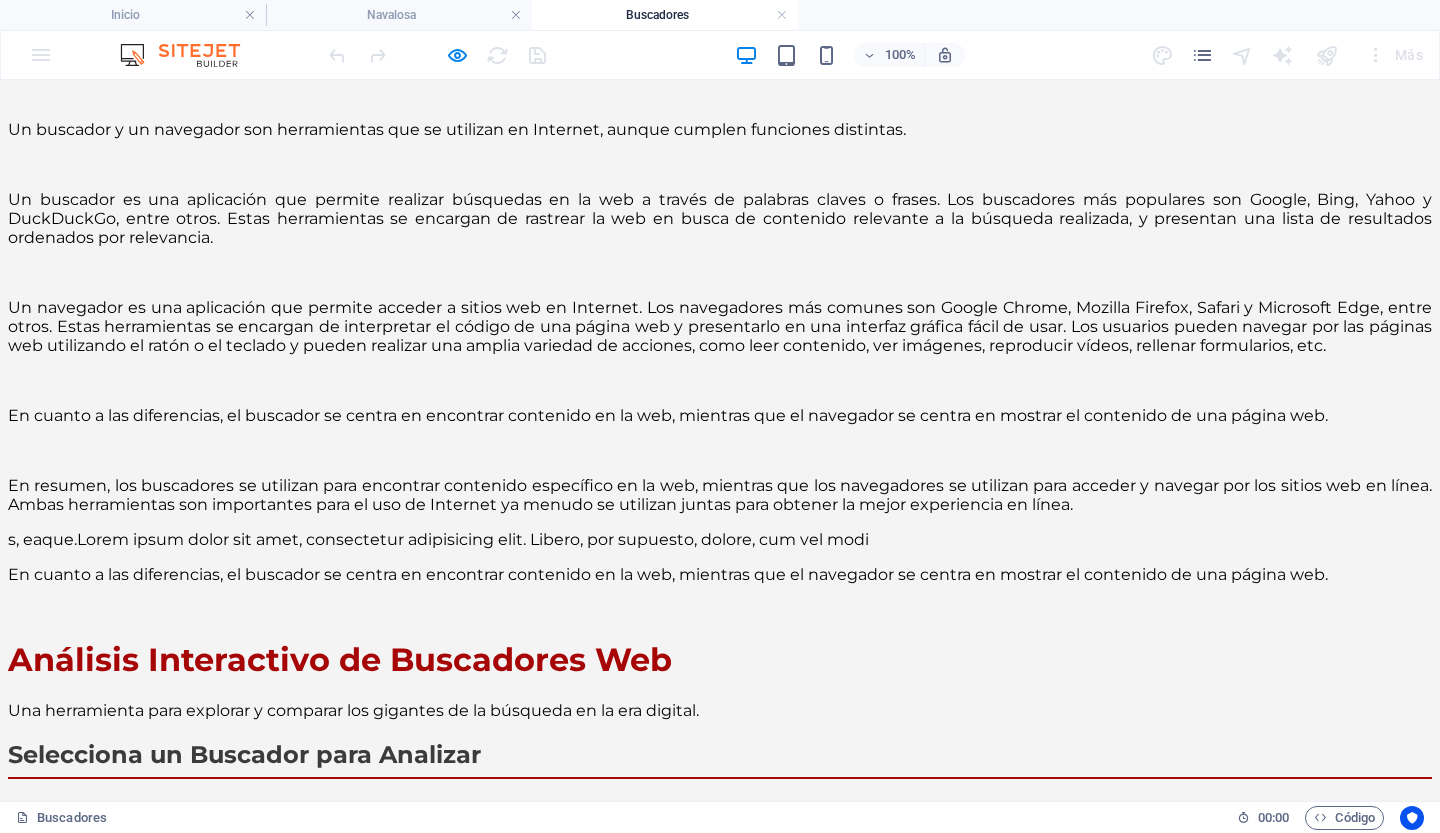scroll, scrollTop: 0, scrollLeft: 0, axis: both 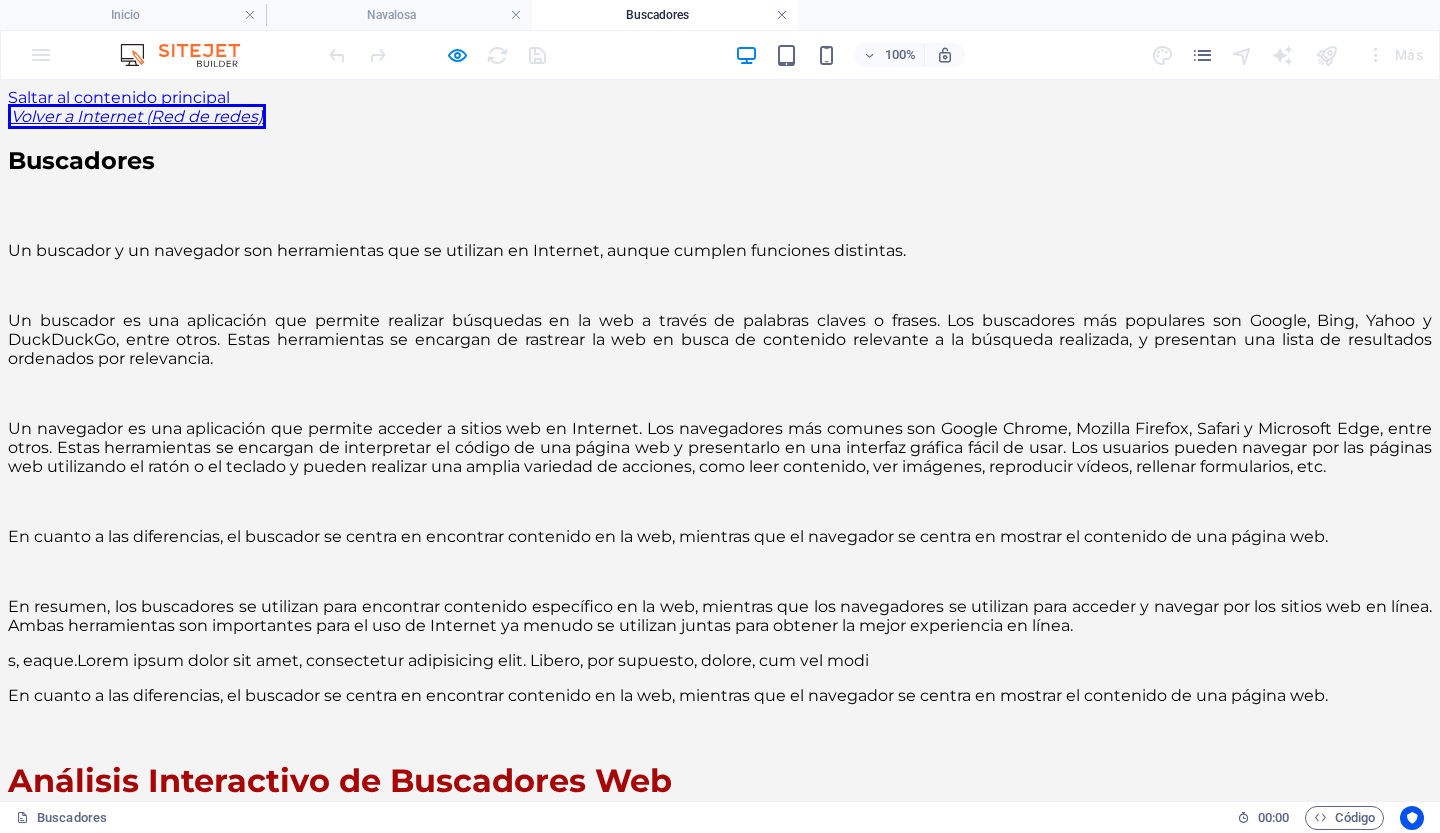 click at bounding box center [782, 15] 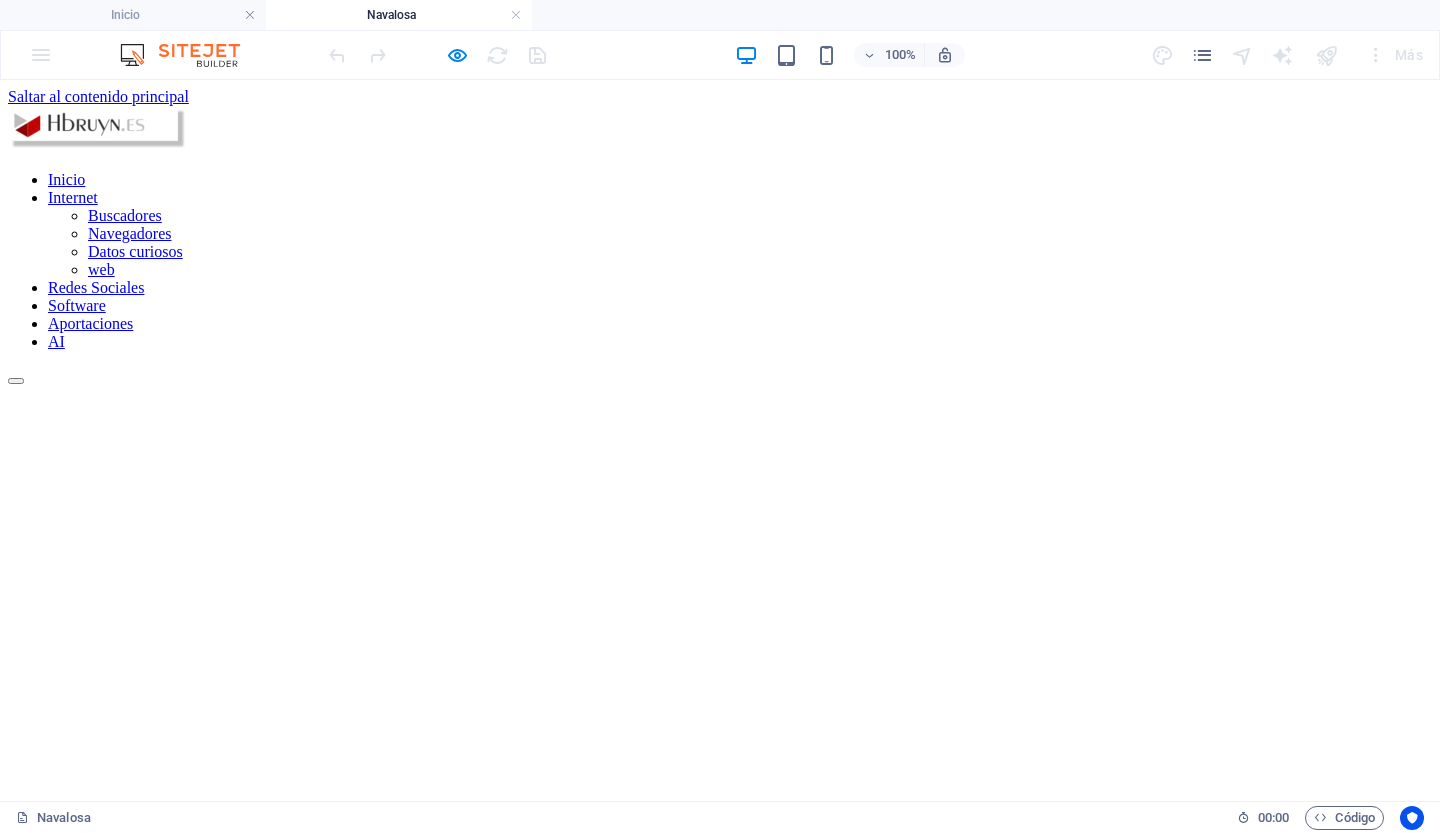 scroll, scrollTop: 922, scrollLeft: 0, axis: vertical 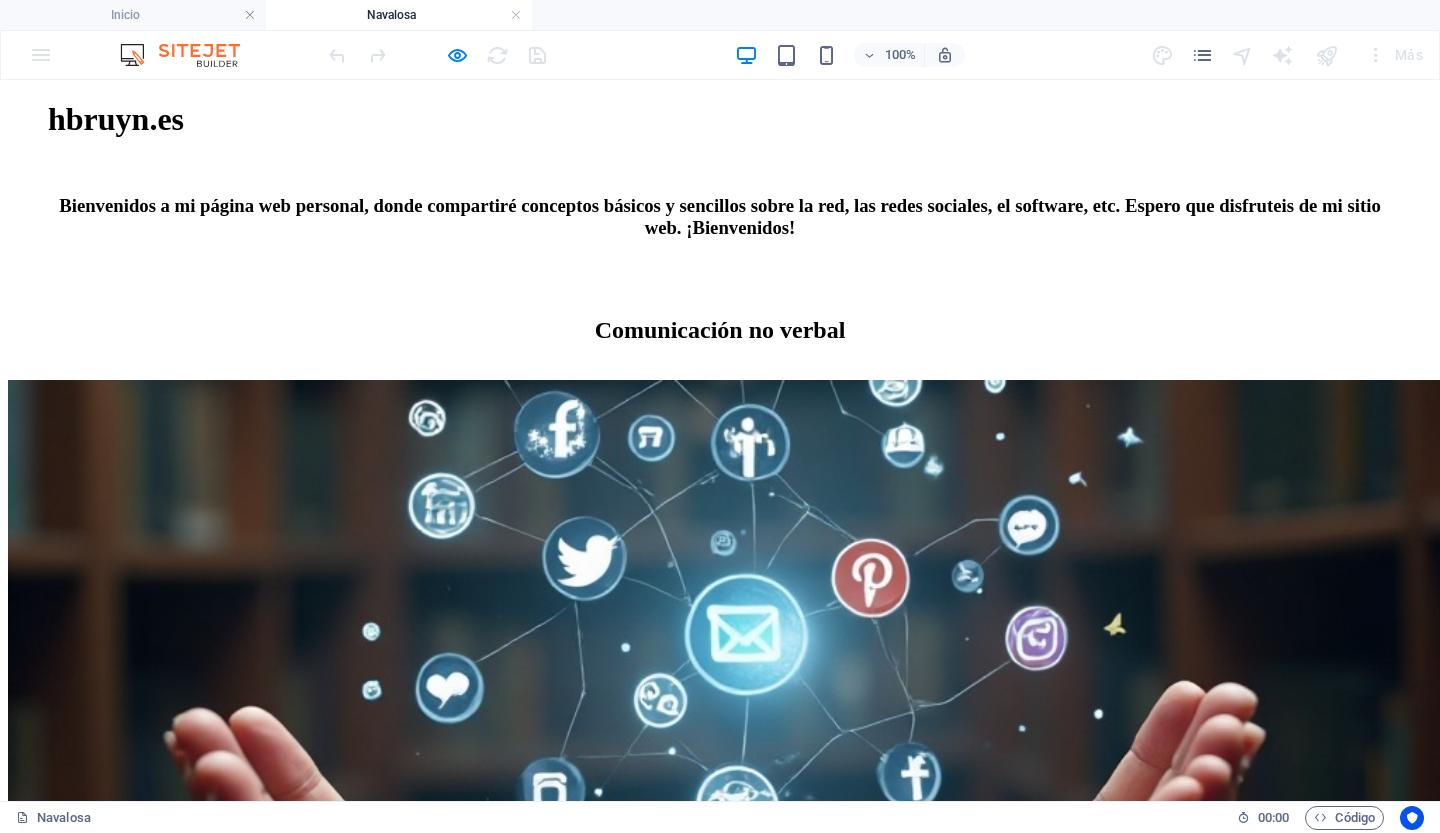 click on "Navalosa" at bounding box center [399, 15] 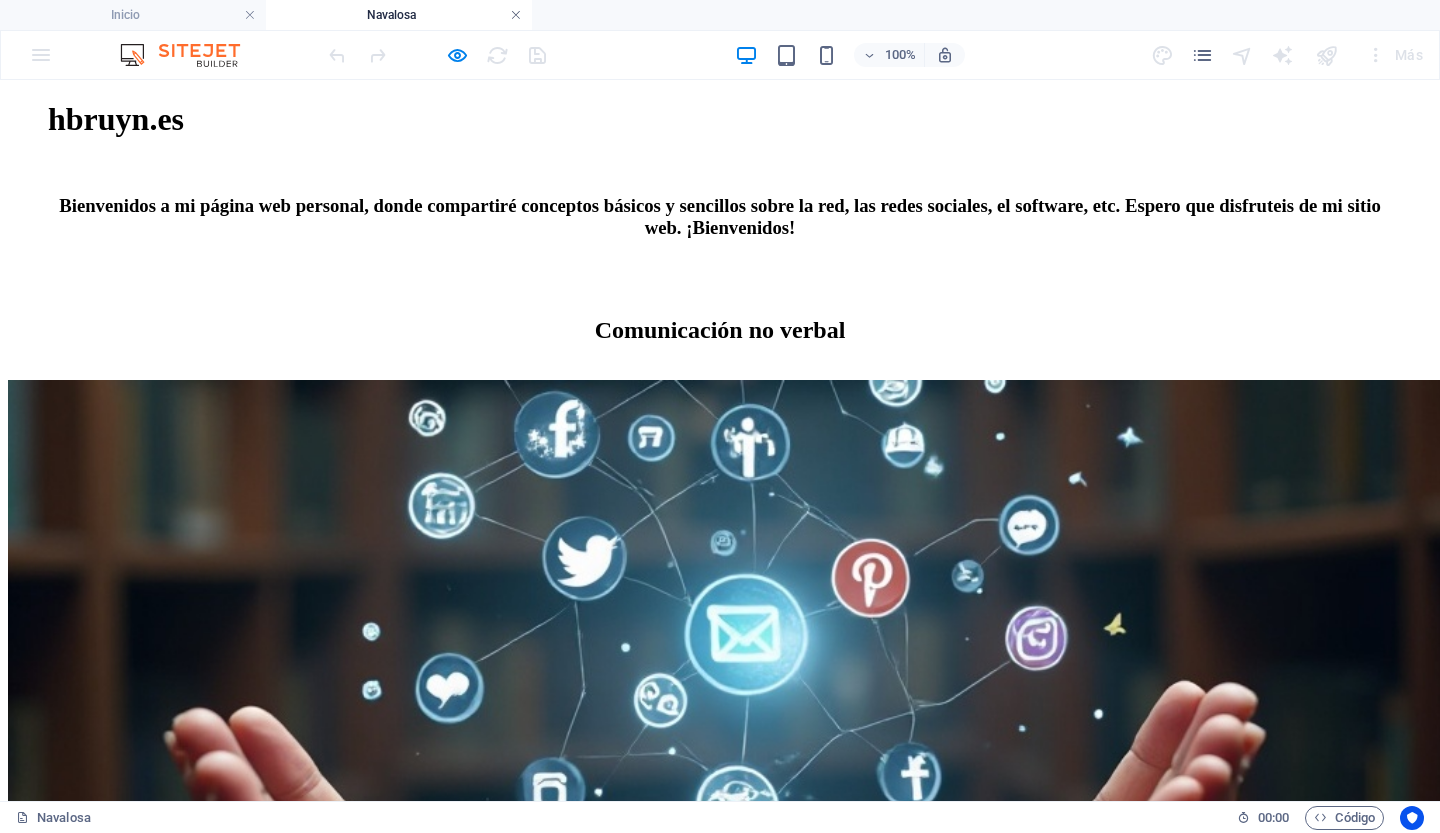 click at bounding box center (516, 15) 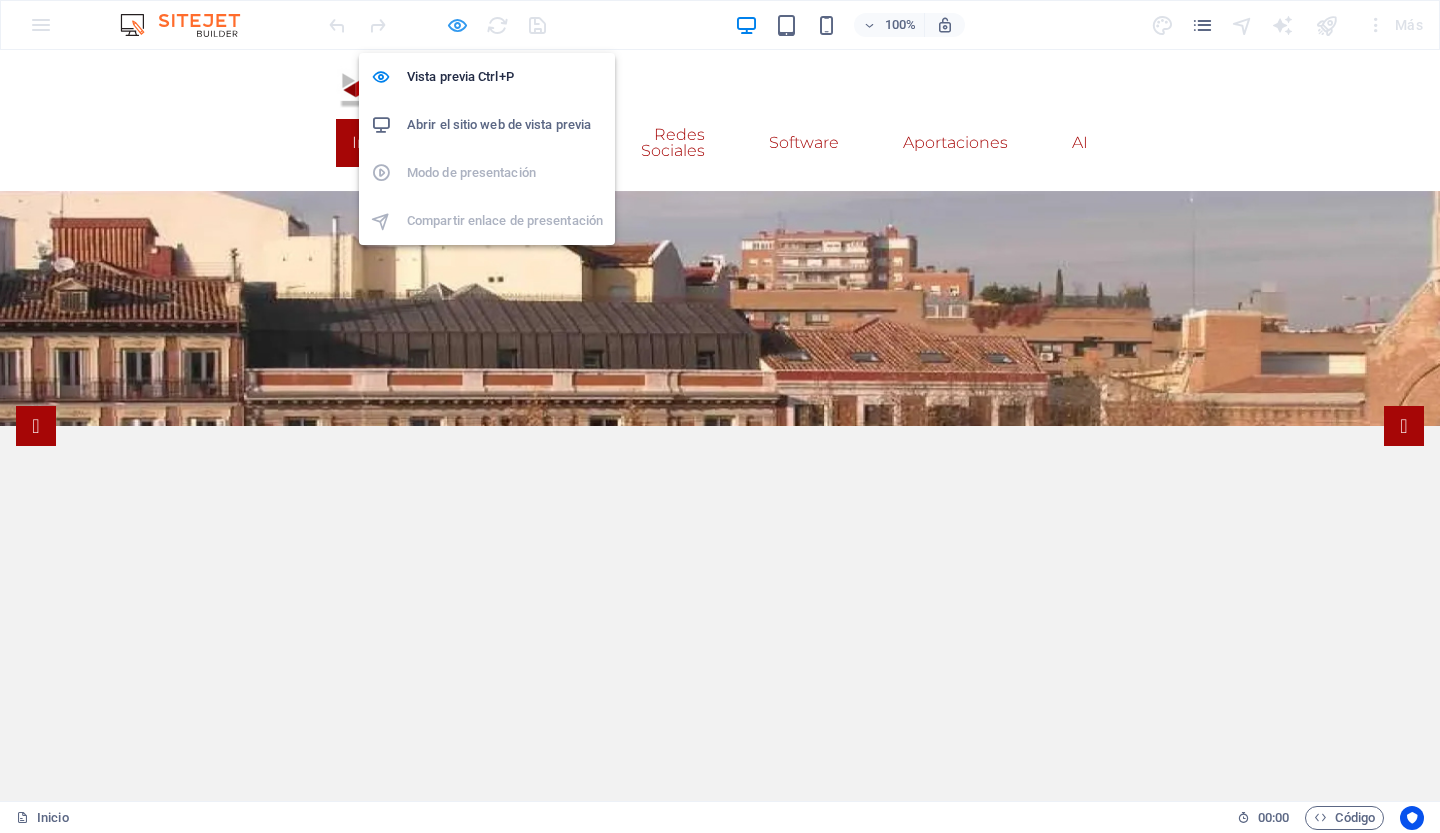 click at bounding box center [457, 25] 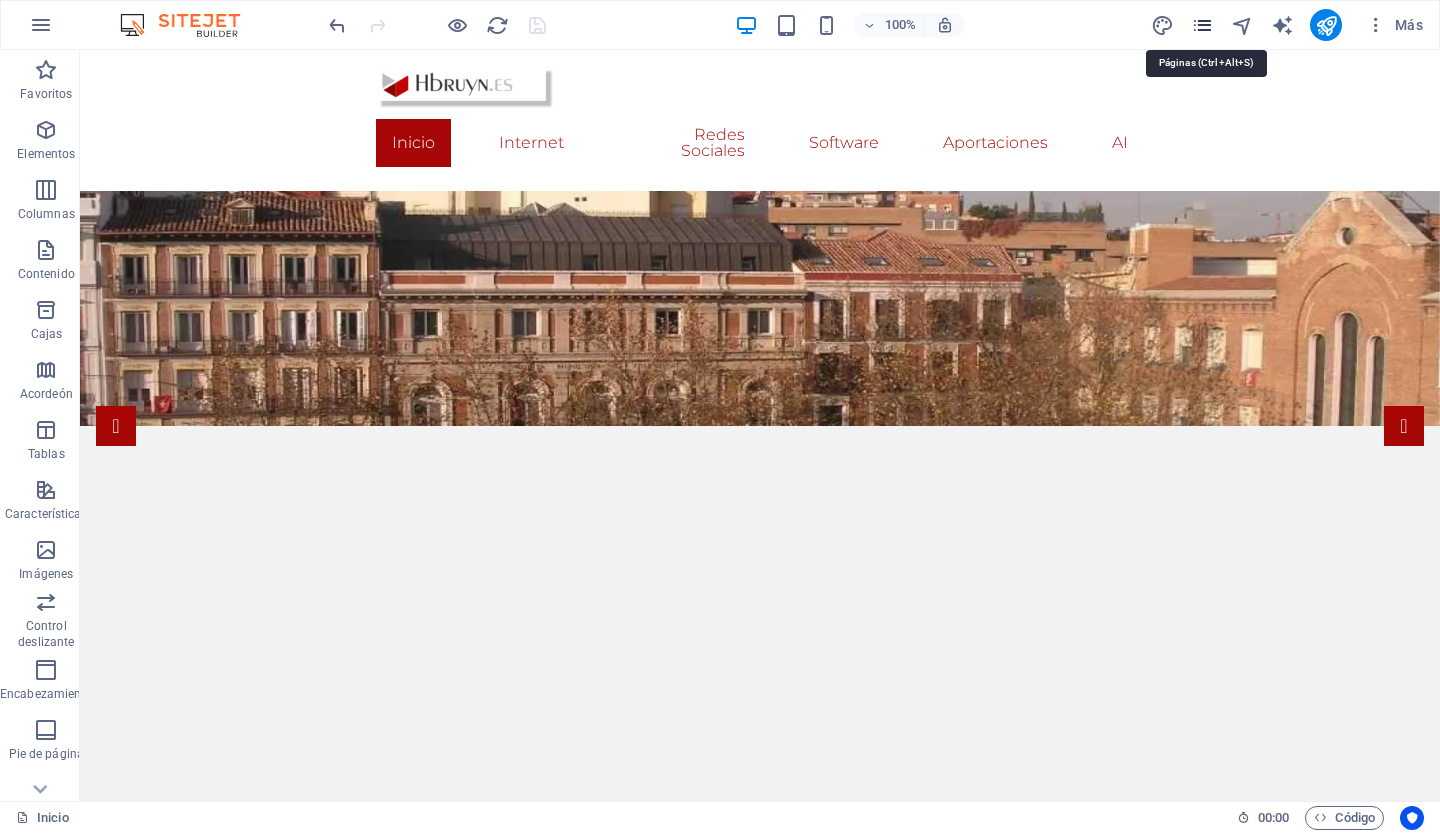 click at bounding box center (1202, 25) 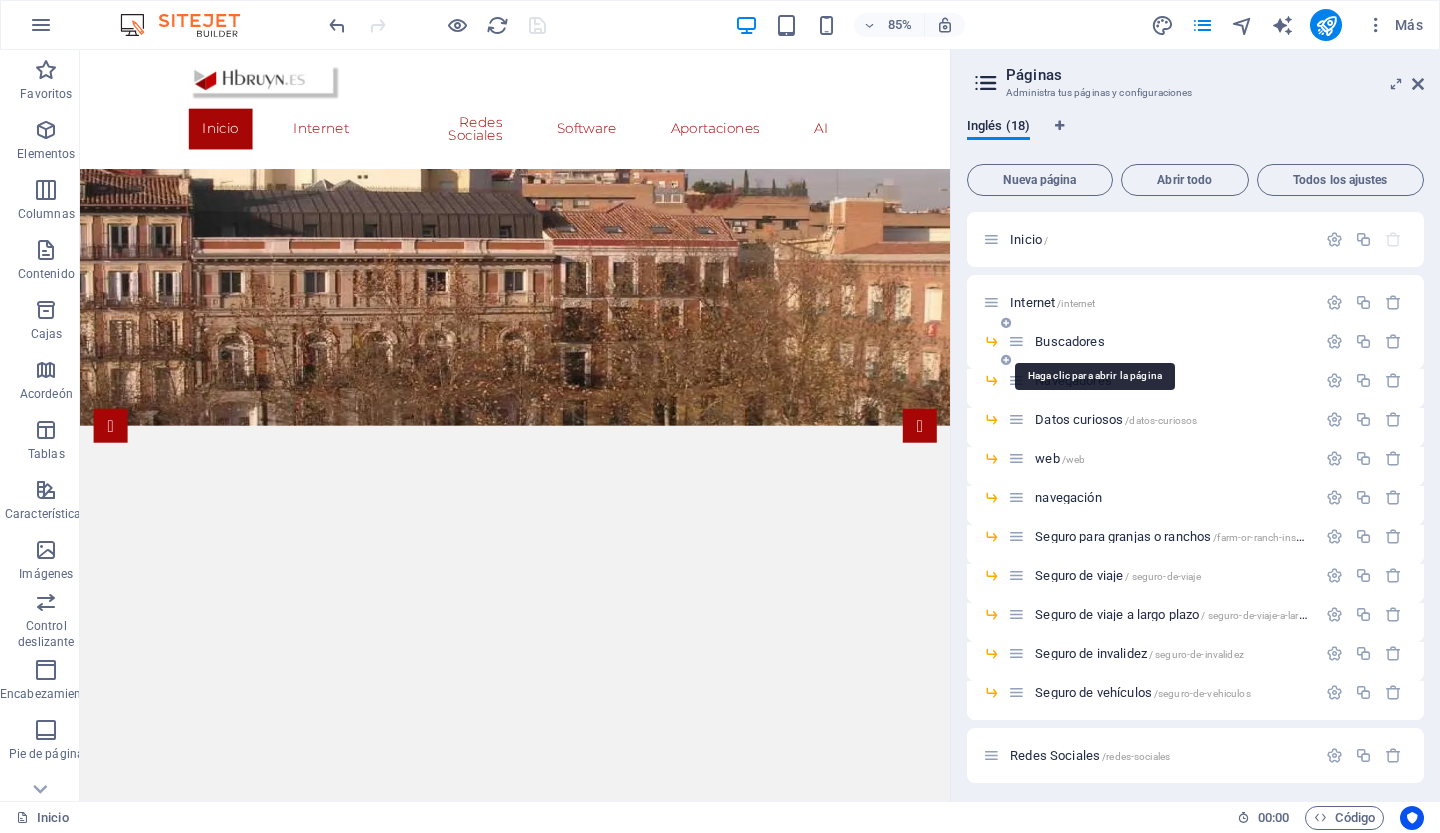 click on "Buscadores" at bounding box center (1069, 341) 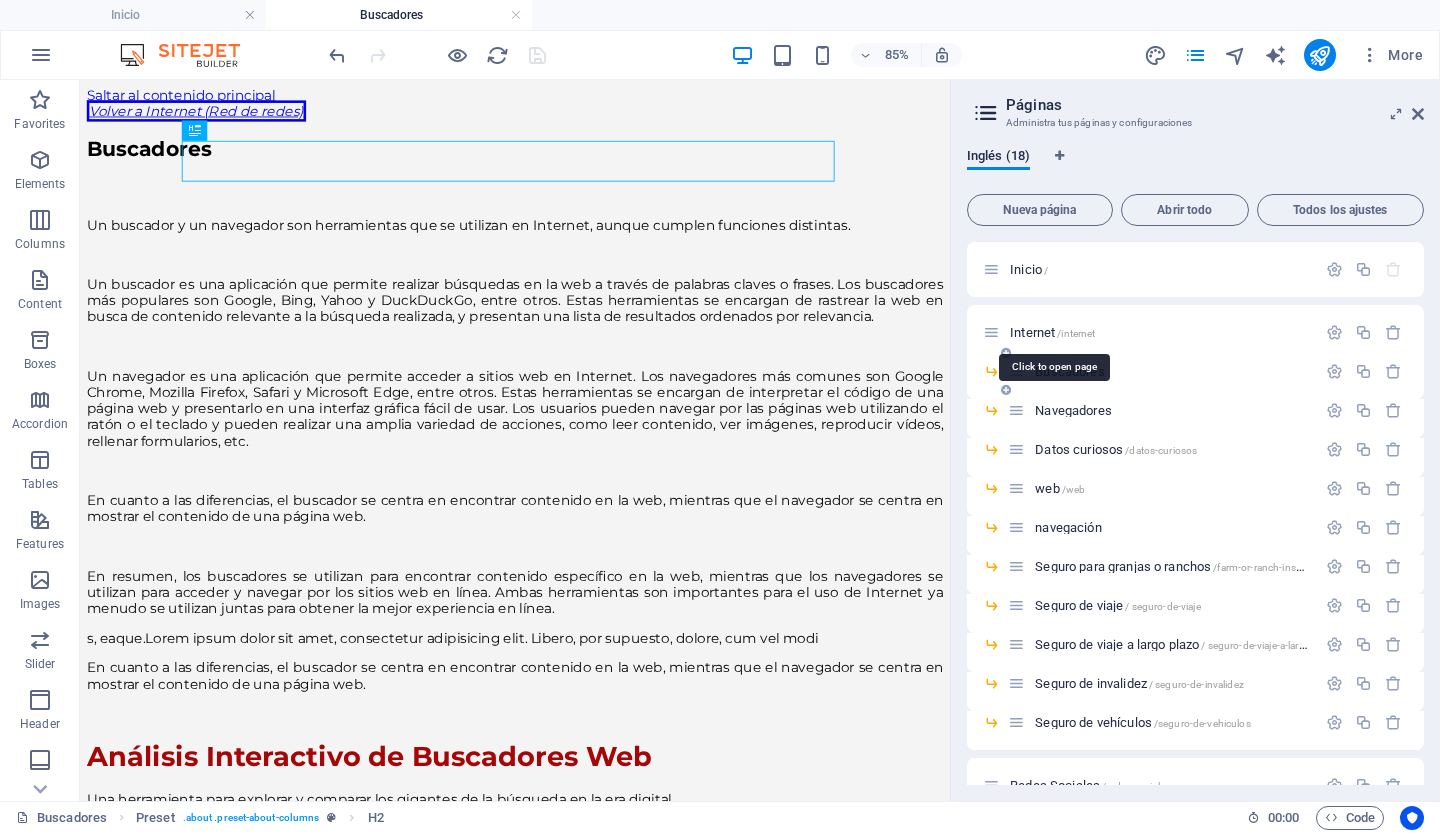 scroll, scrollTop: 0, scrollLeft: 0, axis: both 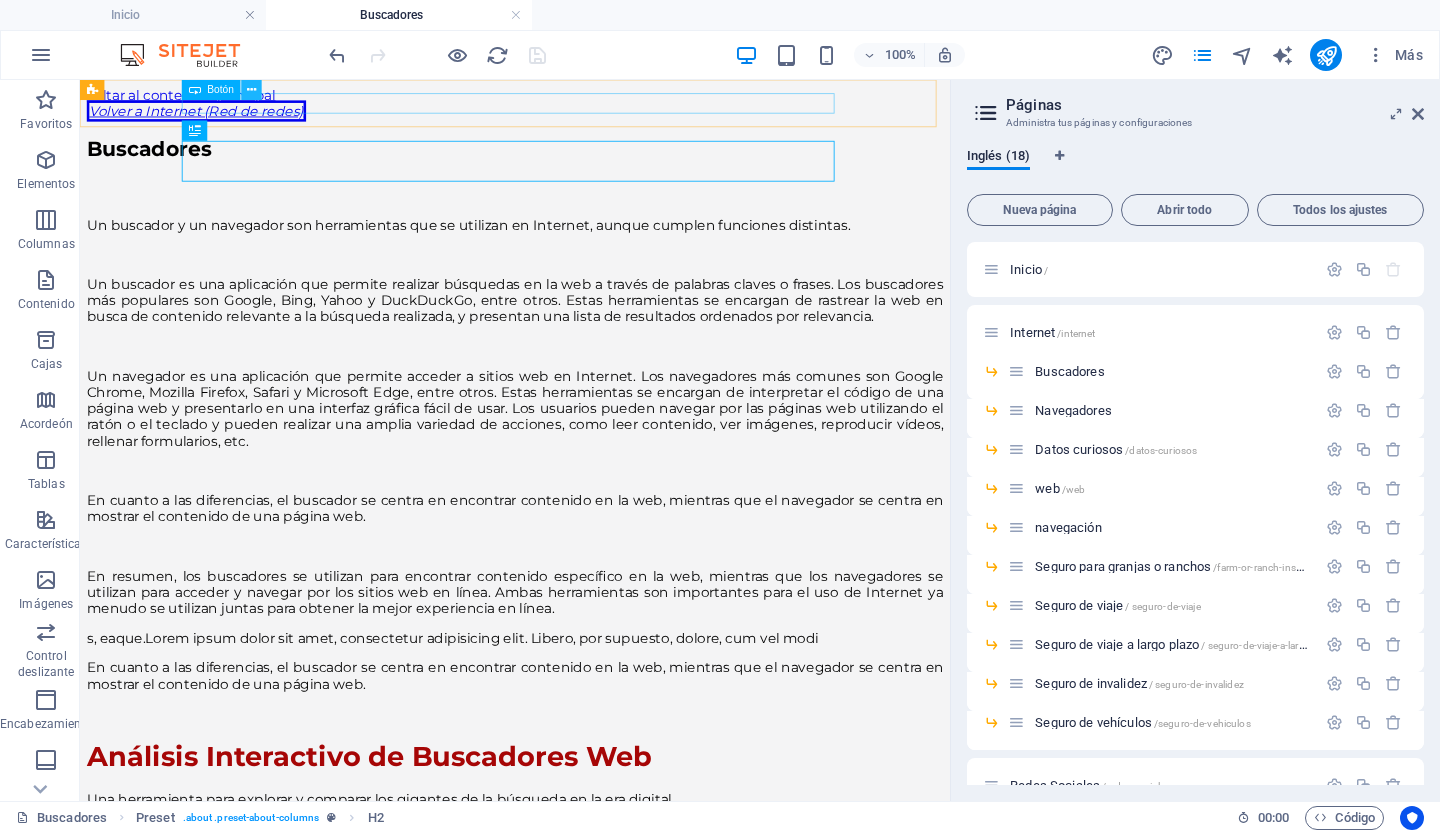 click at bounding box center [251, 90] 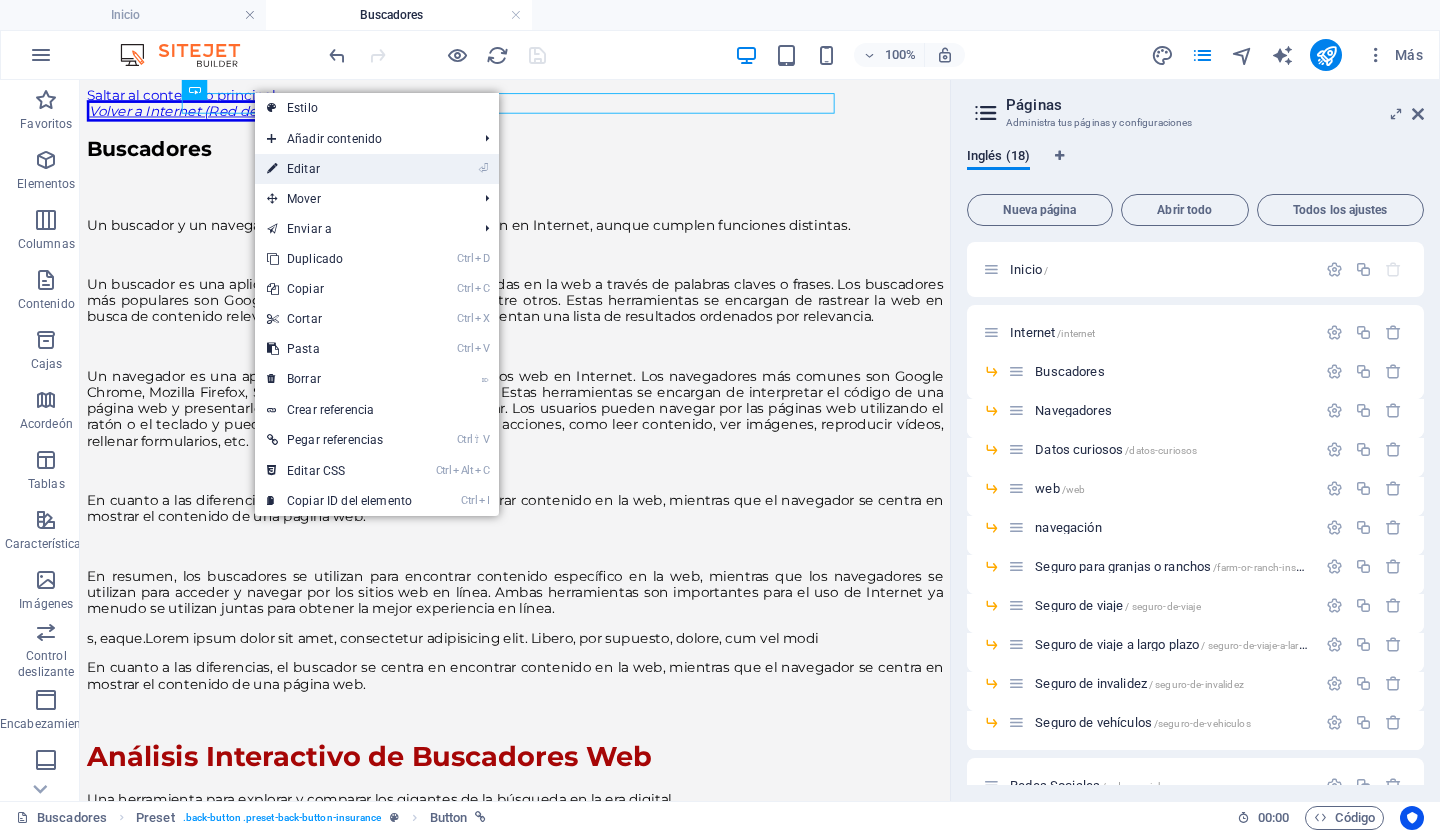 click on "⏎ Editar" at bounding box center (339, 169) 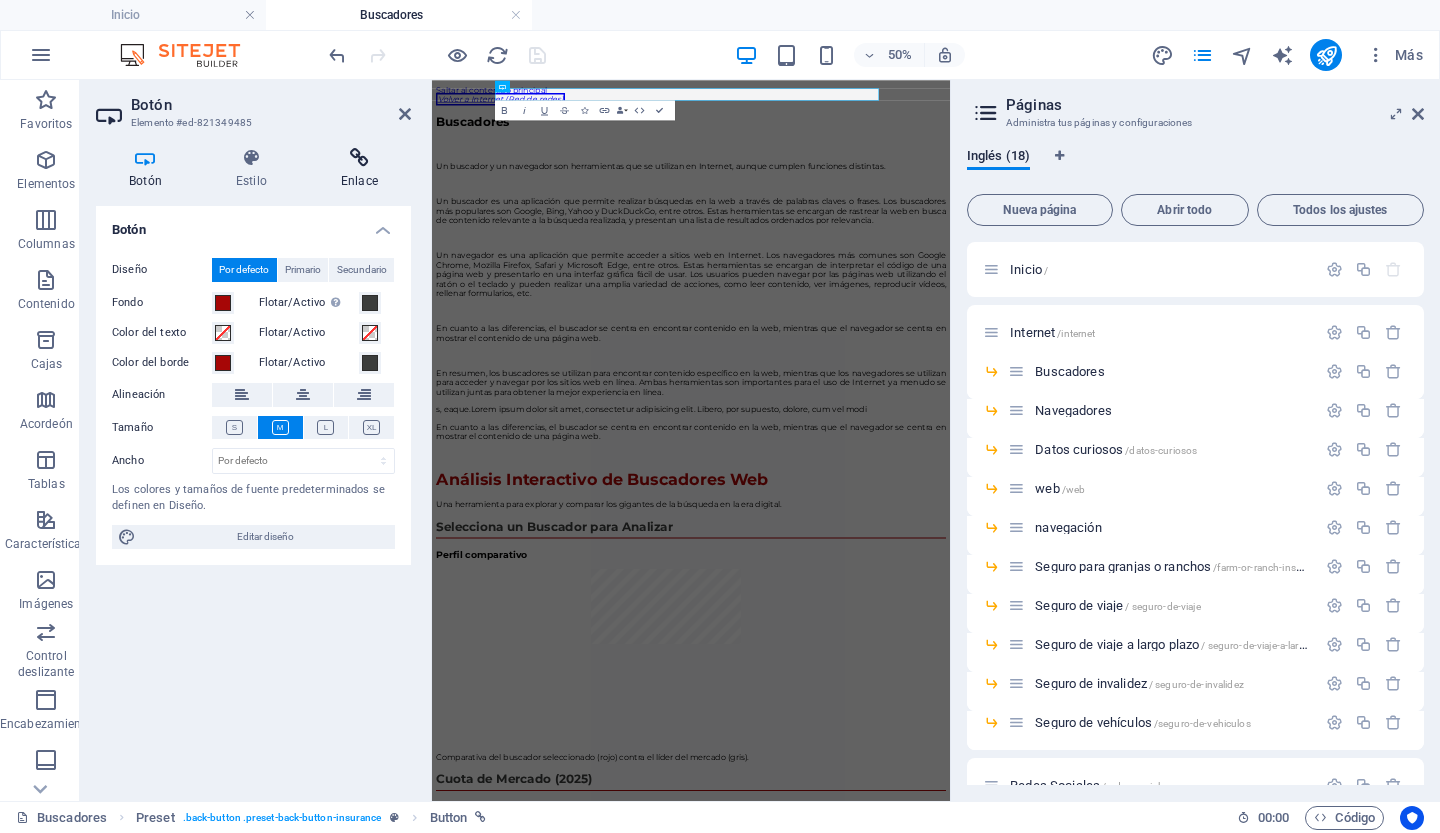 click on "Enlace" at bounding box center (359, 181) 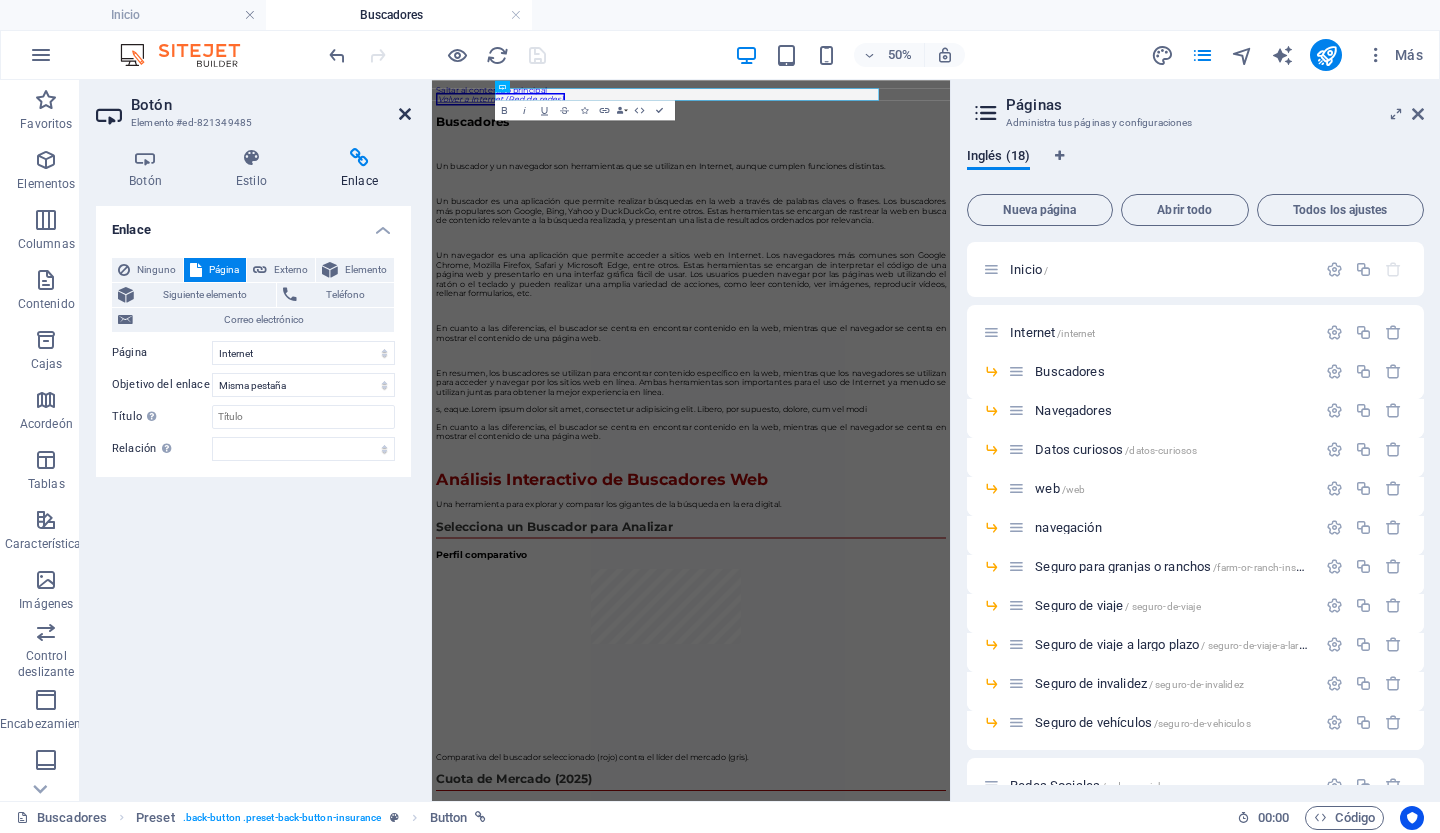 click at bounding box center (405, 114) 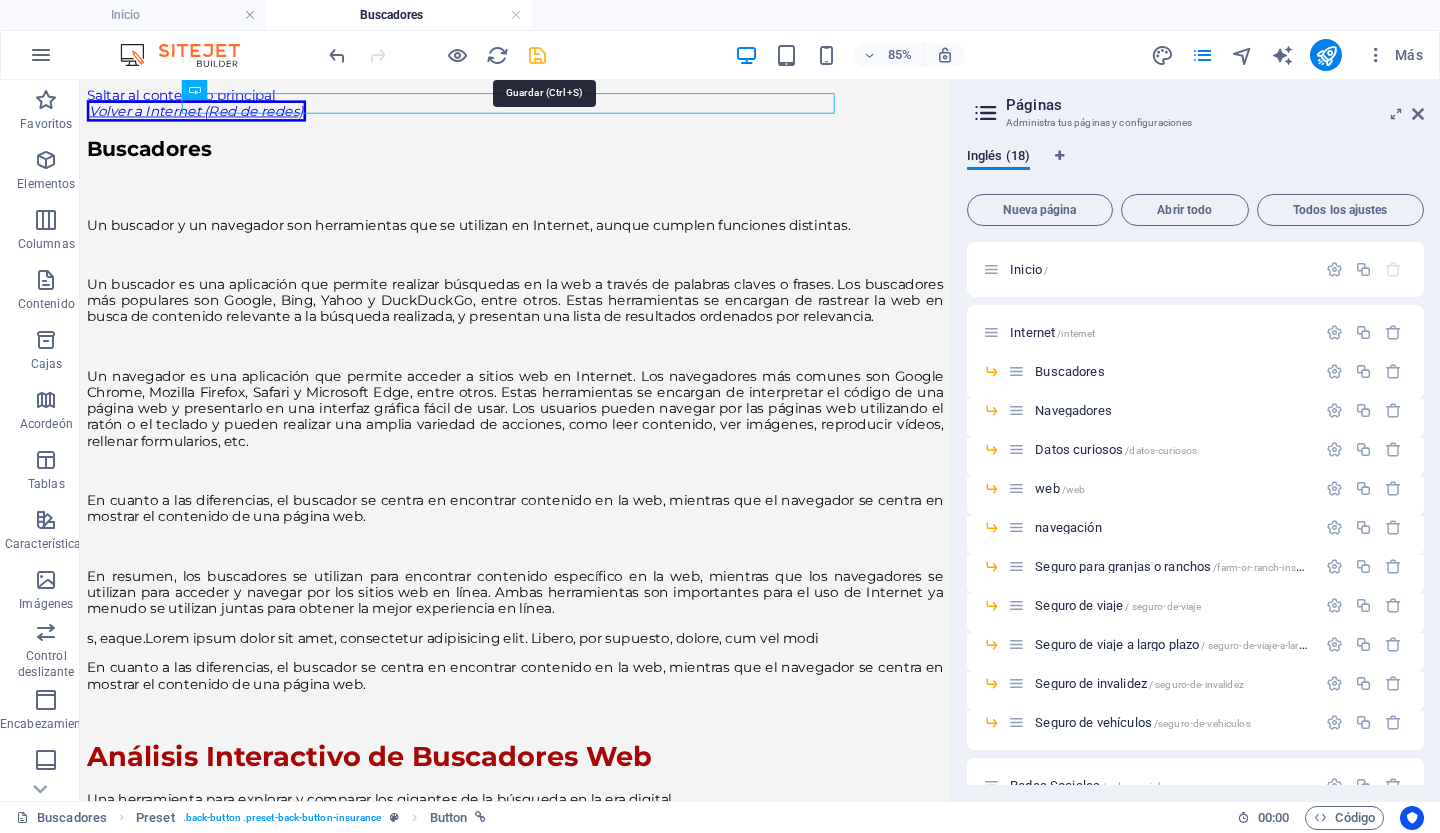 click at bounding box center [537, 55] 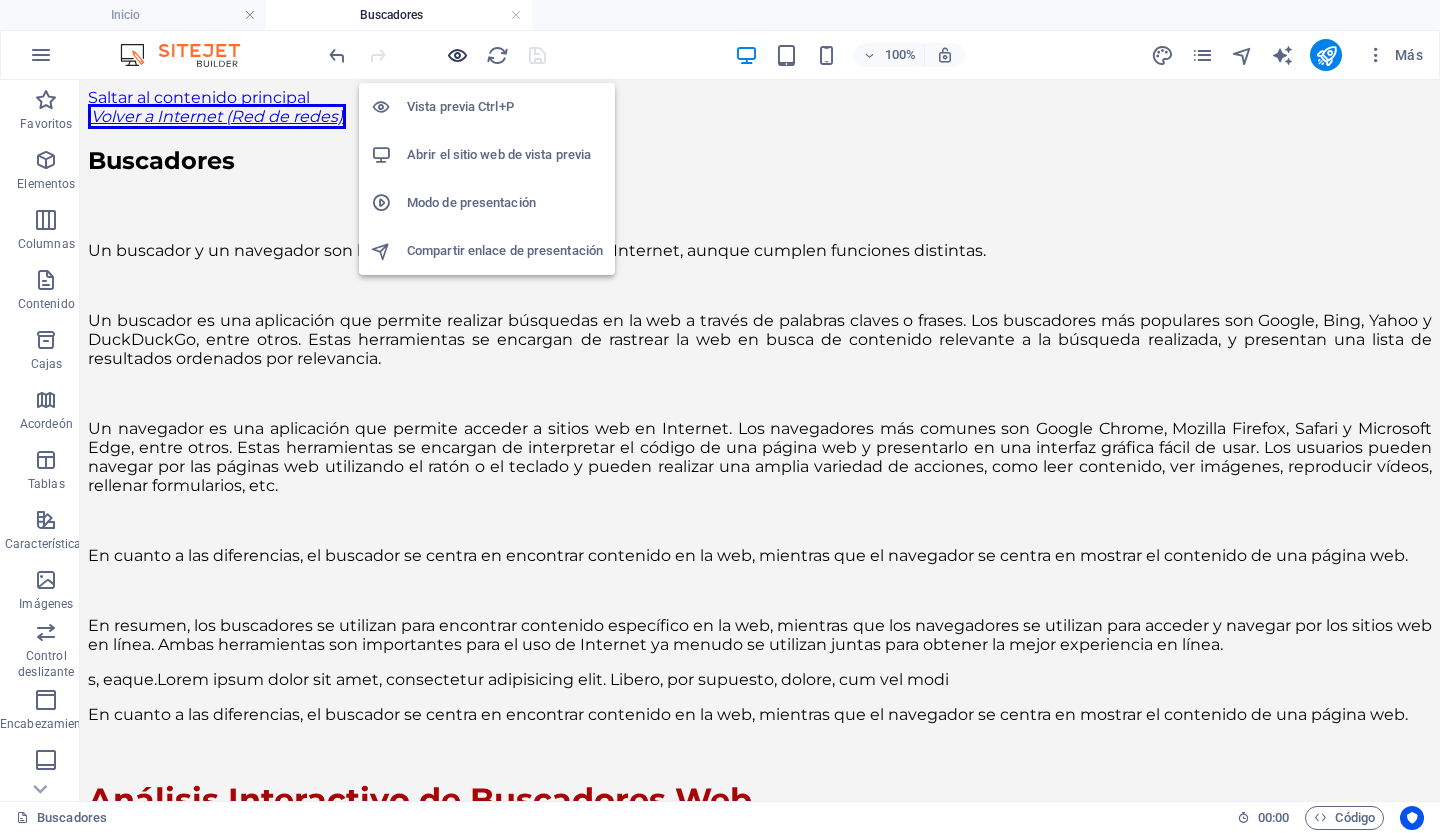 click at bounding box center (457, 55) 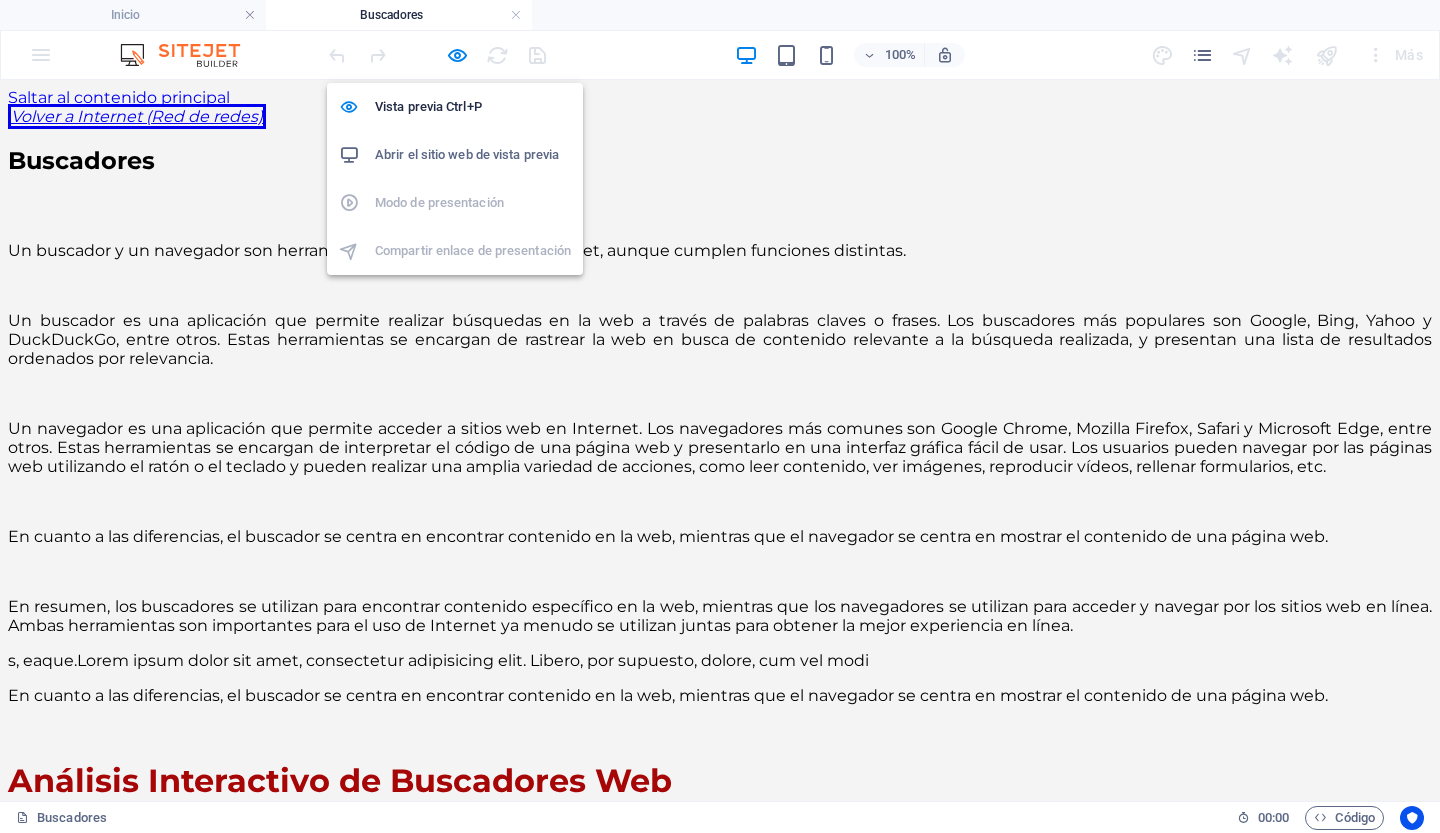 click on "Abrir el sitio web de vista previa" at bounding box center (467, 154) 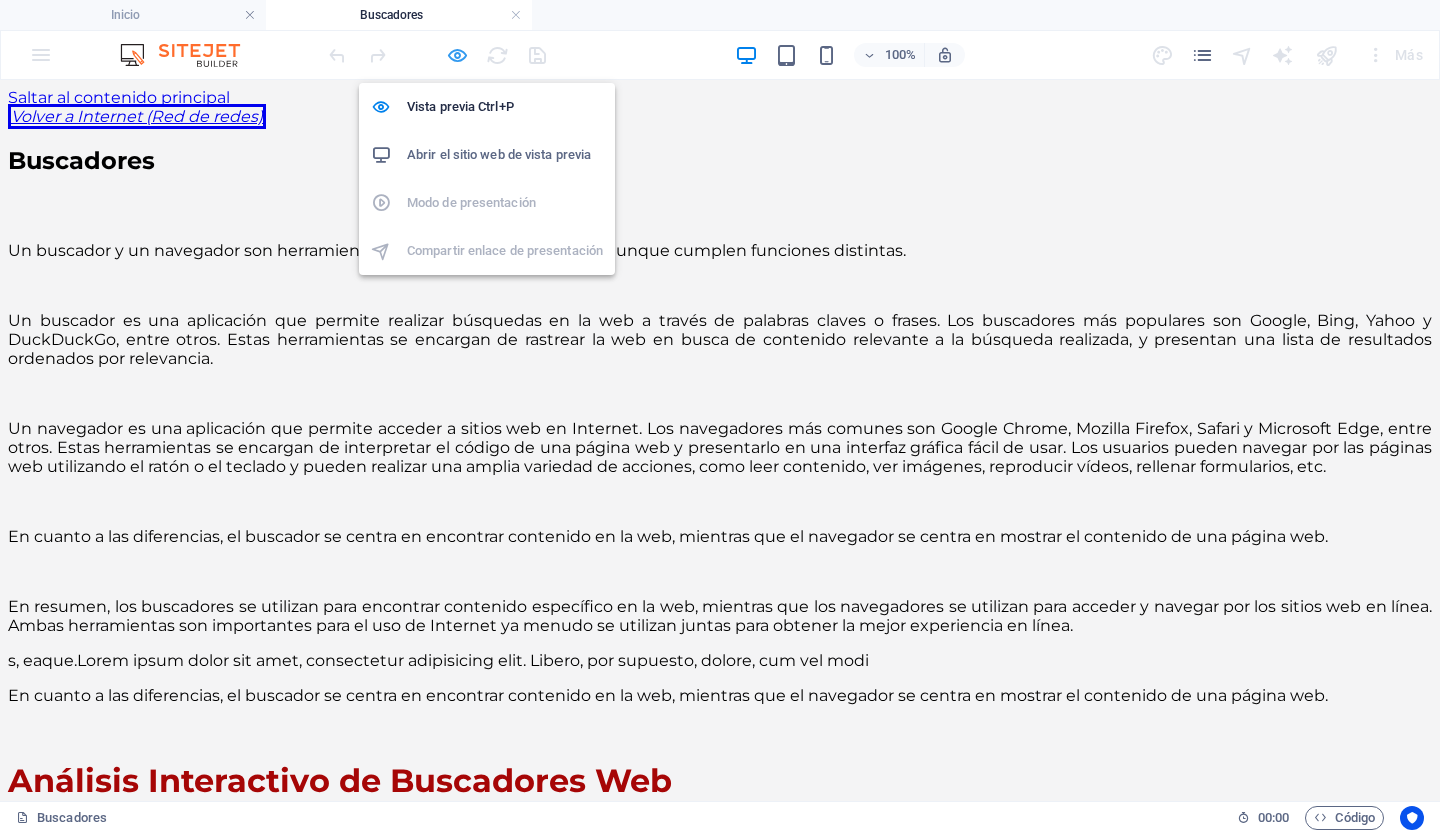 click at bounding box center [457, 55] 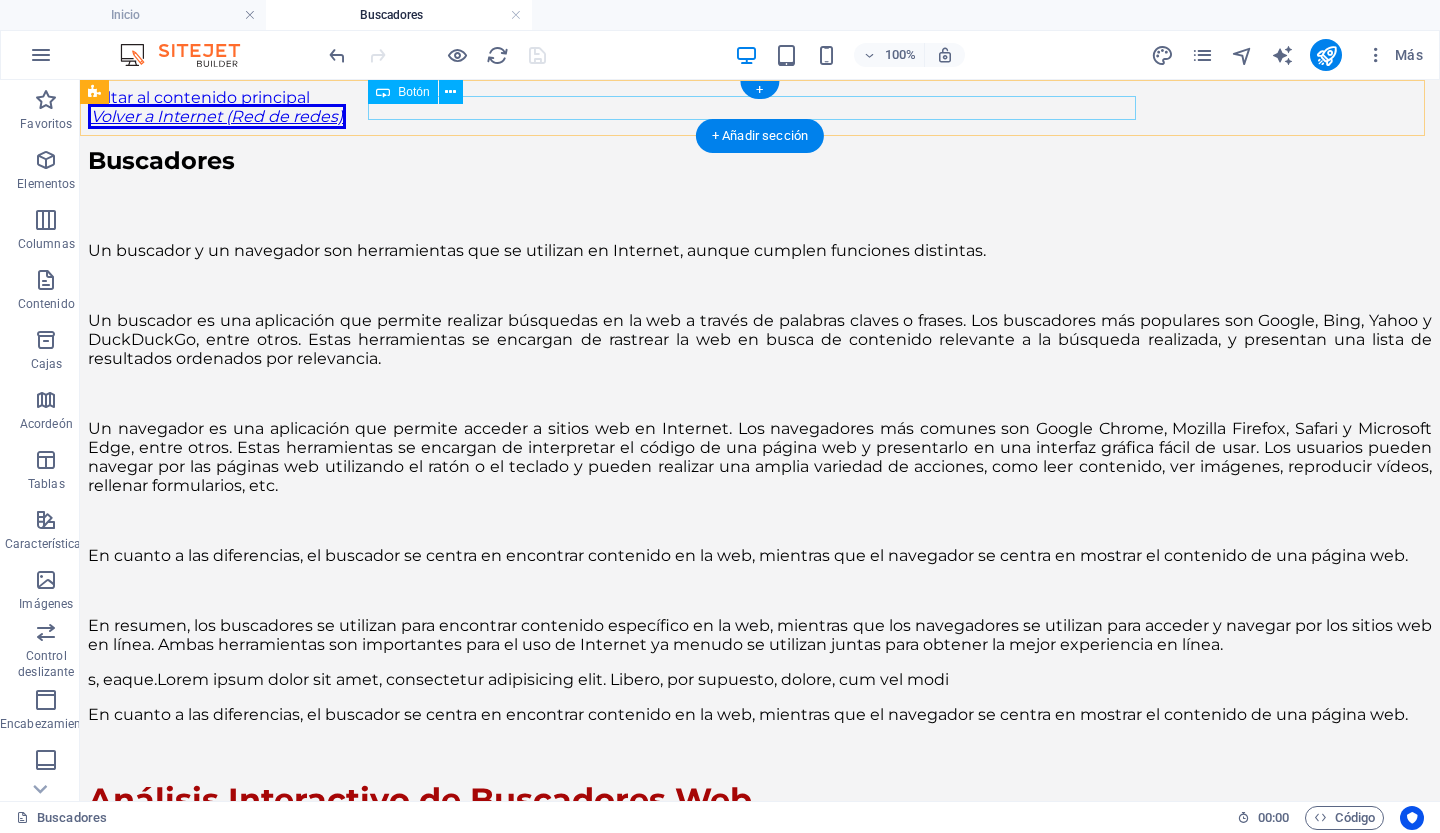 click on "Volver a Internet (Red de redes)" at bounding box center (760, 116) 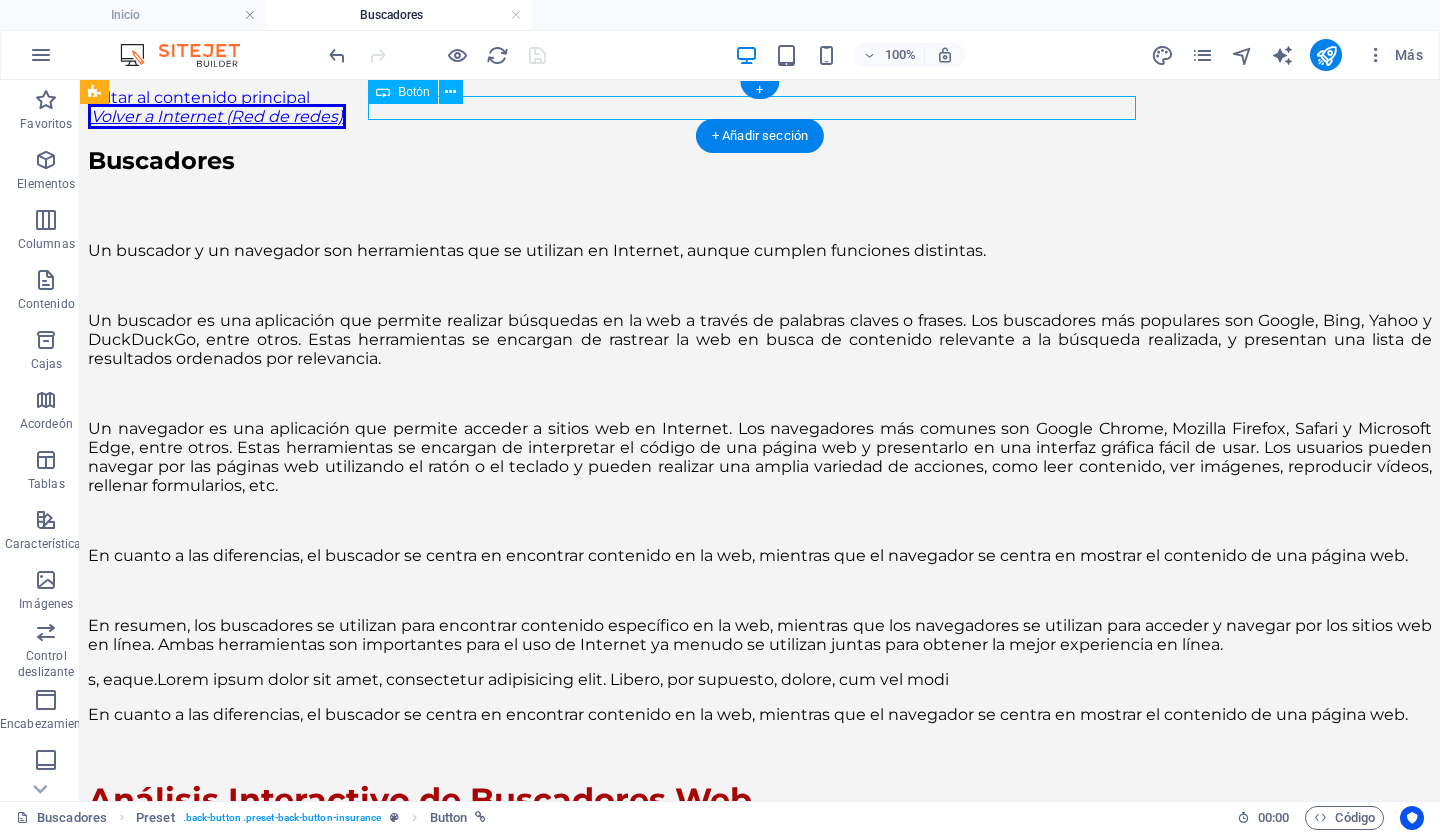 click on "Volver a Internet (Red de redes)" at bounding box center (760, 116) 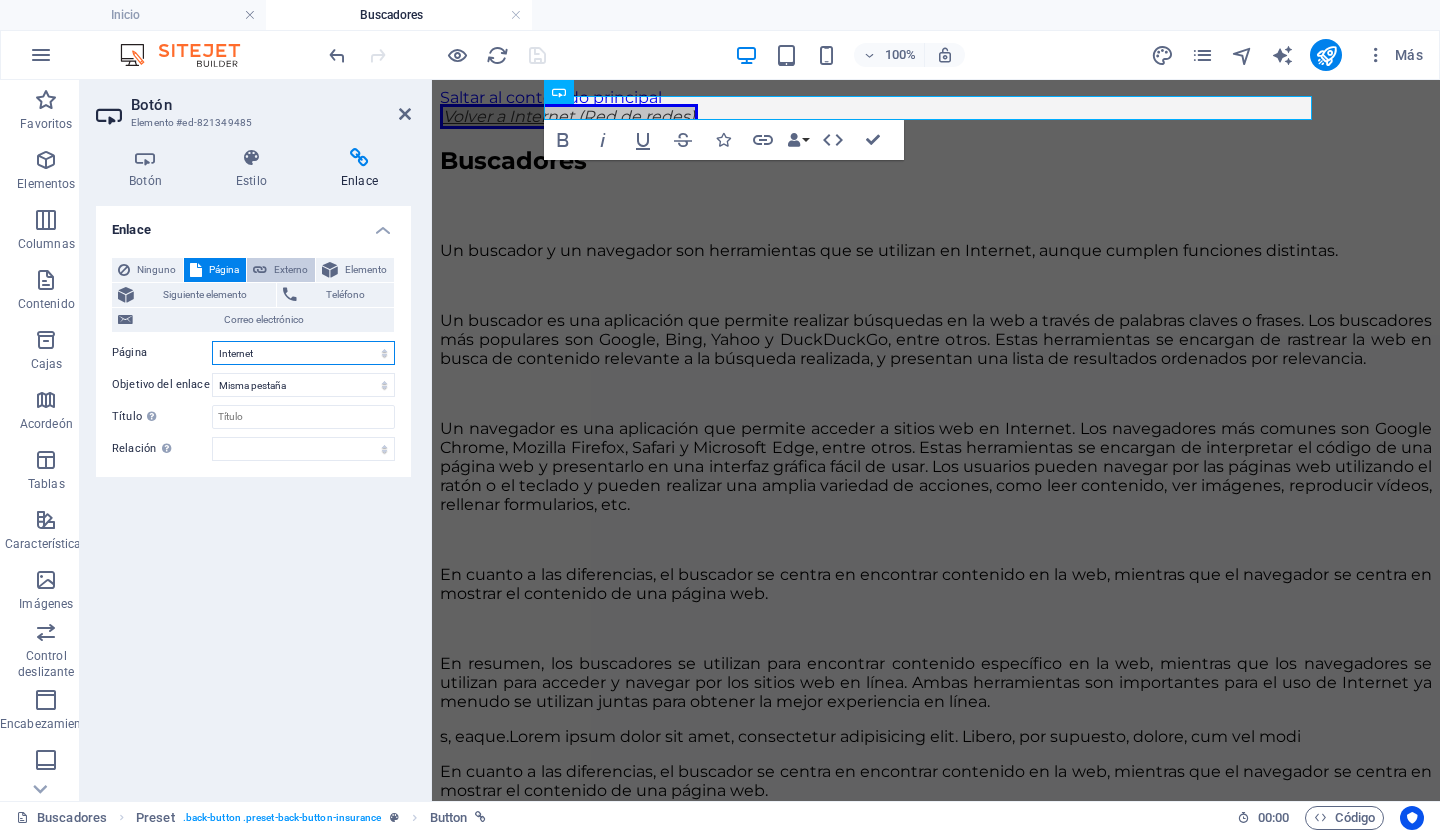 drag, startPoint x: 376, startPoint y: 346, endPoint x: 308, endPoint y: 270, distance: 101.98039 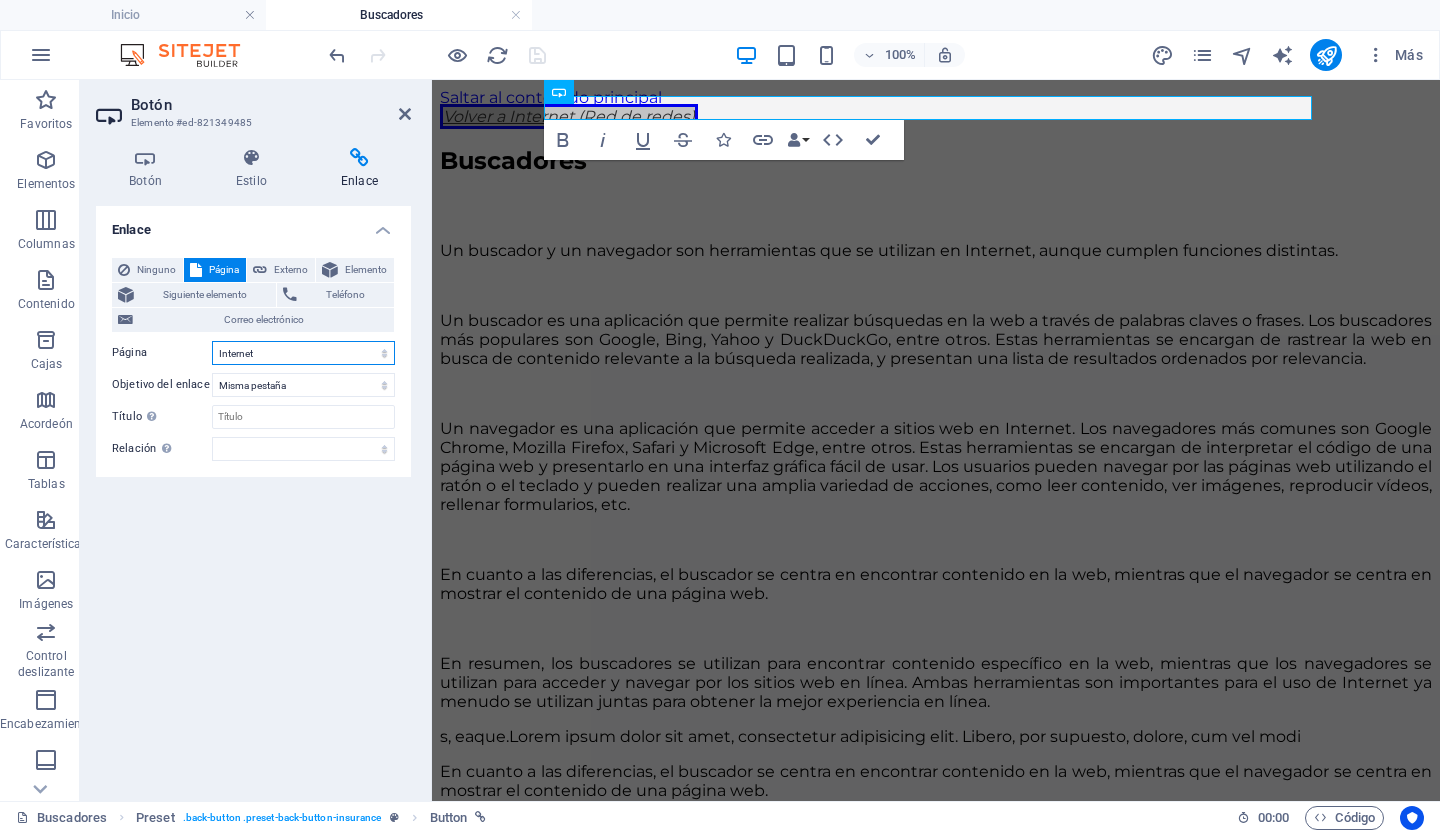 click on "Inicio Internet -- Buscadores -- Navegadores -- Datos curiosos -- web -- navegación -- Seguro de granja o rancho -- Seguro de viaje -- Seguro de viaje a largo plazo -- Seguro de Incapacidad -- Seguro de vehículos Redes Sociales Software Aportaciones -- Comunicación no verbal -- Navalosa Inteligencia Artificial" at bounding box center [303, 353] 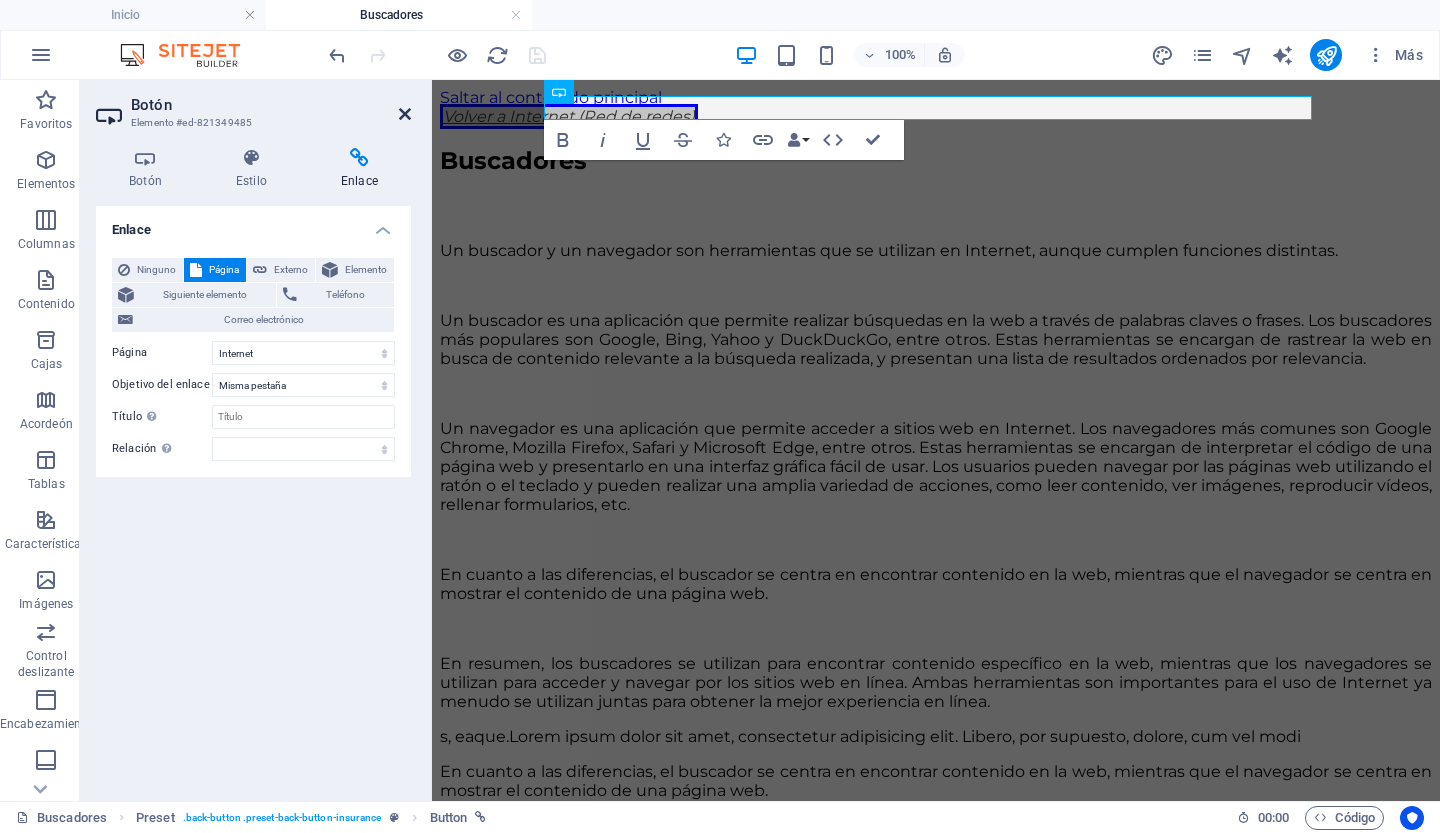 click at bounding box center (405, 114) 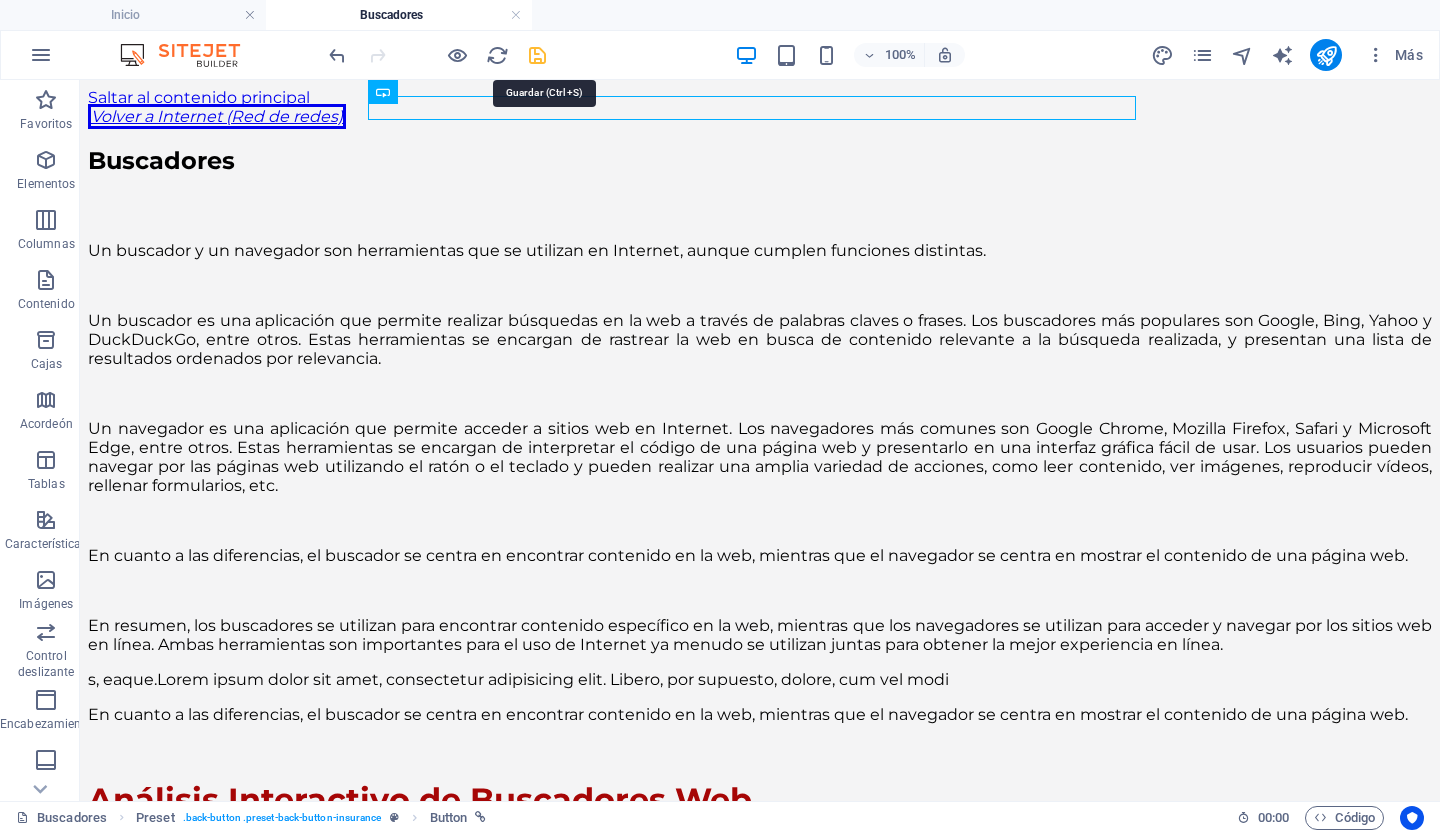 click at bounding box center (537, 55) 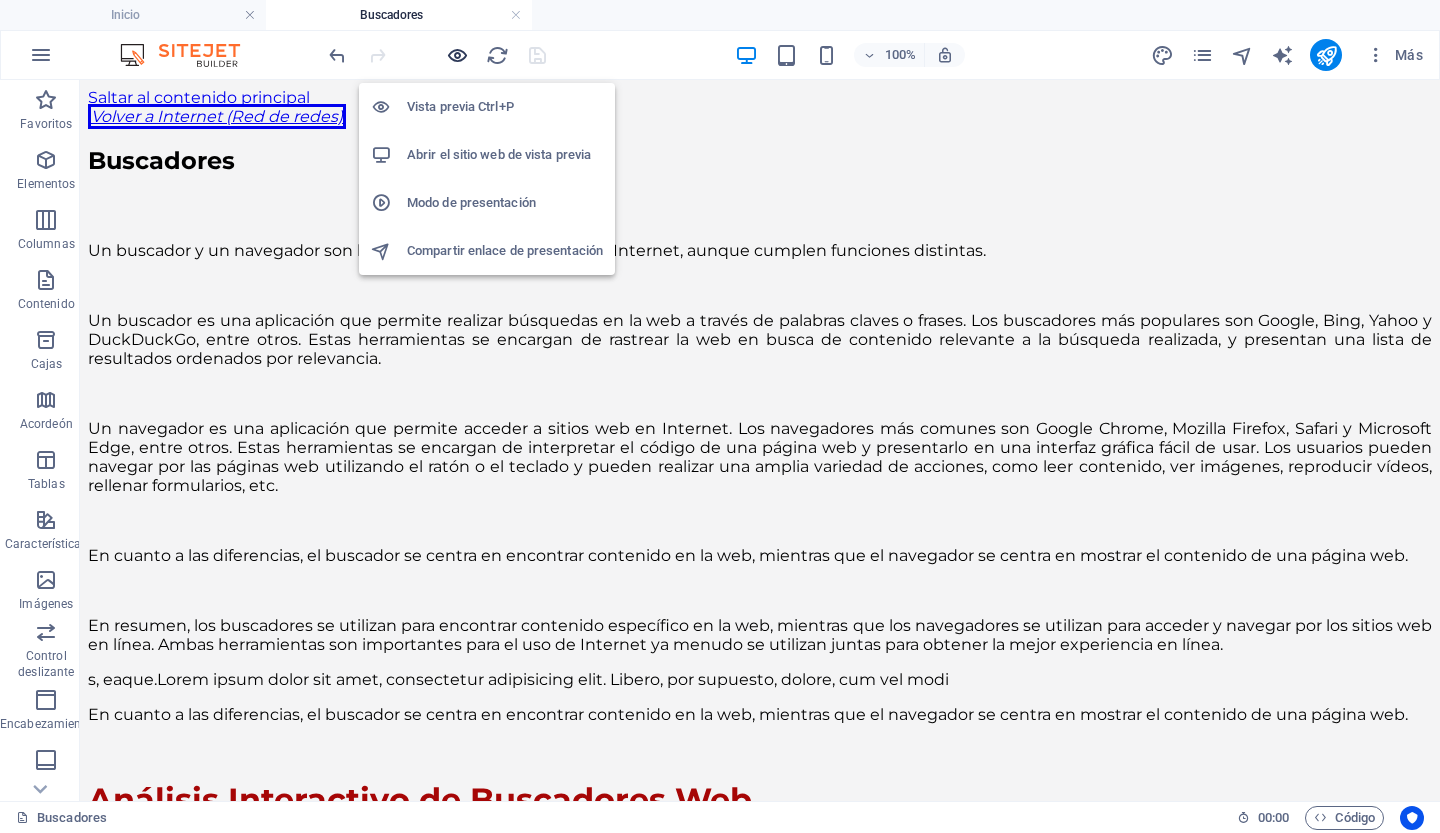 click at bounding box center [457, 55] 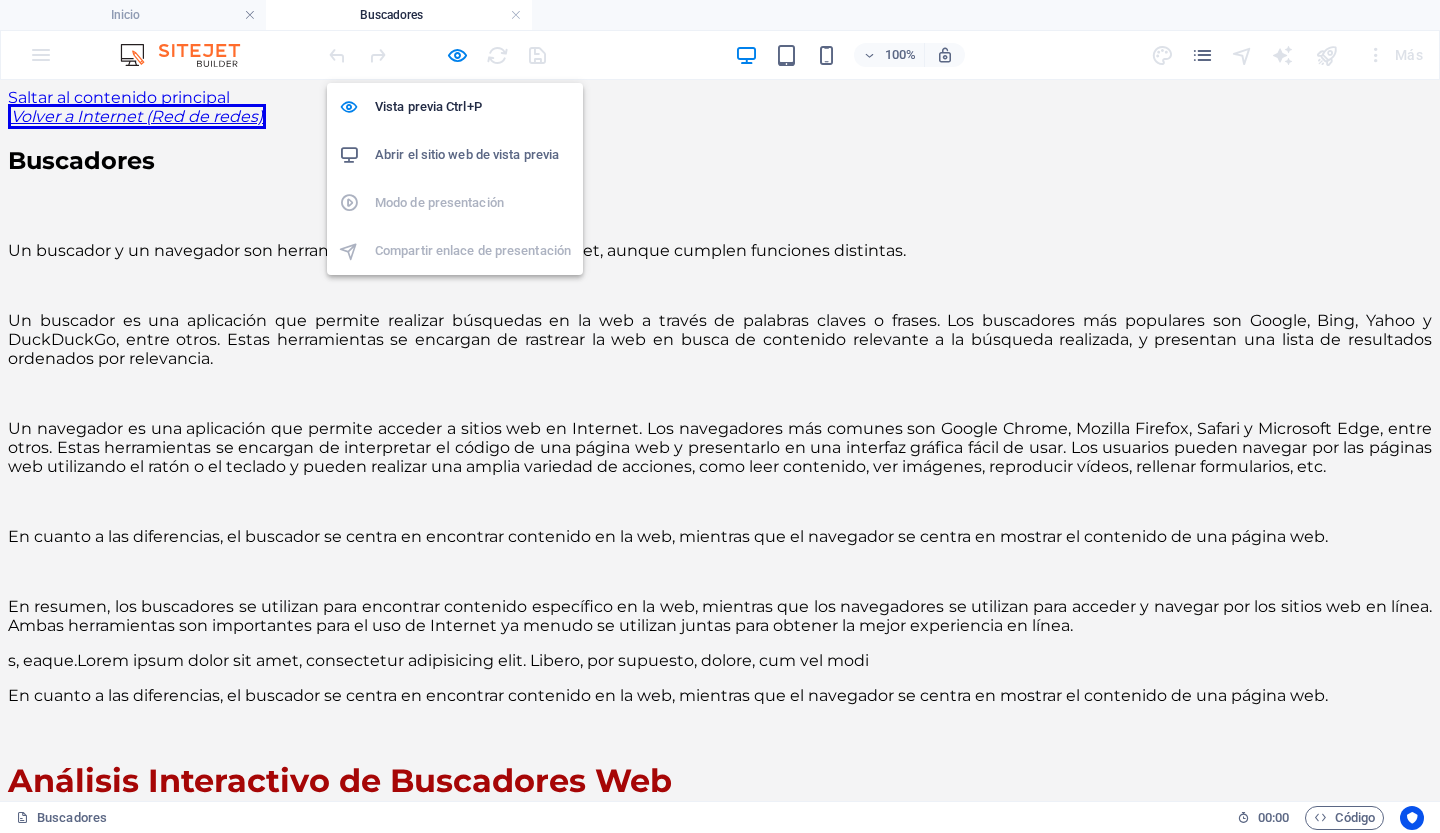click on "Abrir el sitio web de vista previa" at bounding box center [467, 154] 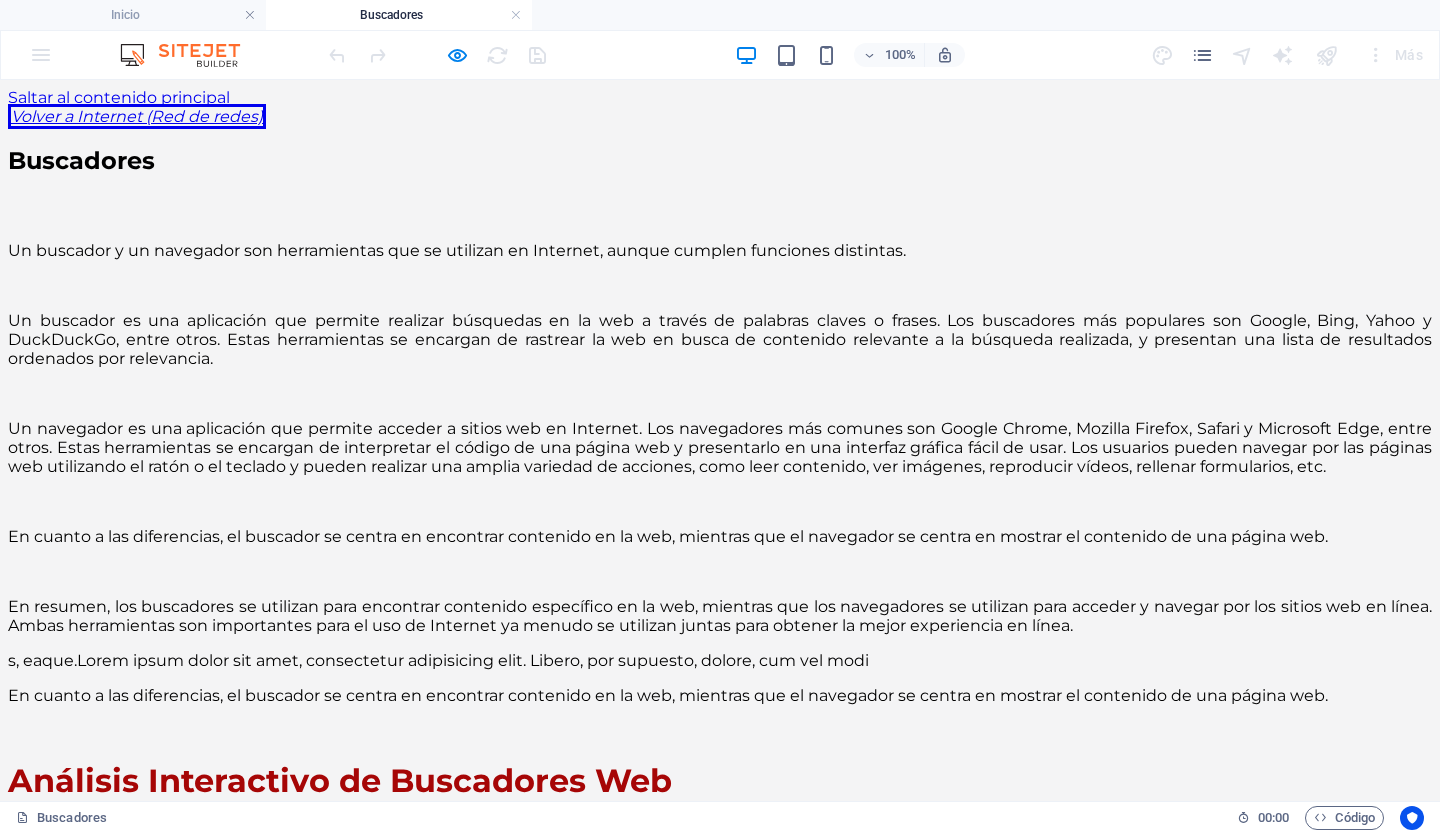 click on "Buscadores" at bounding box center [81, 160] 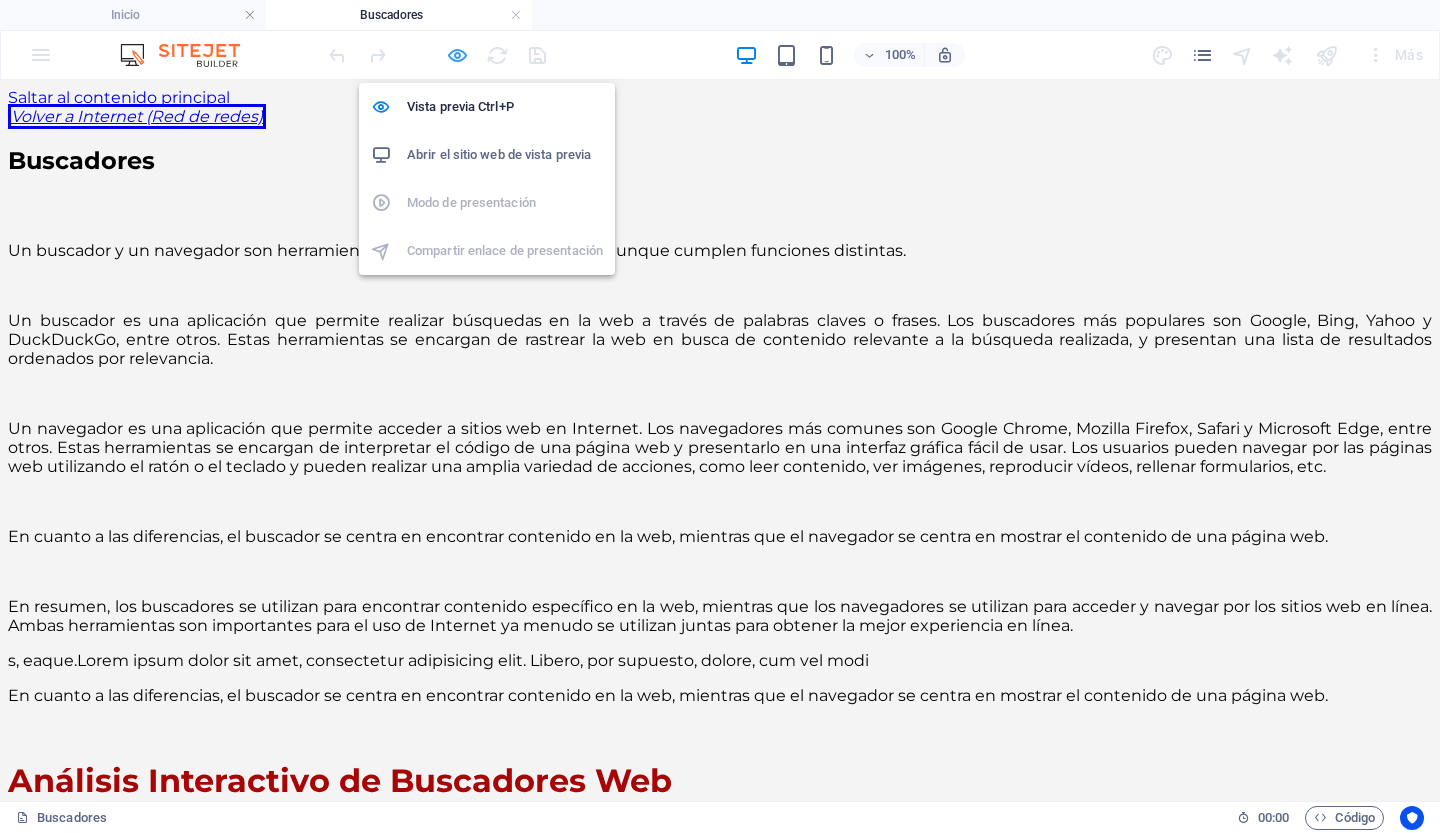 click at bounding box center [457, 55] 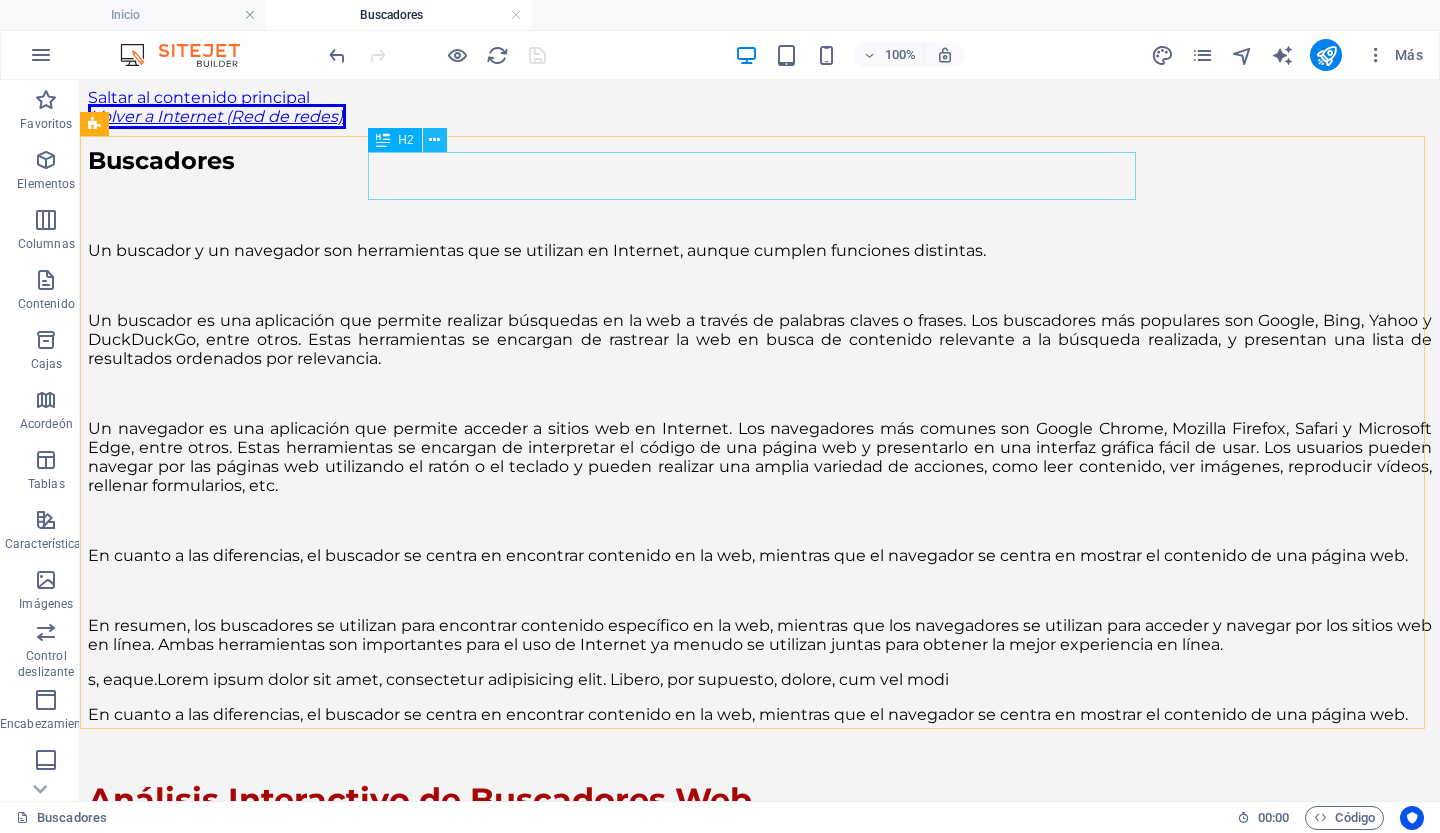 click at bounding box center (434, 140) 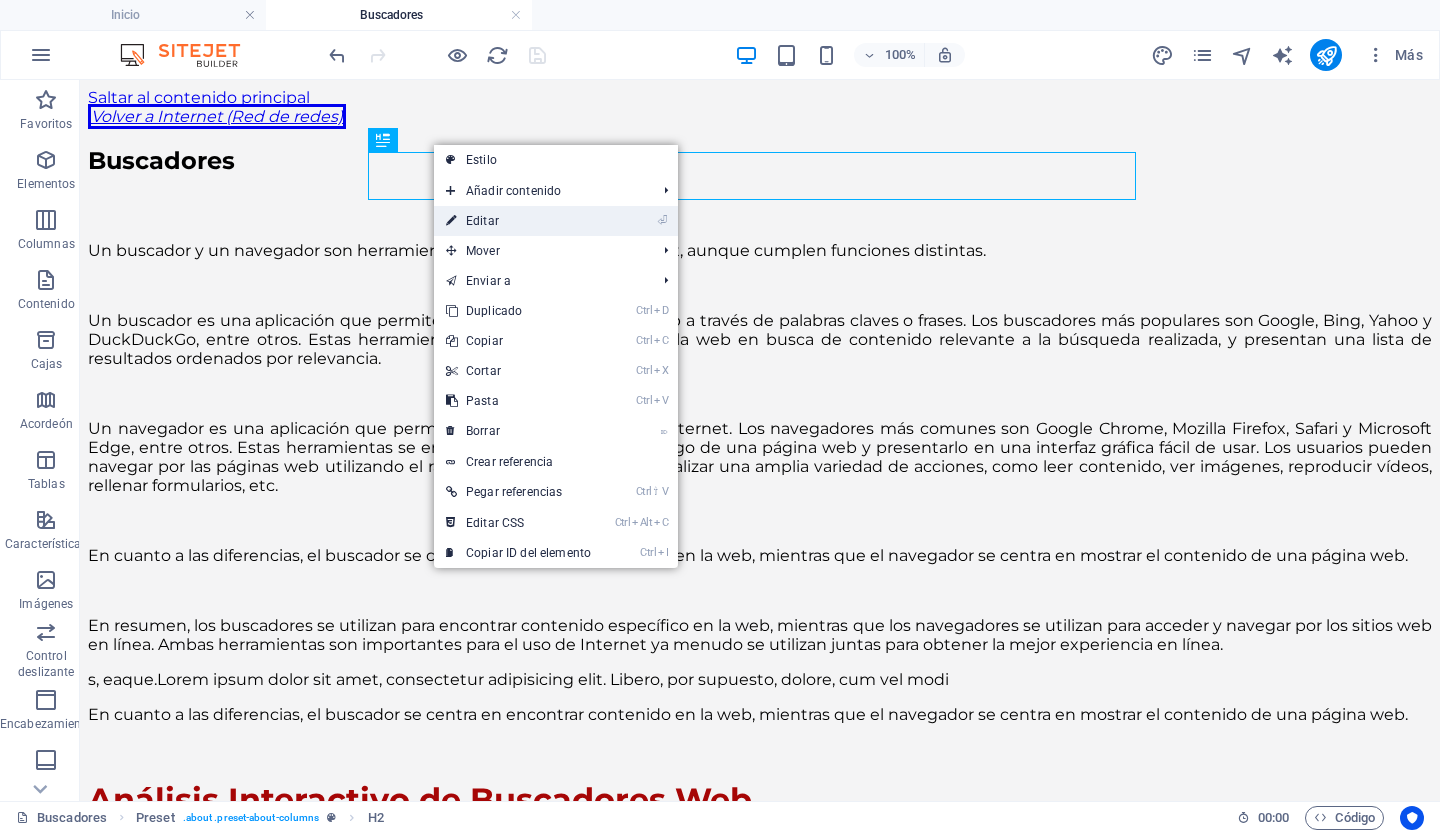click on "Editar" at bounding box center (482, 221) 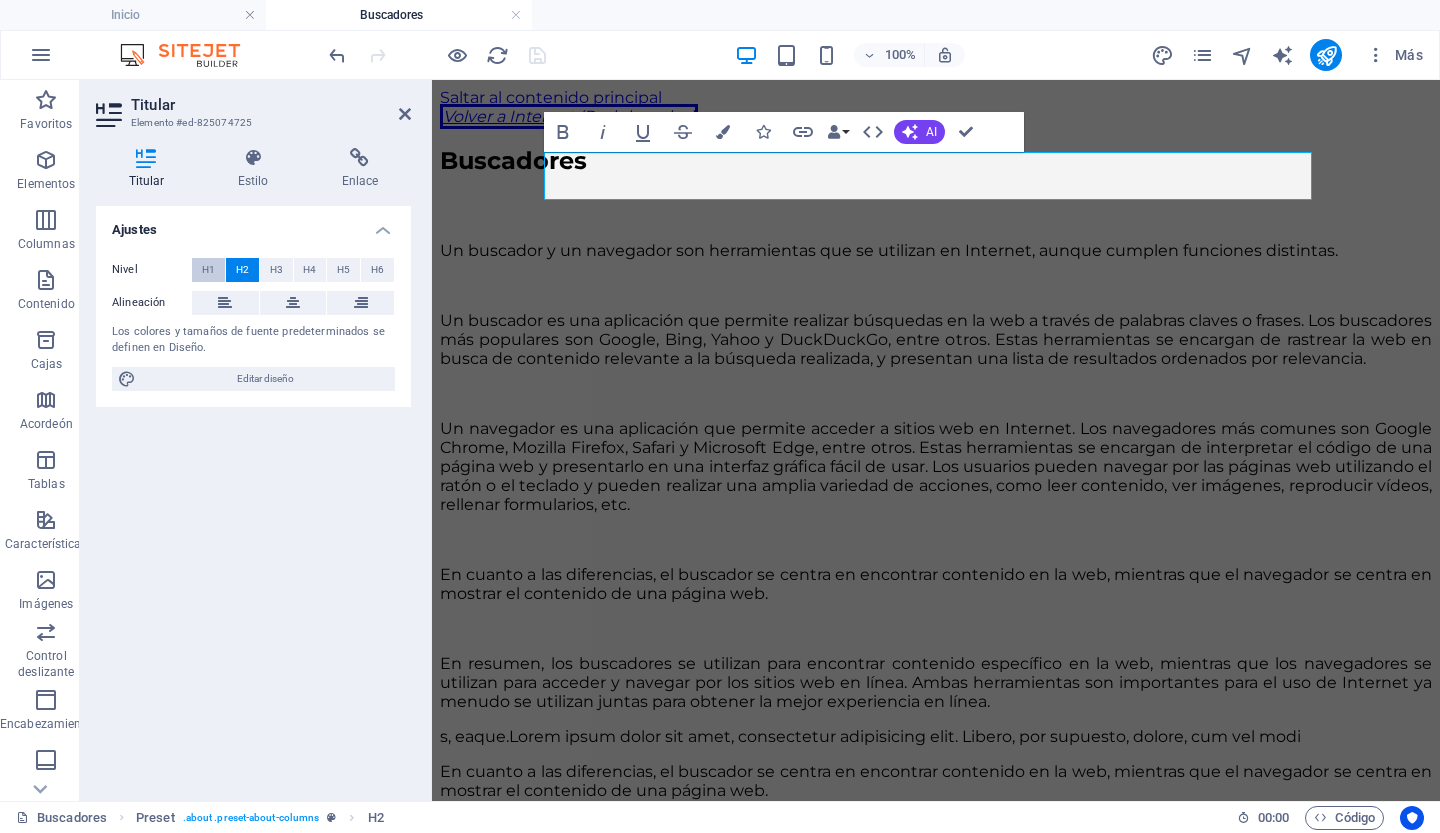 click on "H1" at bounding box center (208, 269) 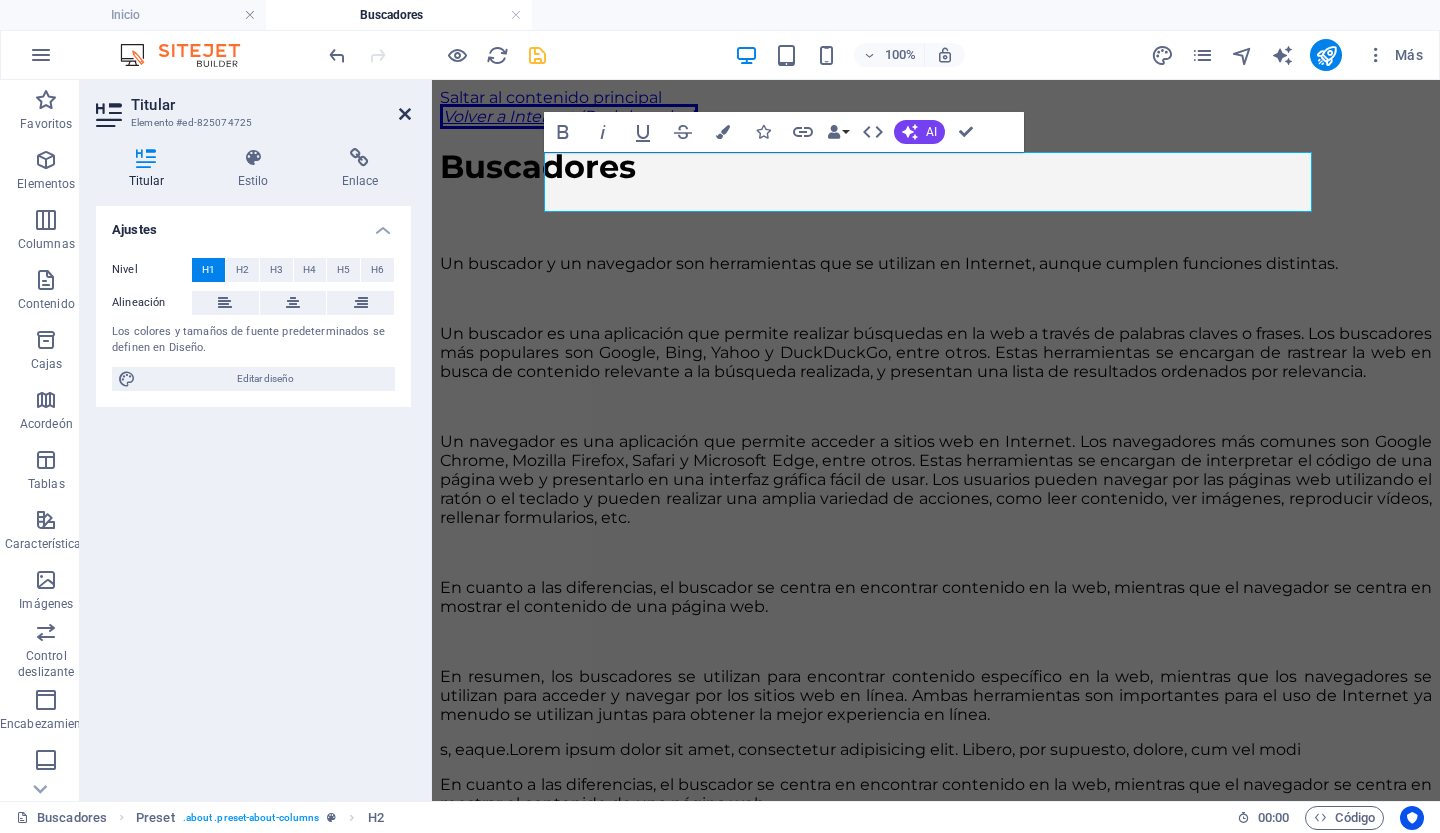 click at bounding box center [405, 114] 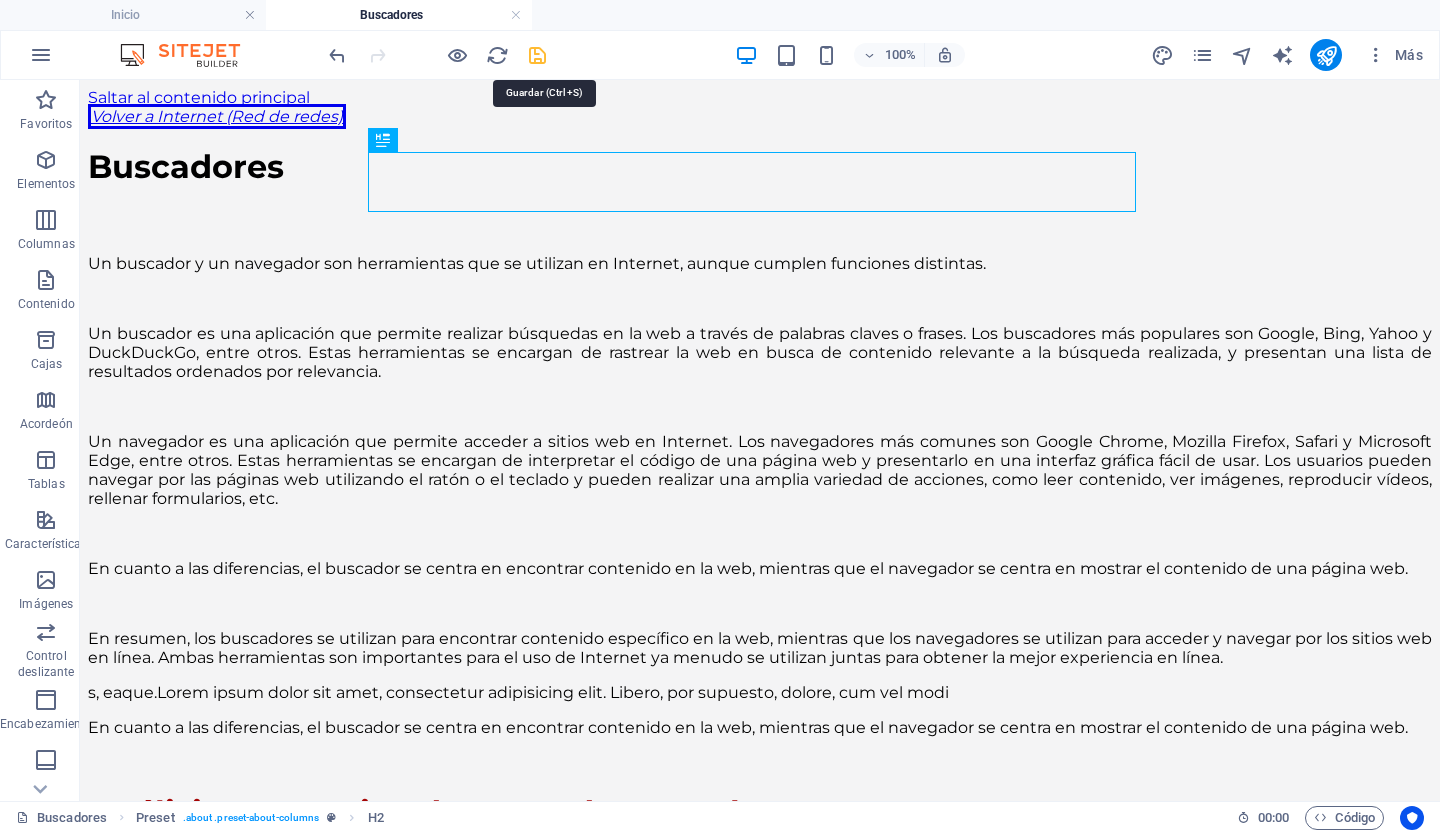 click at bounding box center (537, 55) 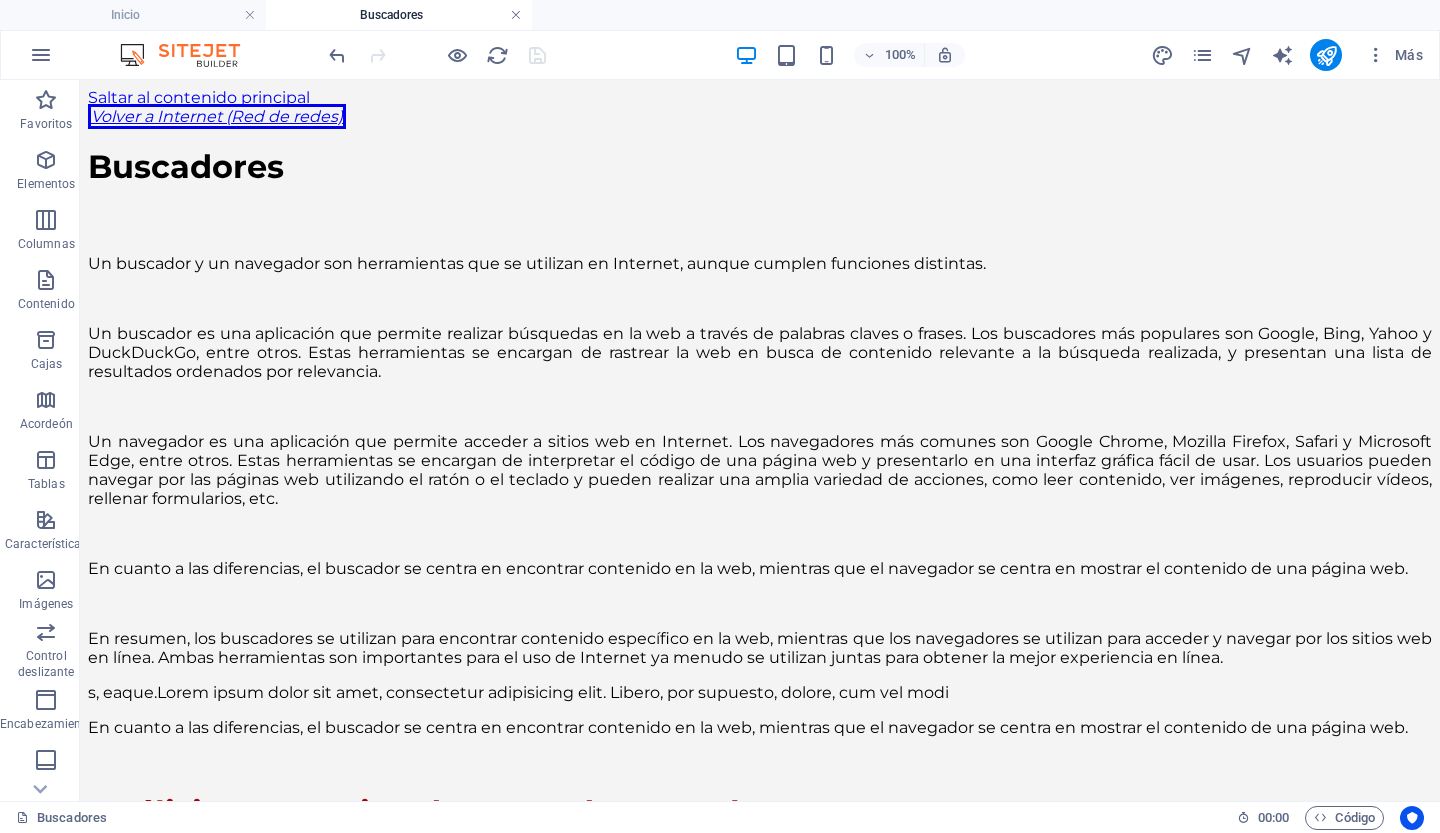 click at bounding box center [516, 15] 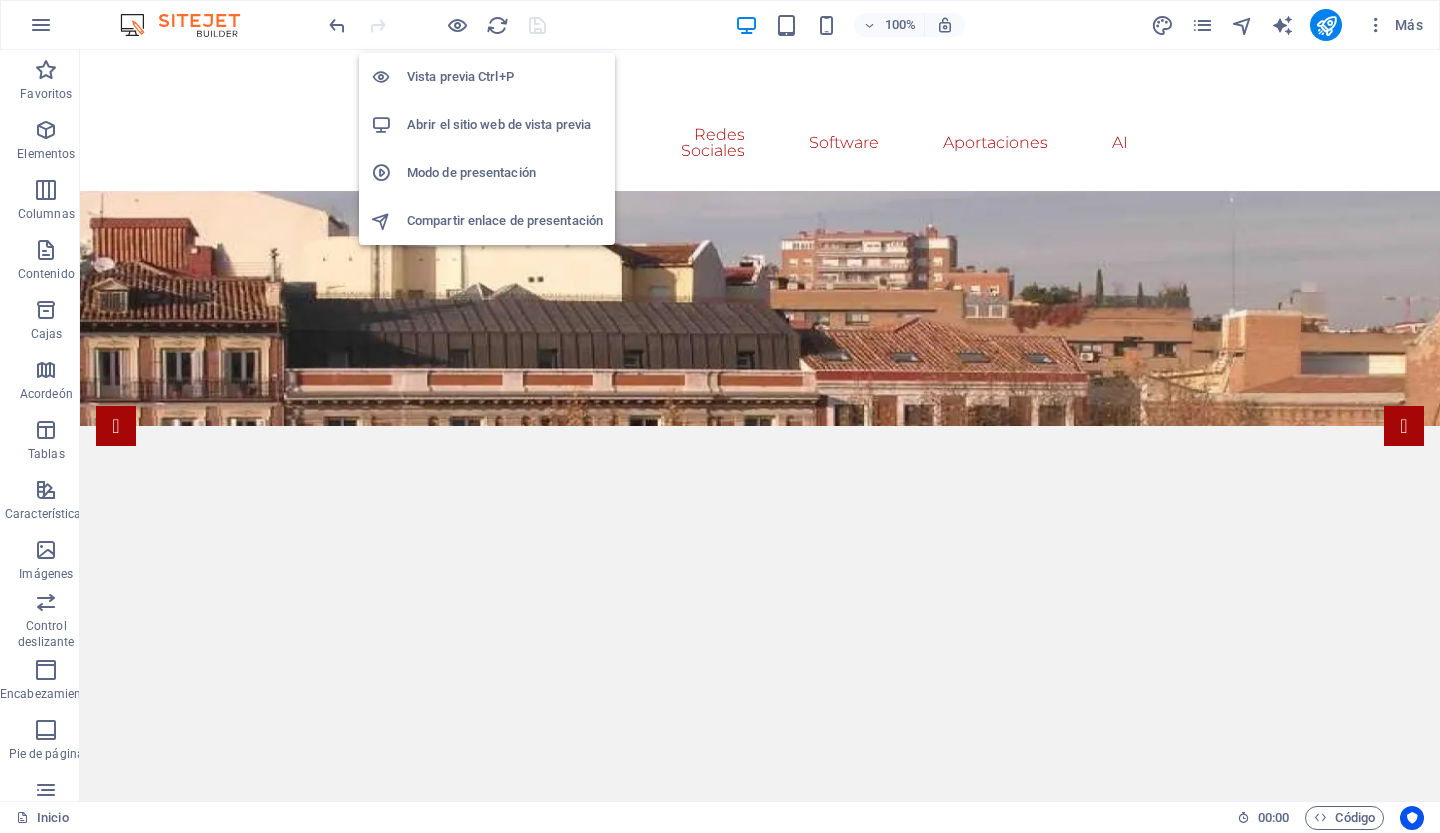 click on "Abrir el sitio web de vista previa" at bounding box center (499, 124) 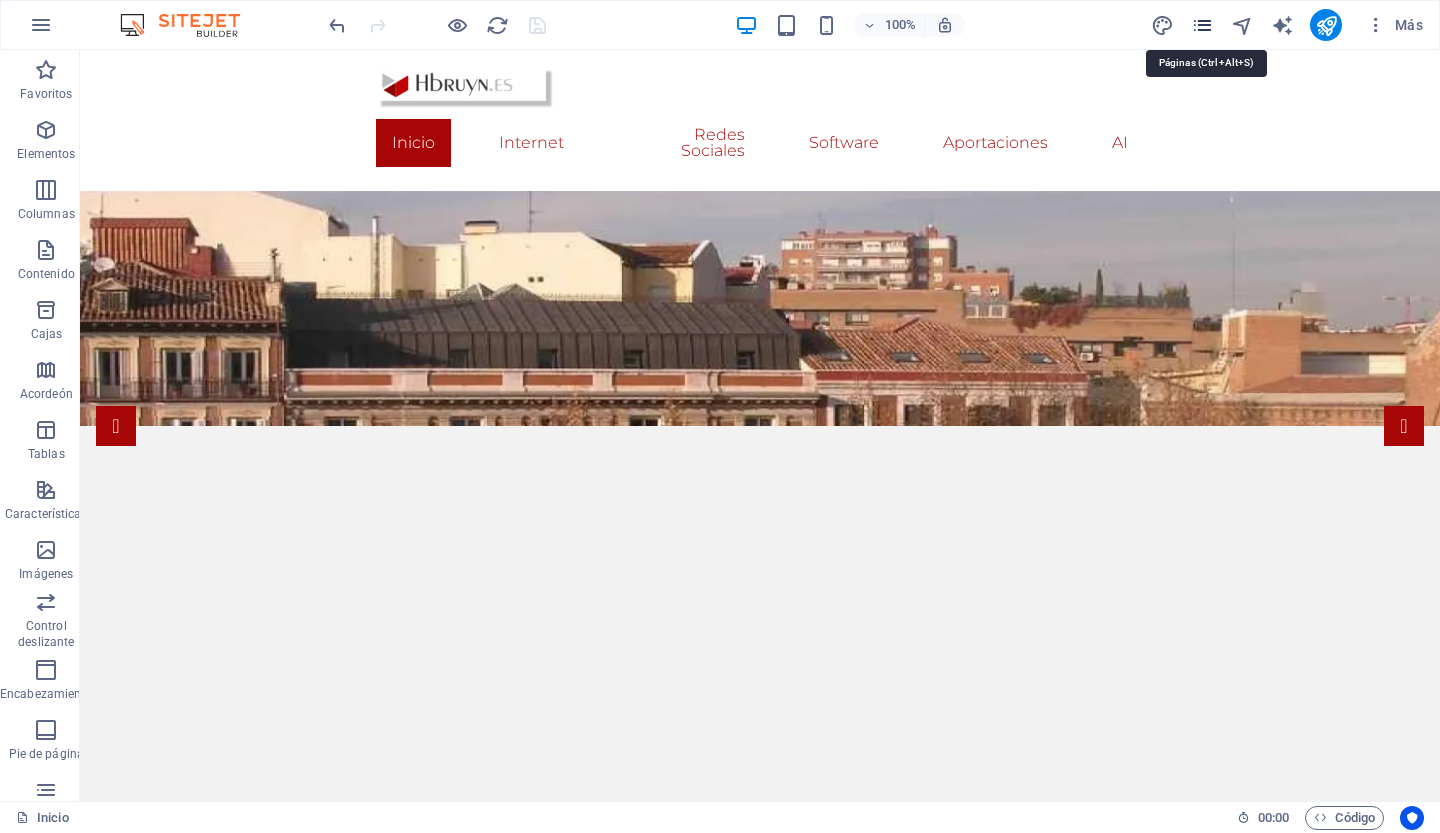 click at bounding box center (1202, 25) 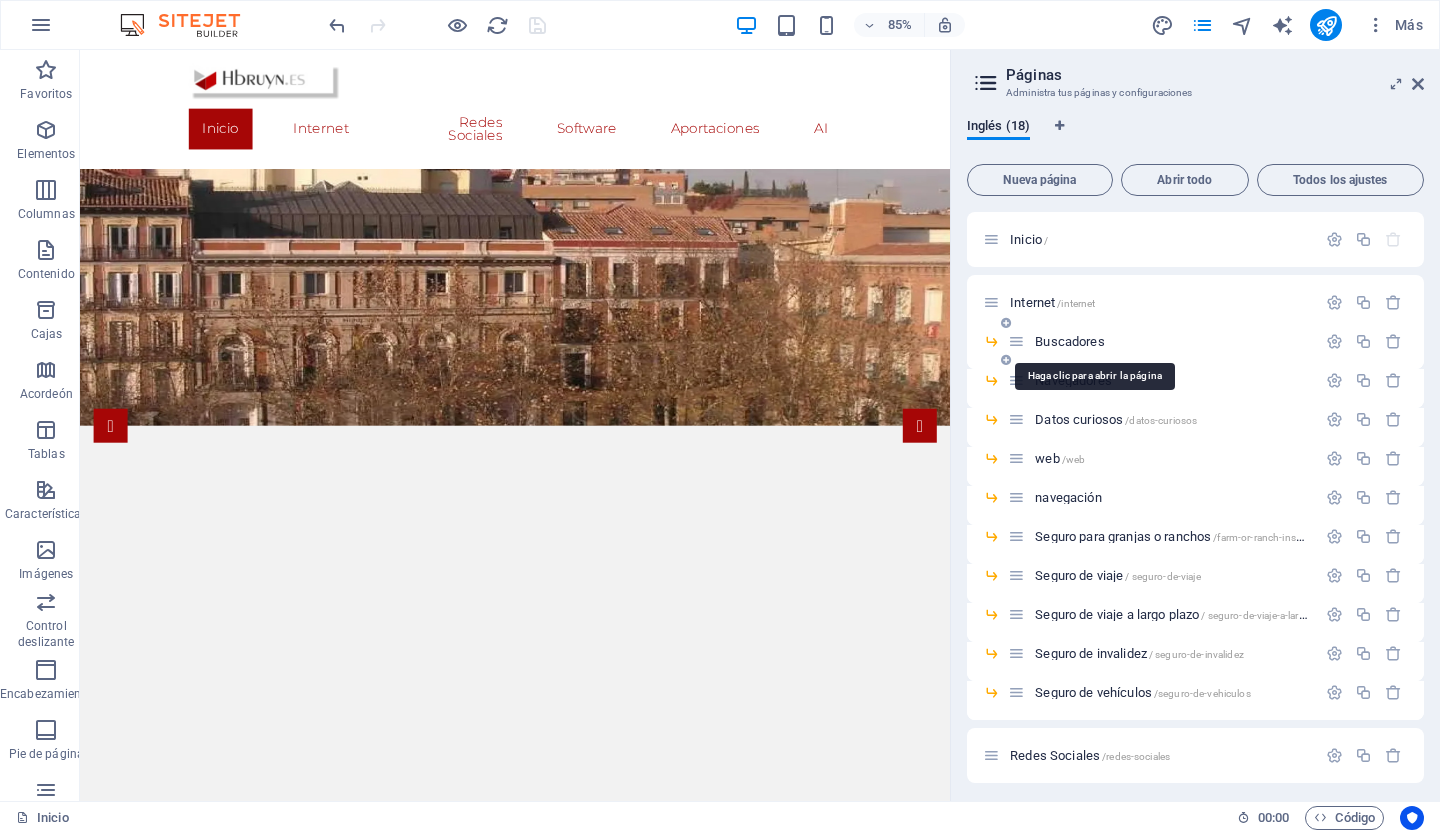 click on "Buscadores" at bounding box center [1069, 341] 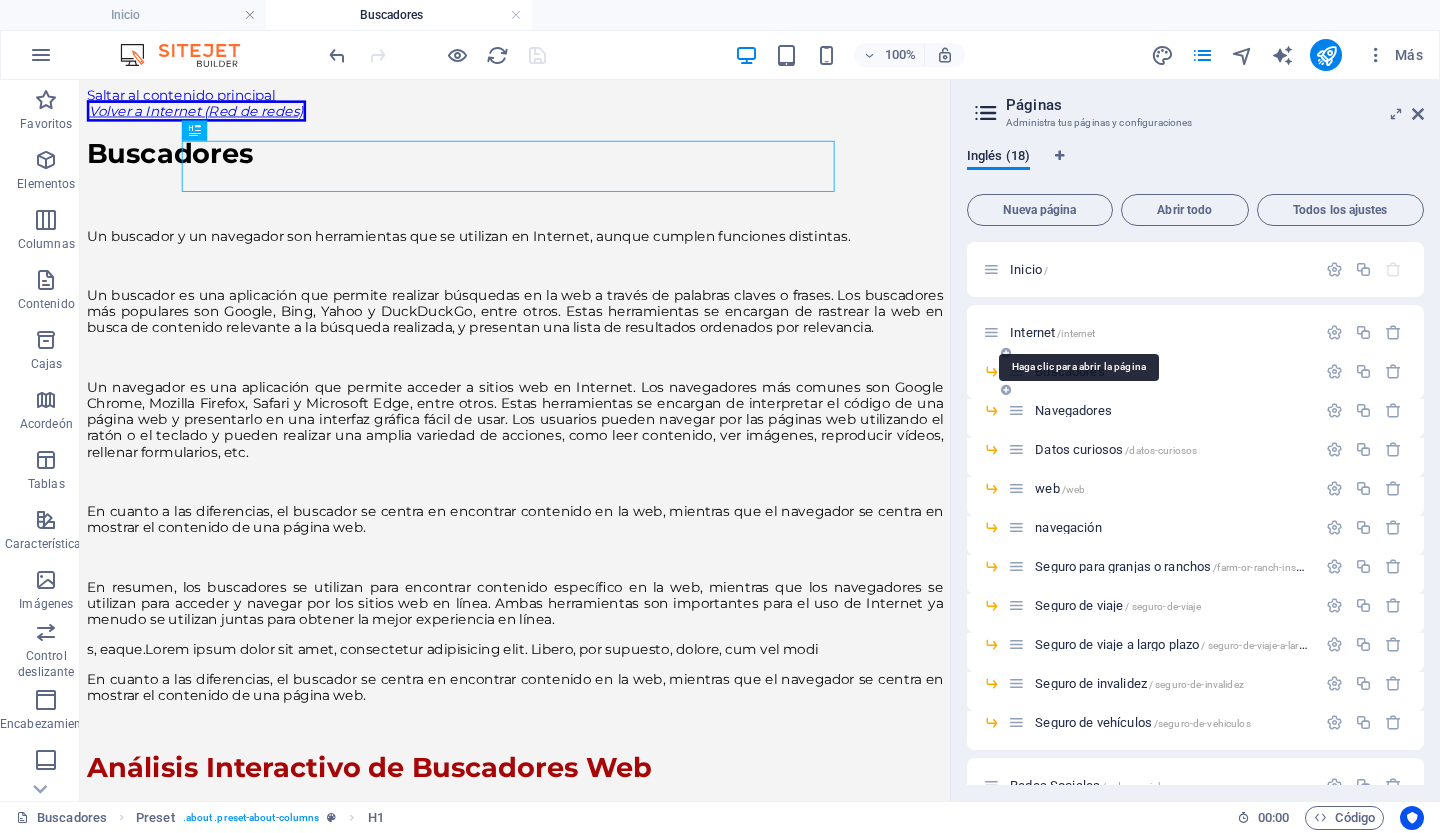 scroll, scrollTop: 0, scrollLeft: 0, axis: both 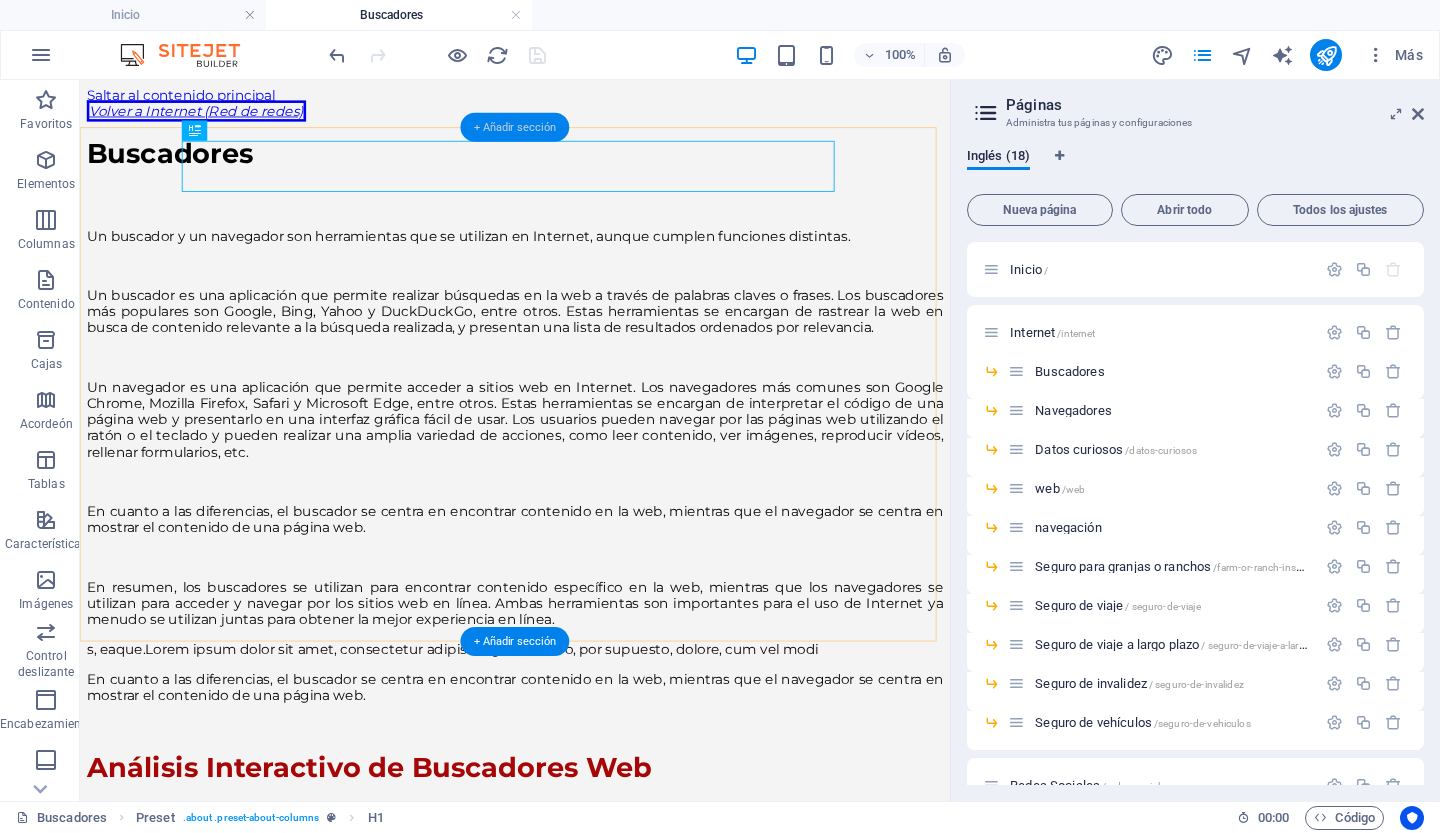click on "+ Añadir sección" at bounding box center [515, 127] 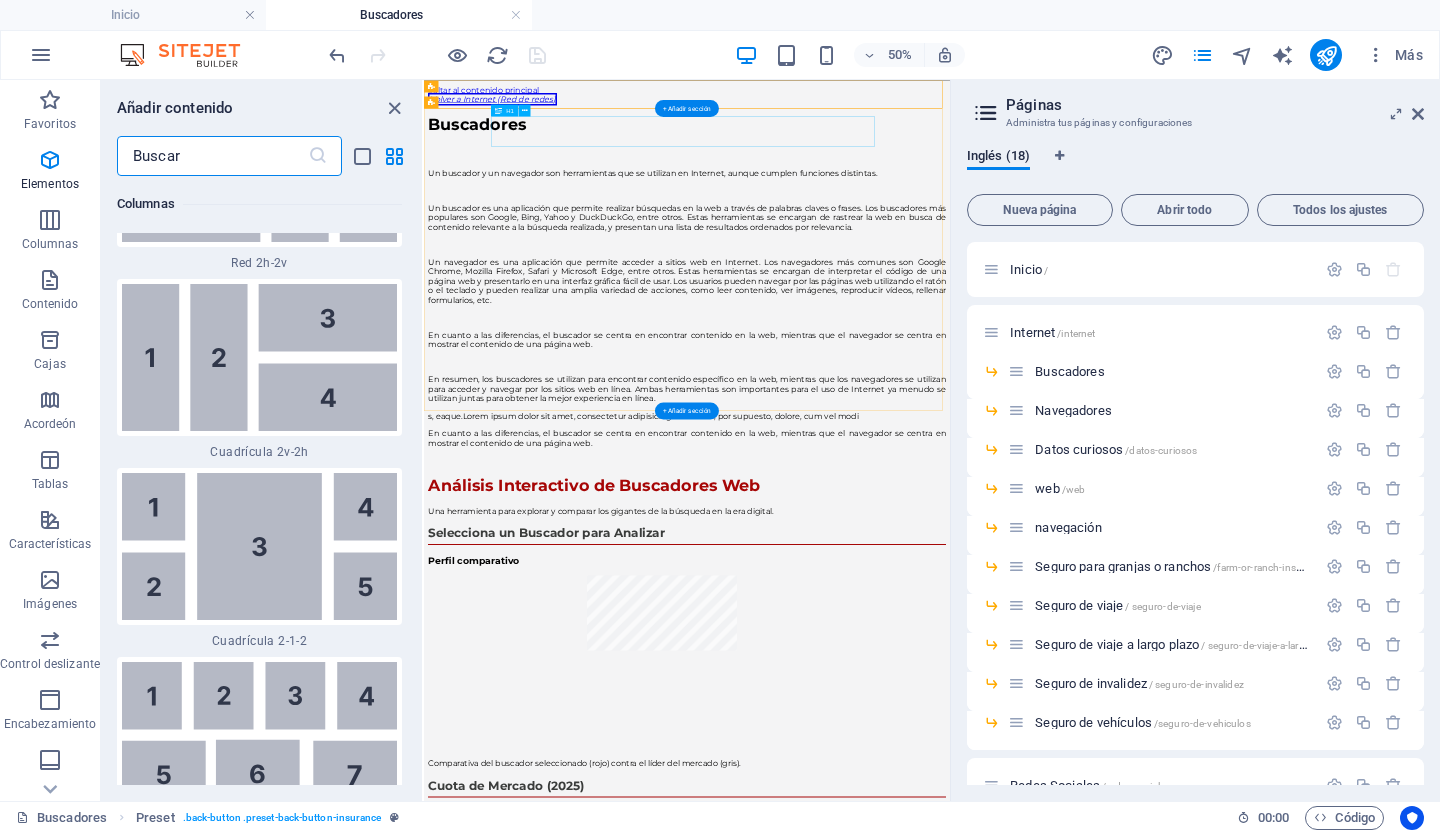 scroll, scrollTop: 6430, scrollLeft: 0, axis: vertical 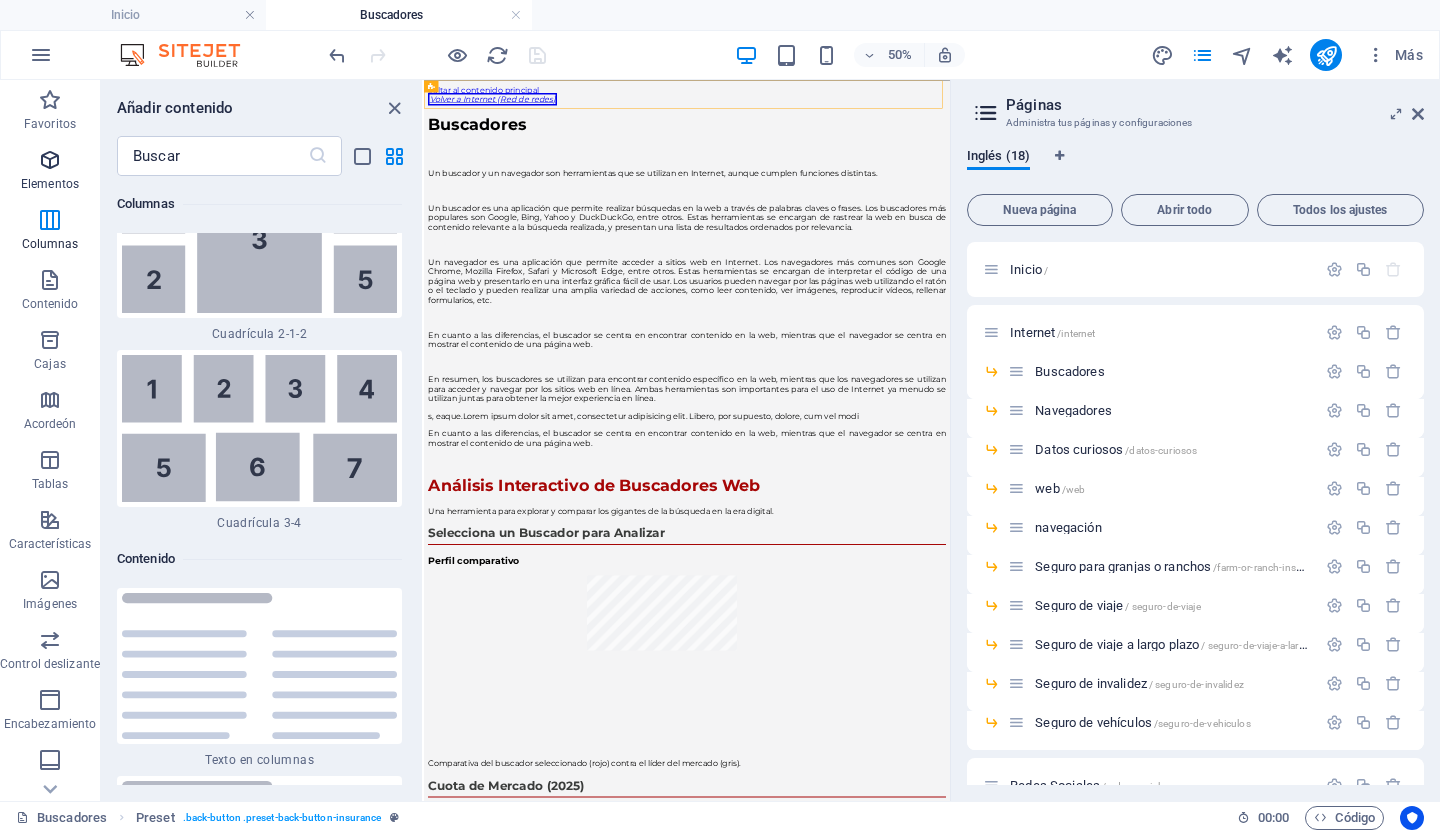 click at bounding box center (50, 160) 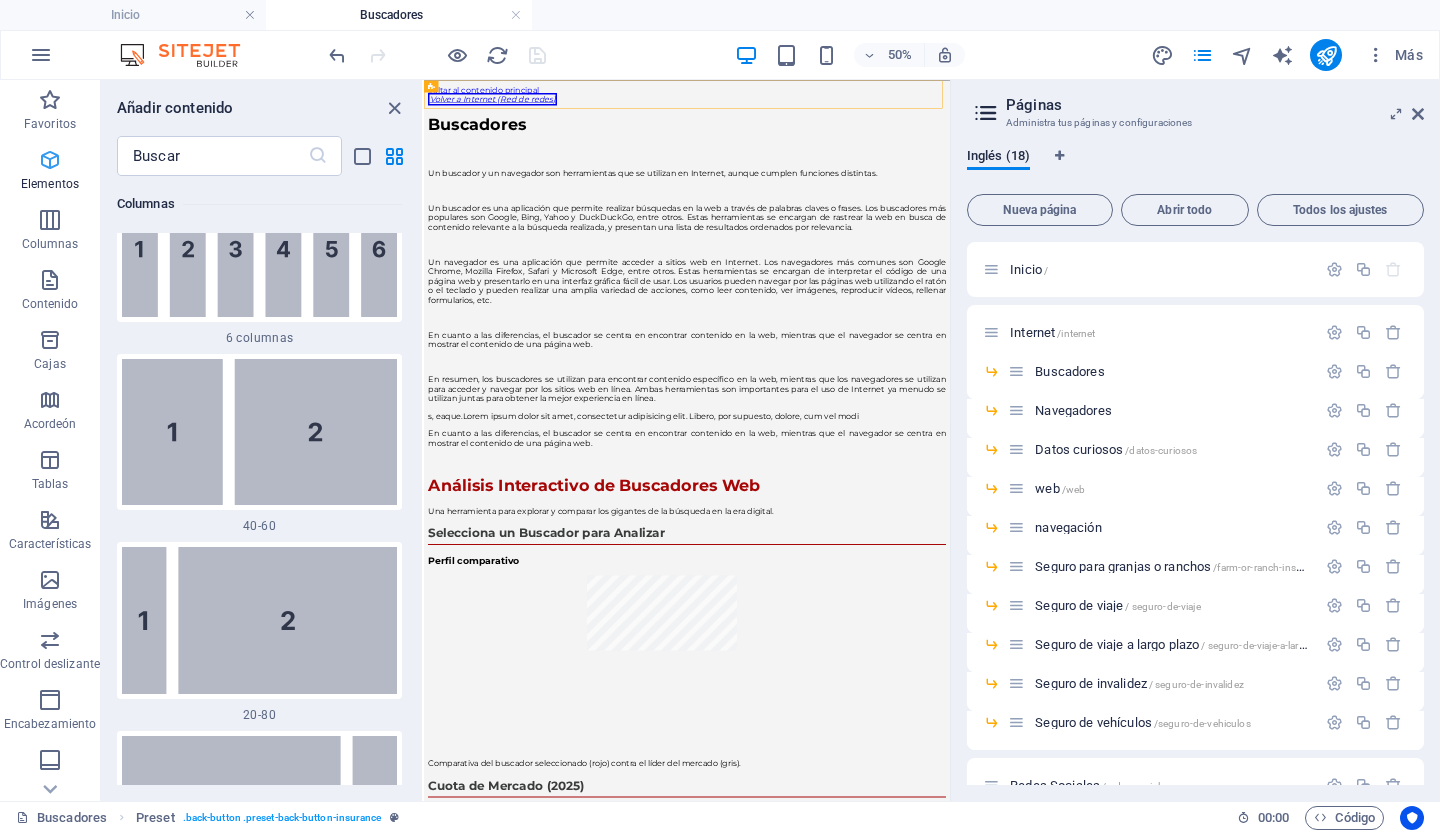 scroll, scrollTop: 376, scrollLeft: 0, axis: vertical 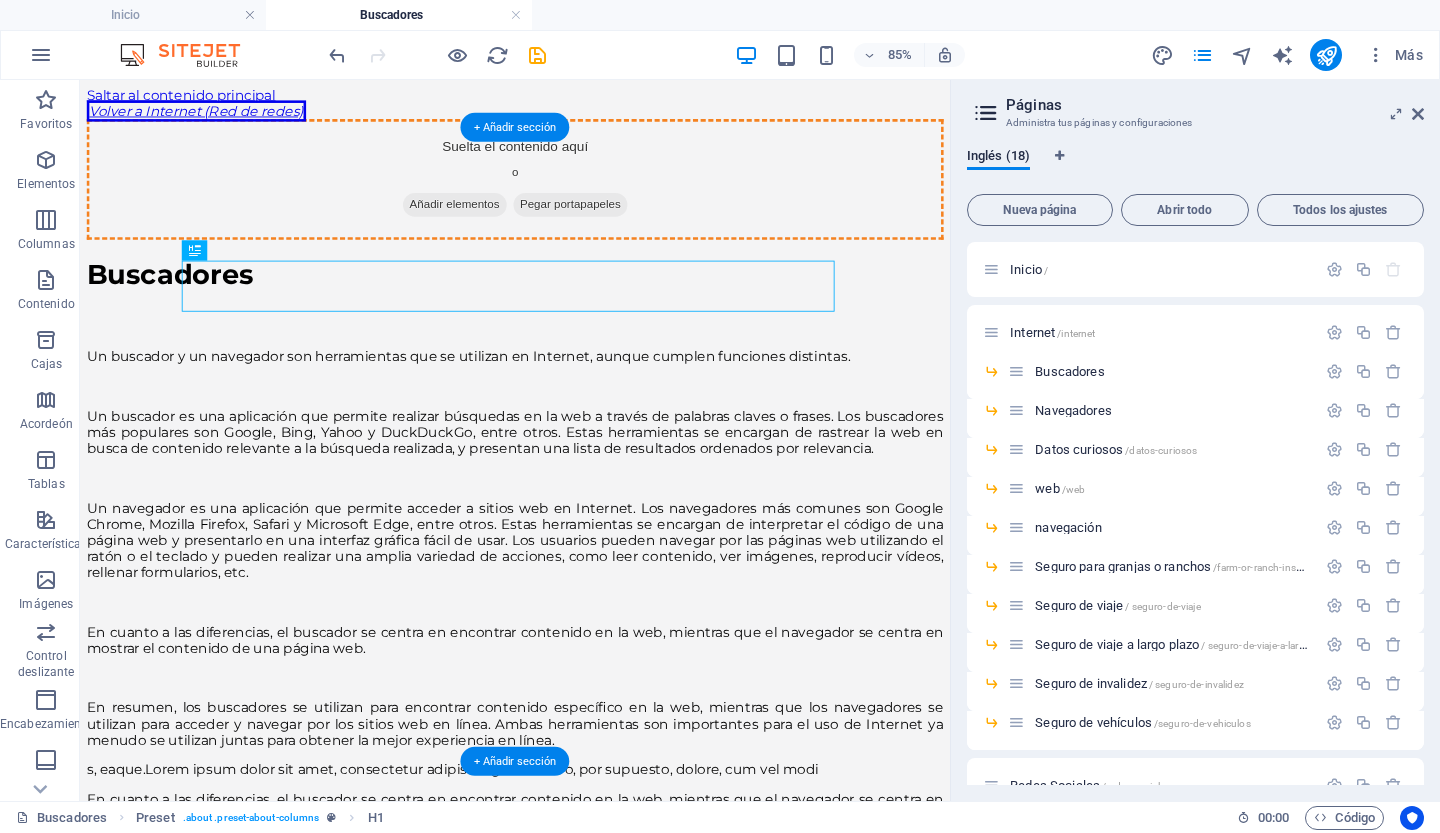 drag, startPoint x: 269, startPoint y: 314, endPoint x: 603, endPoint y: 177, distance: 361.00555 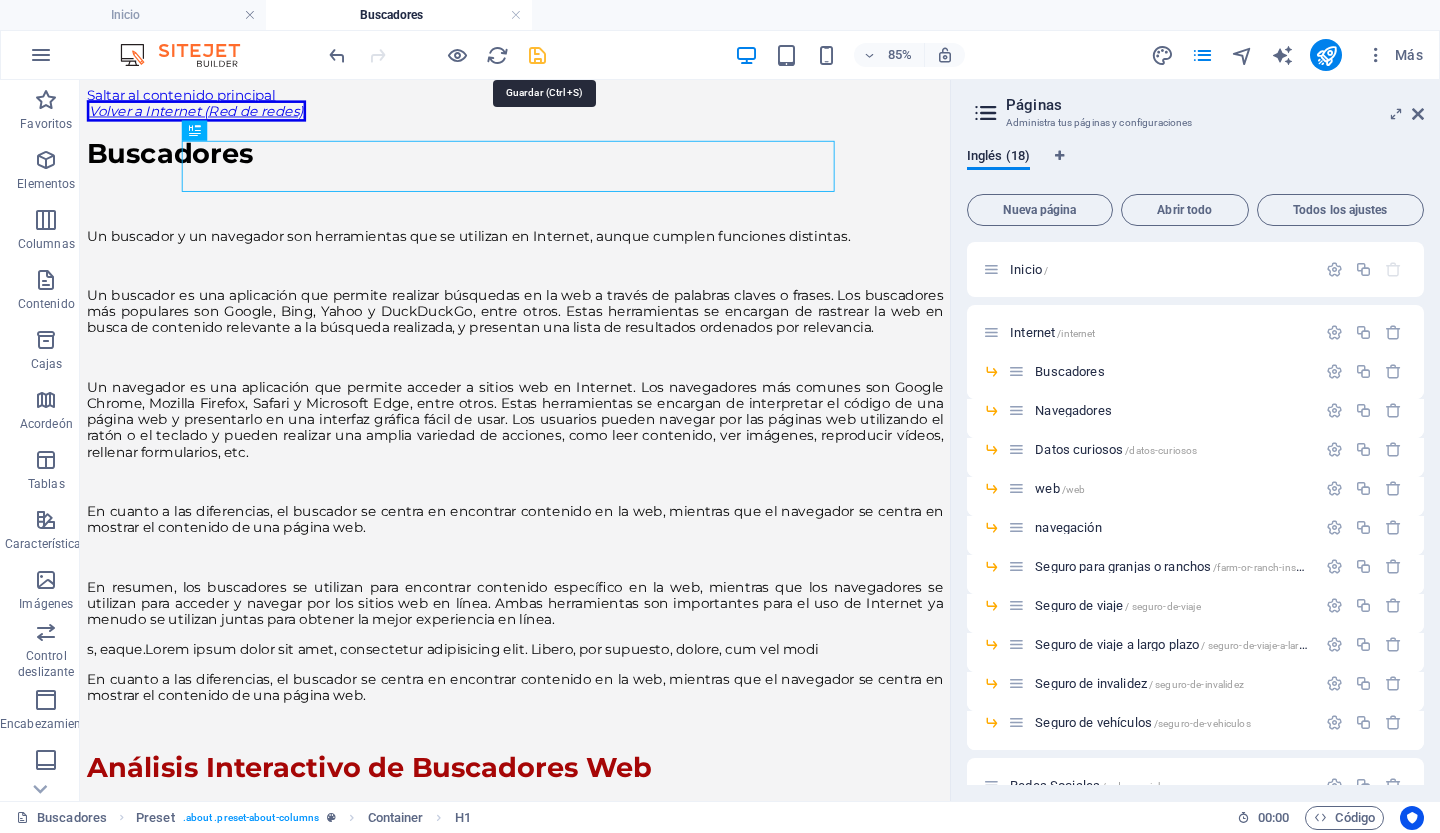 click at bounding box center (537, 55) 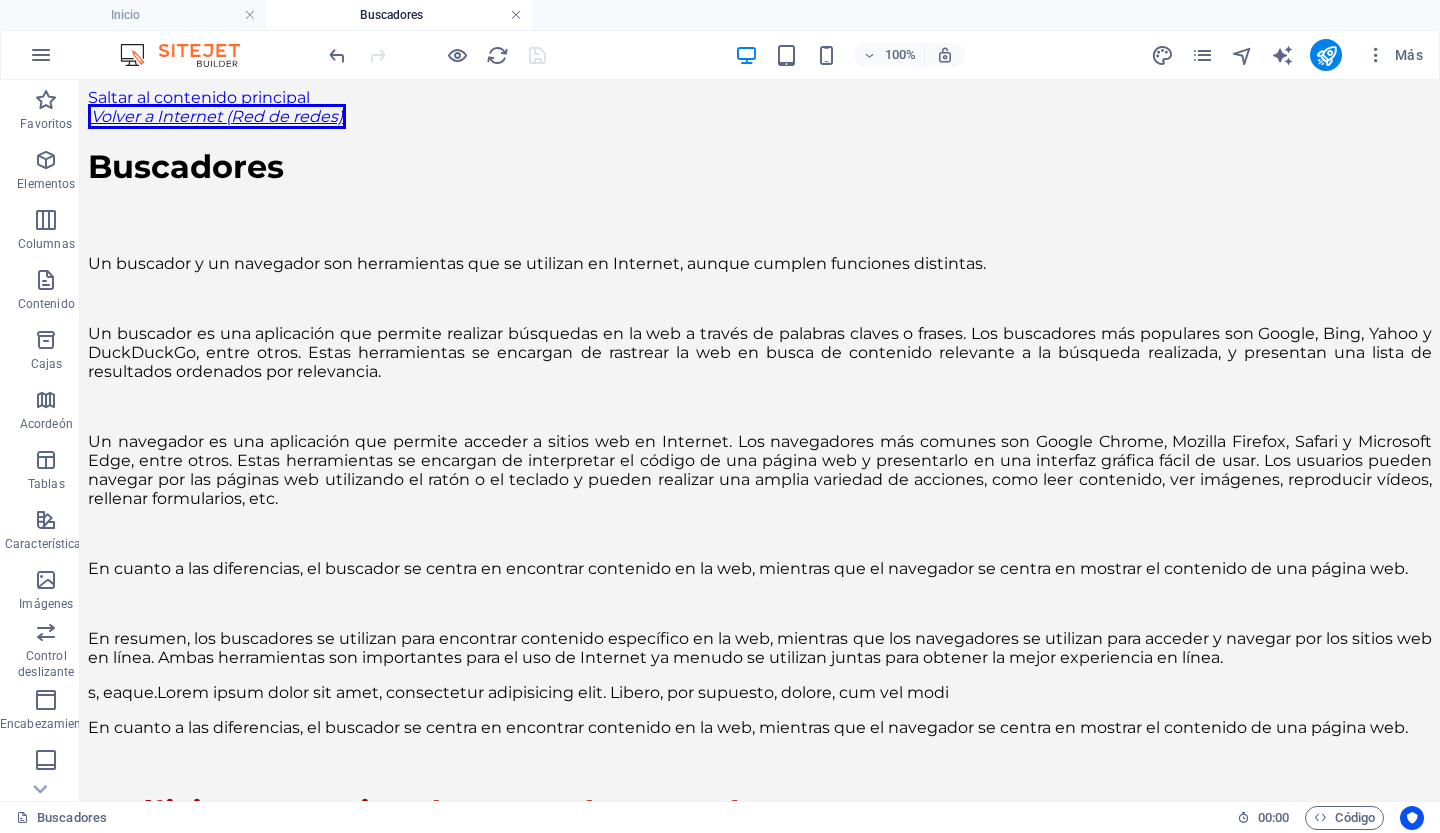 click at bounding box center (516, 15) 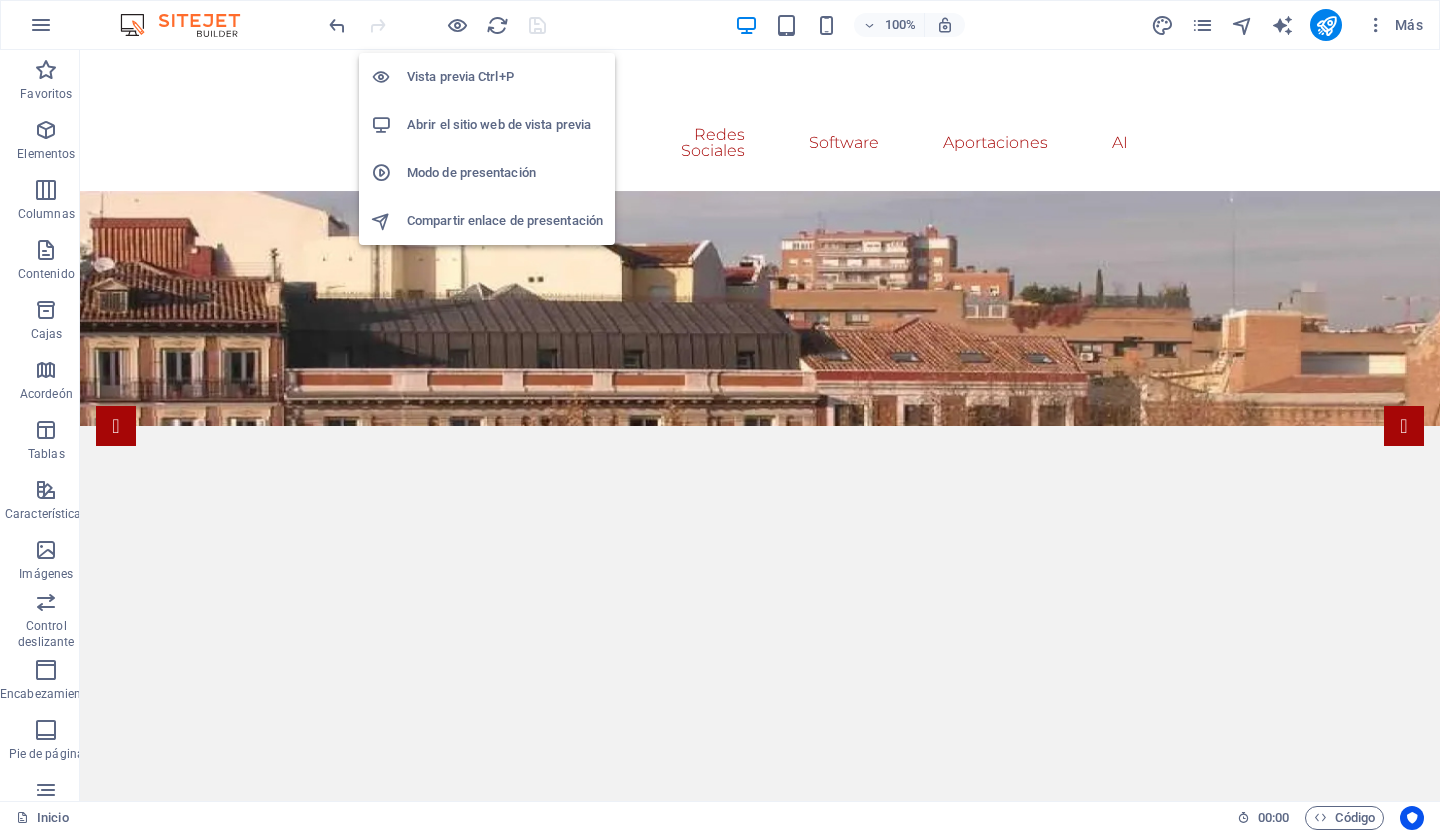 click on "Abrir el sitio web de vista previa" at bounding box center [499, 124] 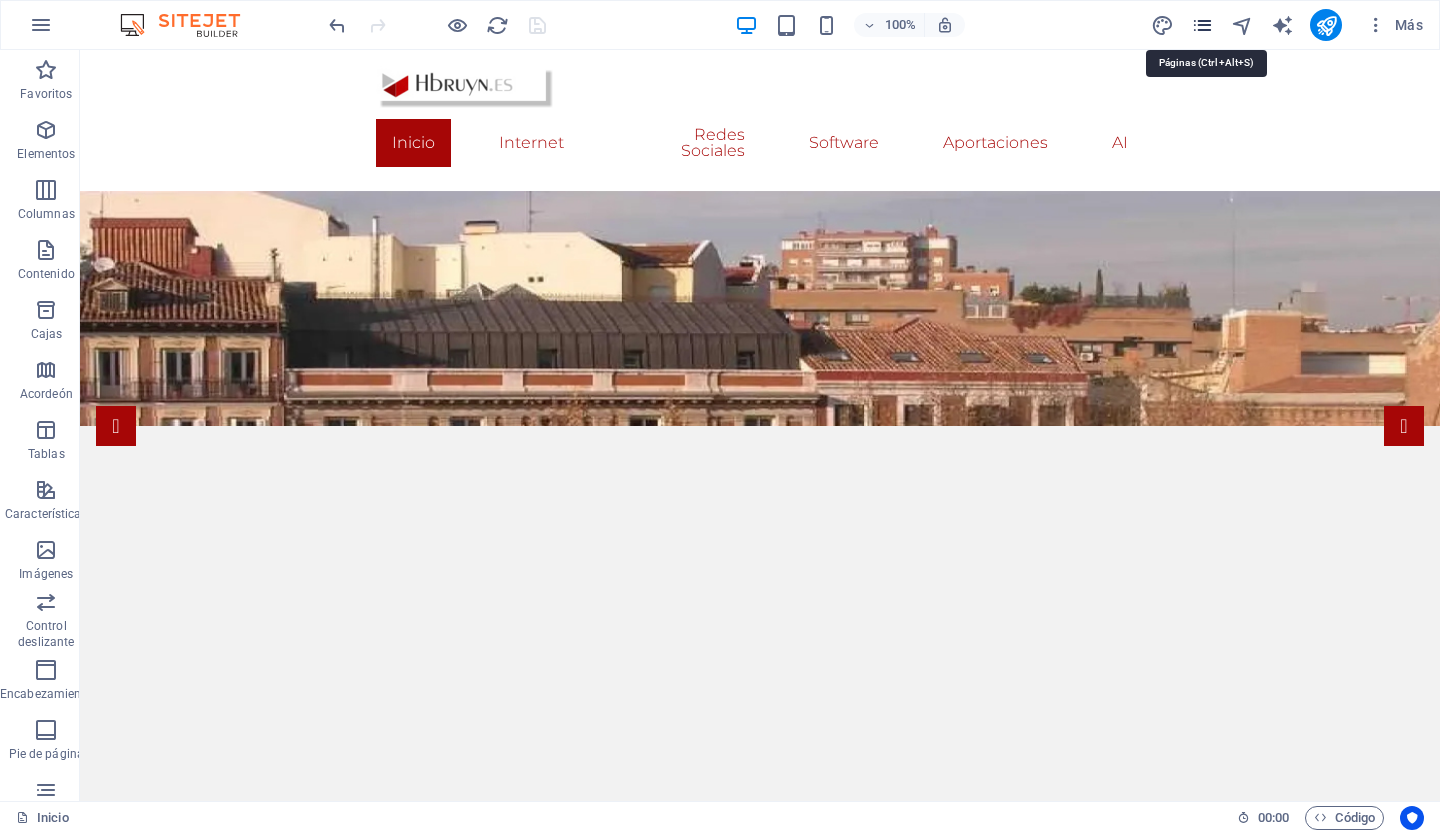 click at bounding box center (1202, 25) 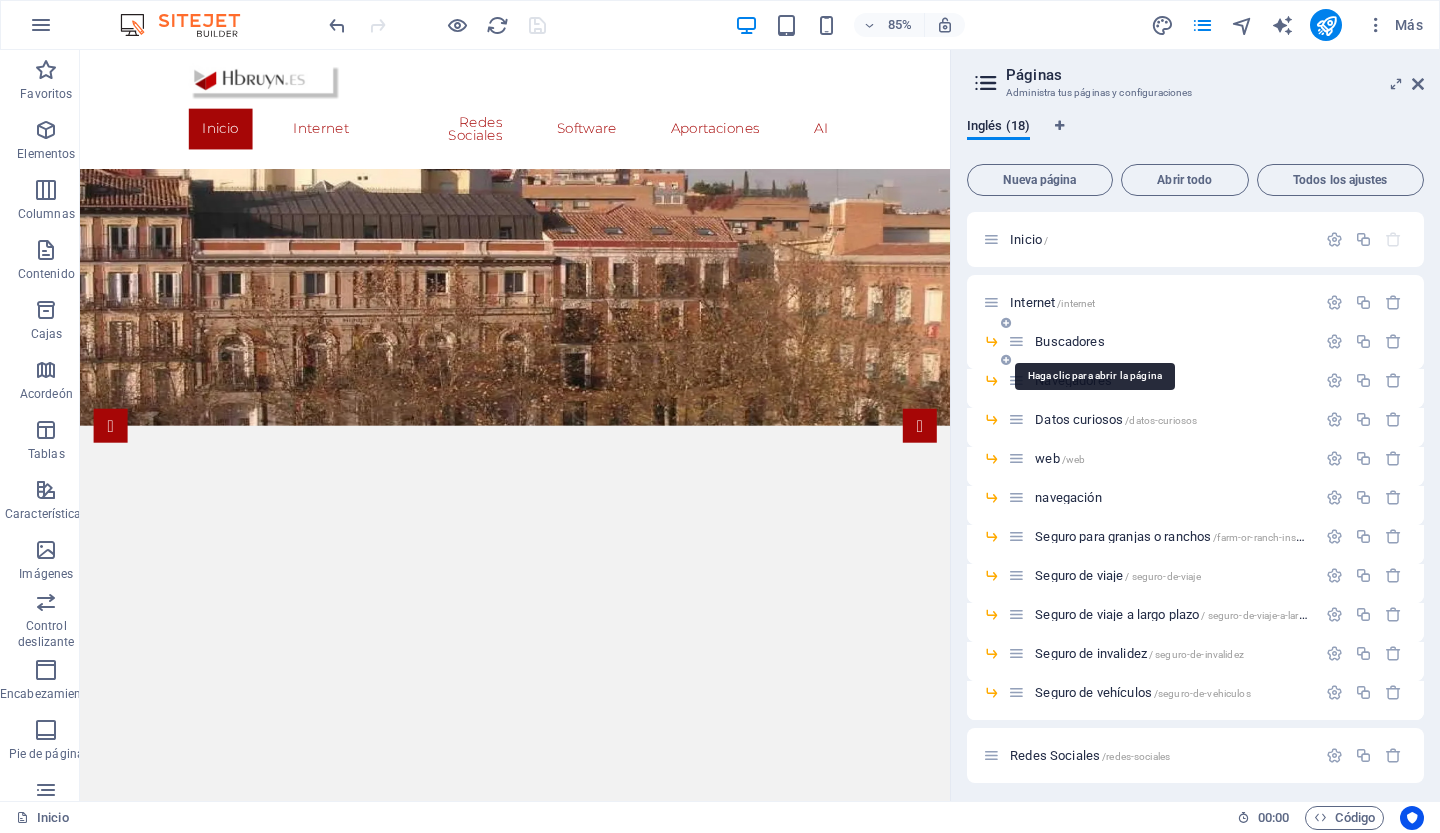 click on "Buscadores" at bounding box center (1069, 341) 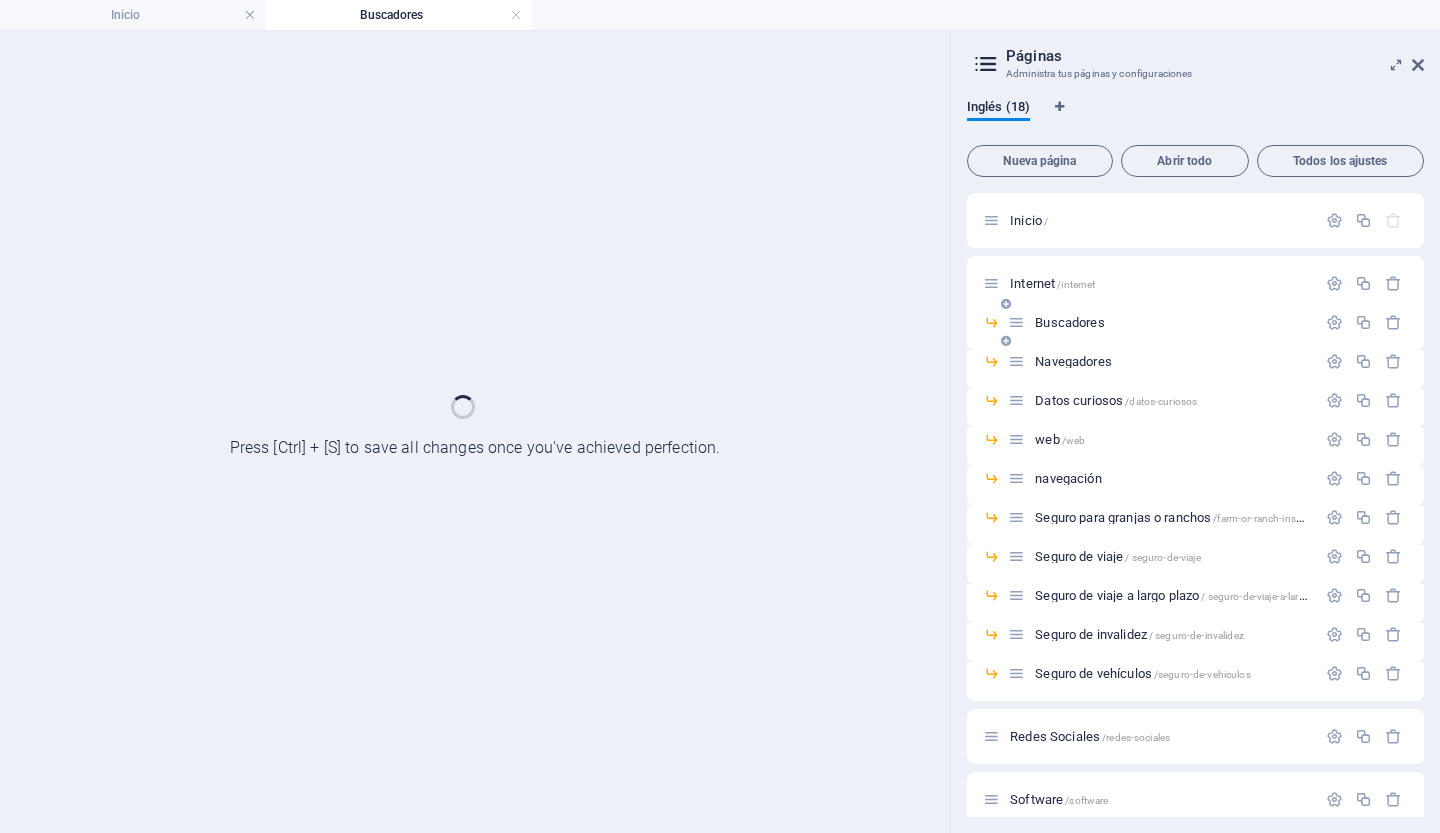 click on "Buscadores ​" at bounding box center (1195, 330) 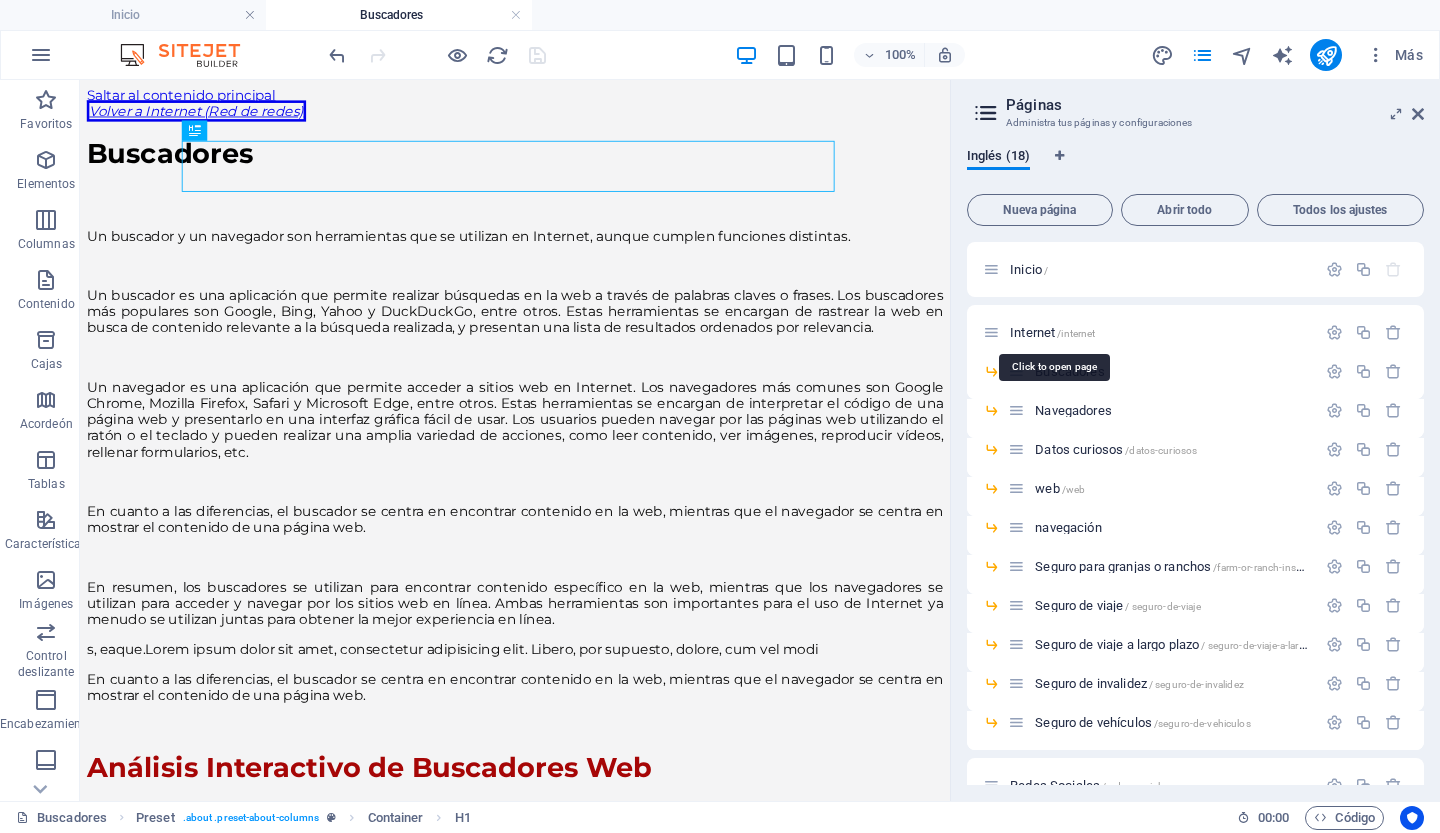 scroll, scrollTop: 0, scrollLeft: 0, axis: both 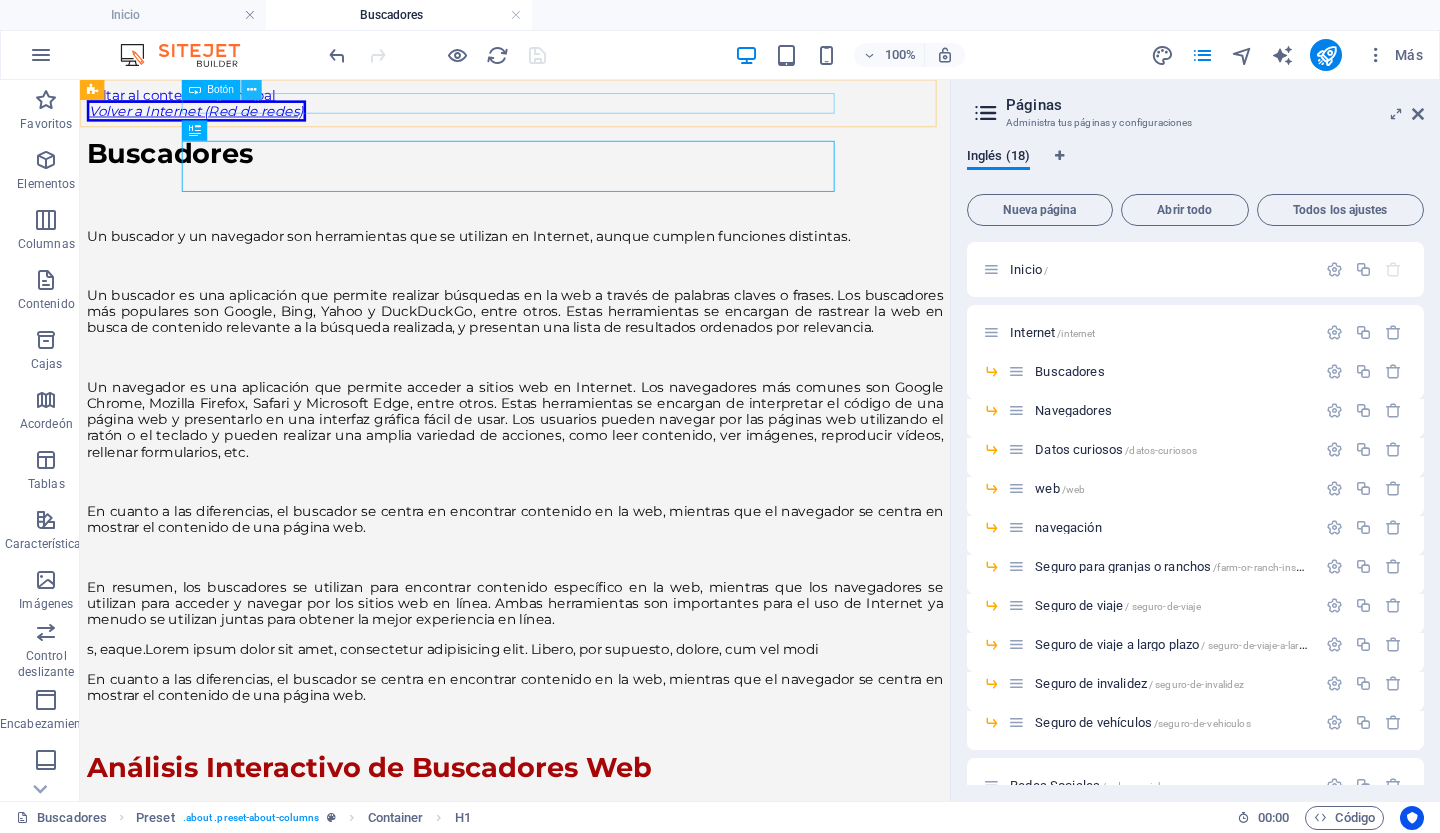 click at bounding box center [251, 90] 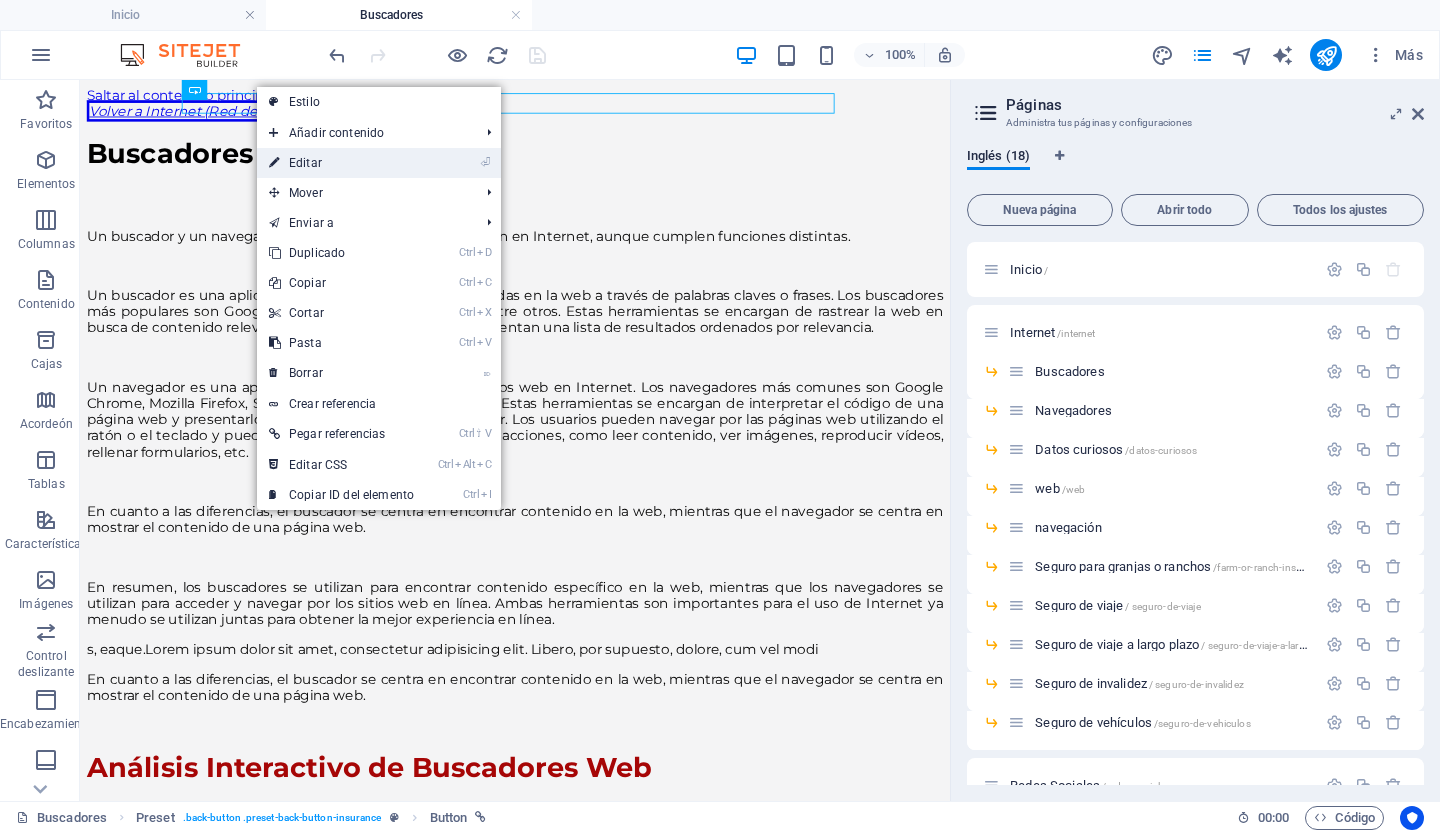 click on "Editar" at bounding box center [305, 163] 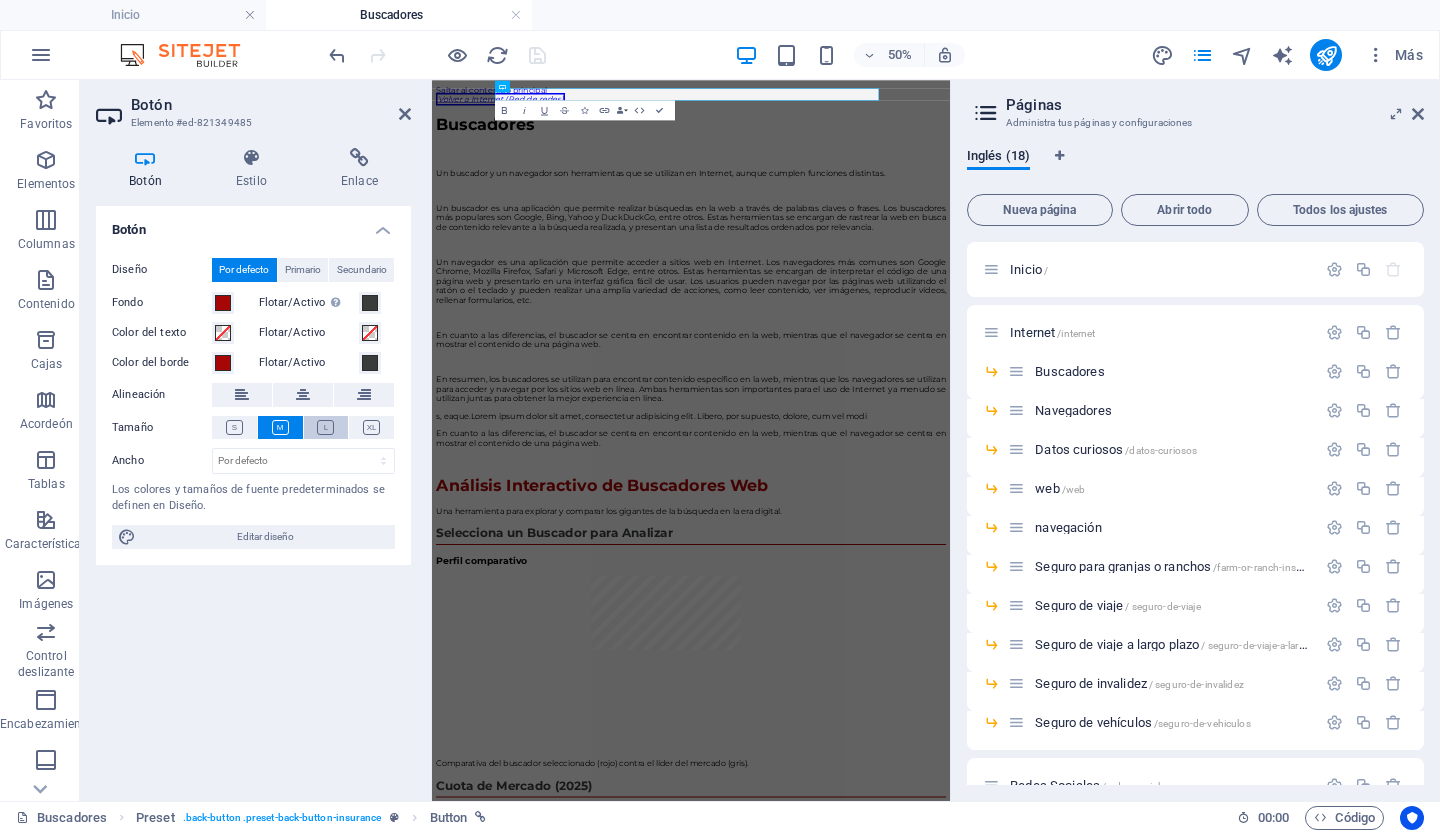 click at bounding box center (325, 427) 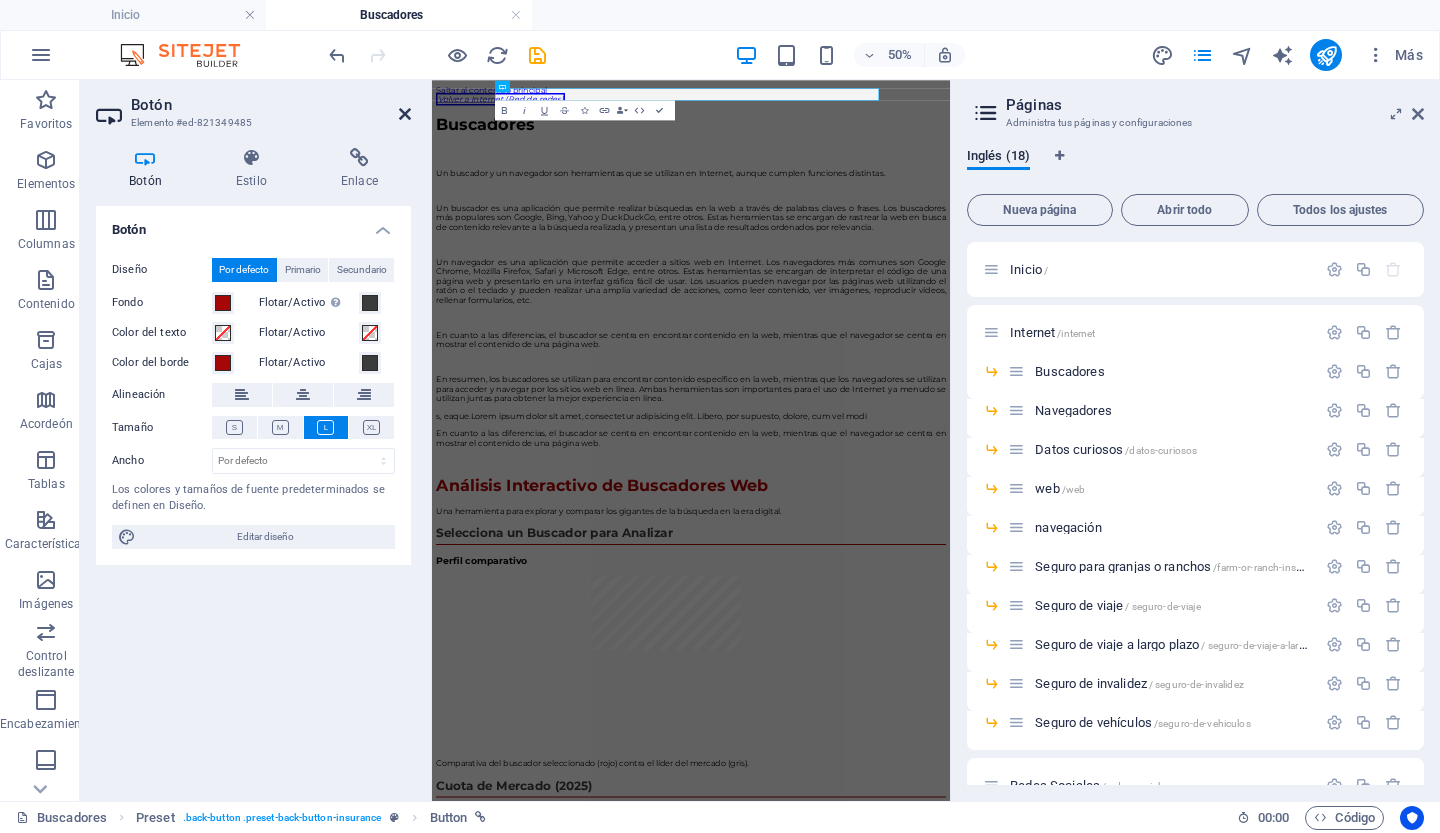 click at bounding box center (405, 114) 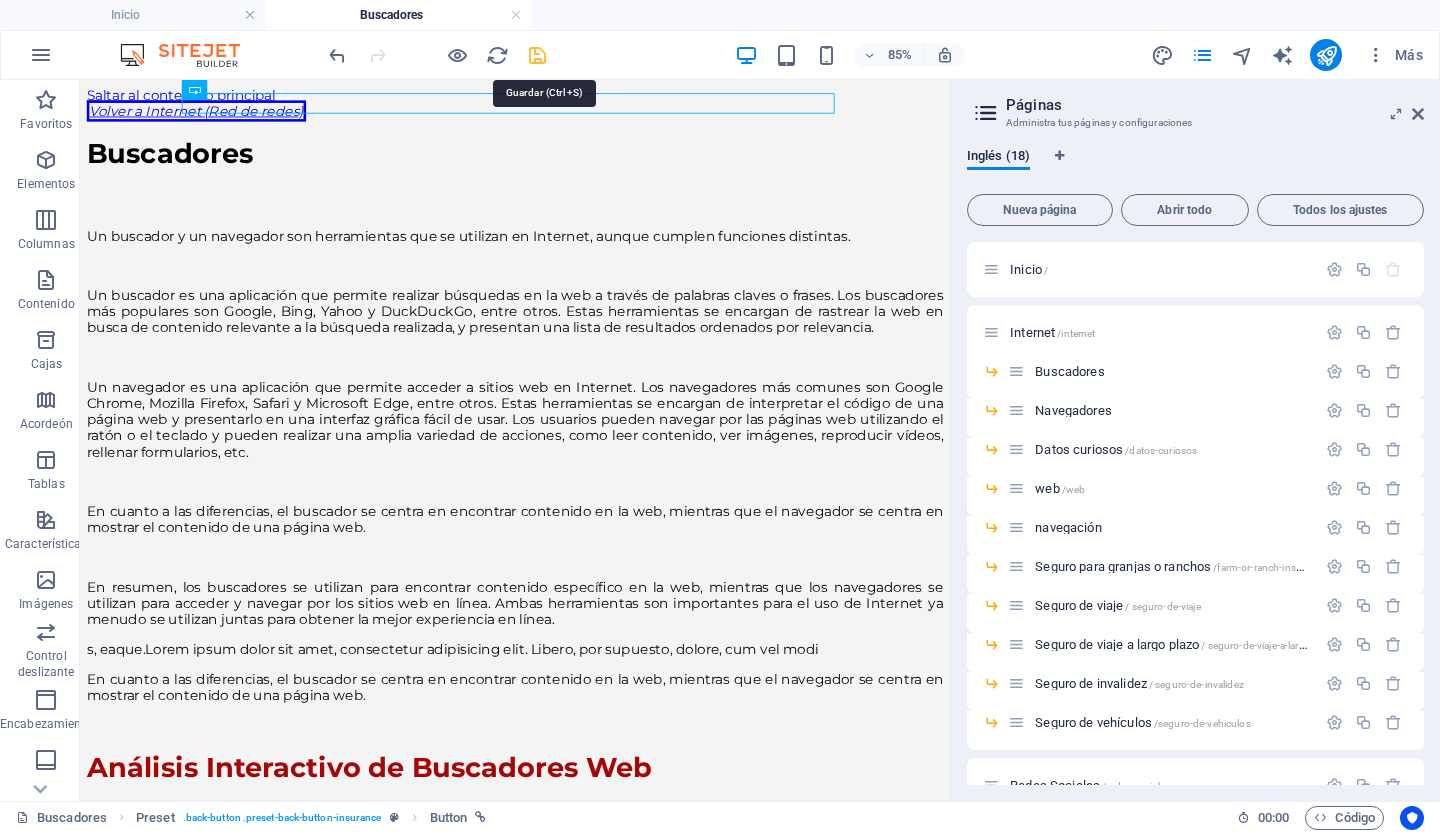 click at bounding box center [537, 55] 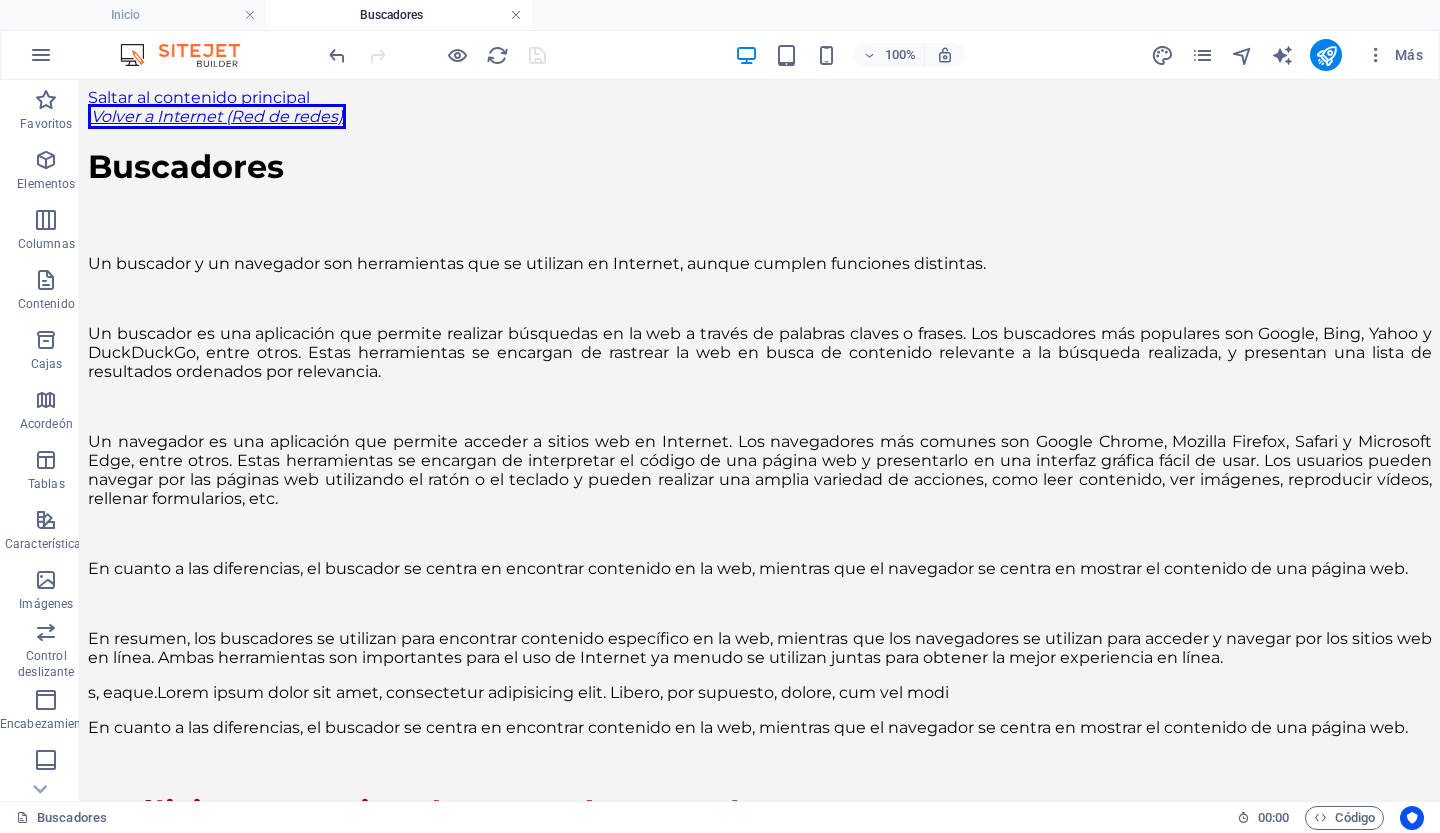 click at bounding box center (516, 15) 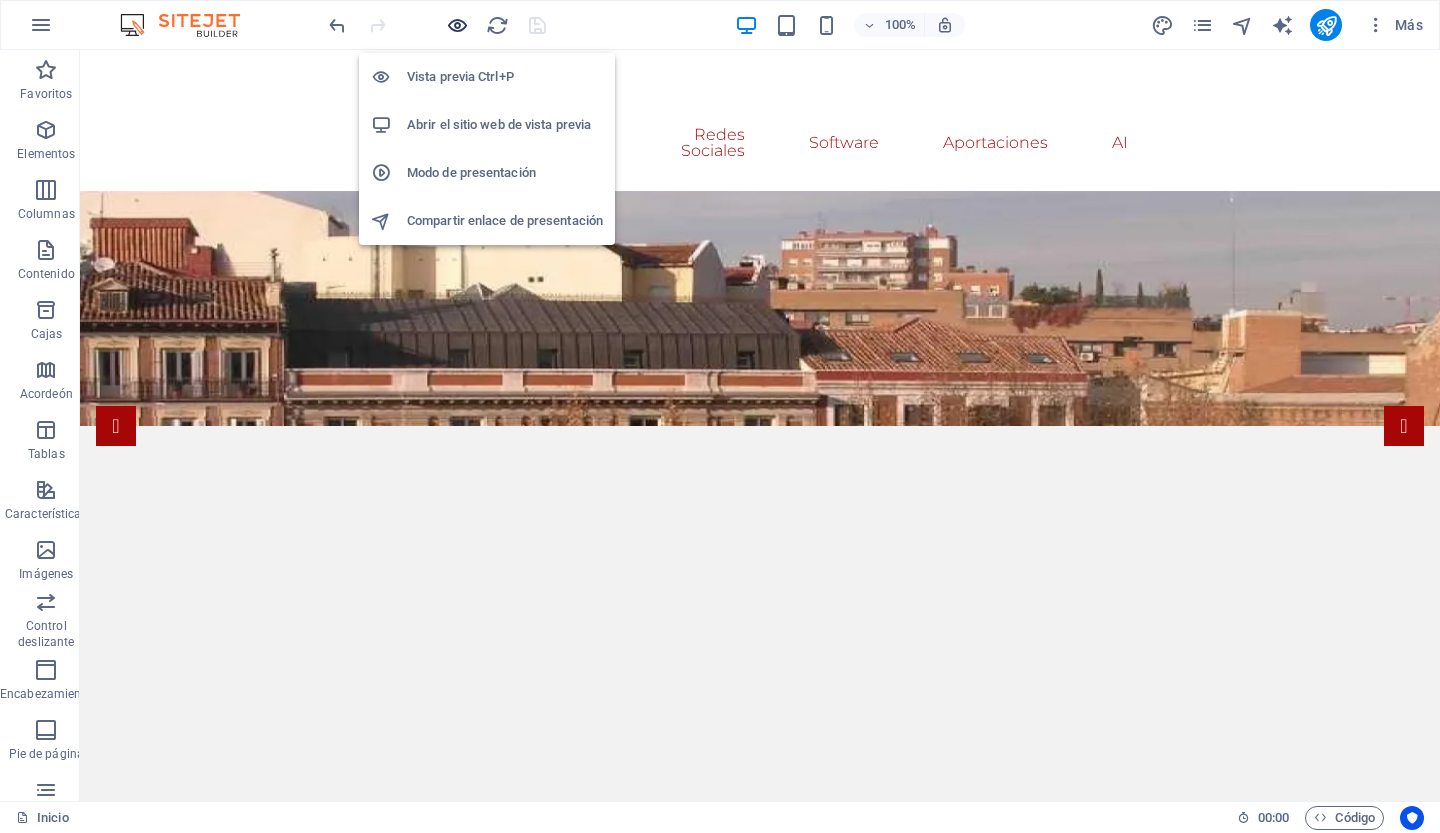 click at bounding box center [457, 25] 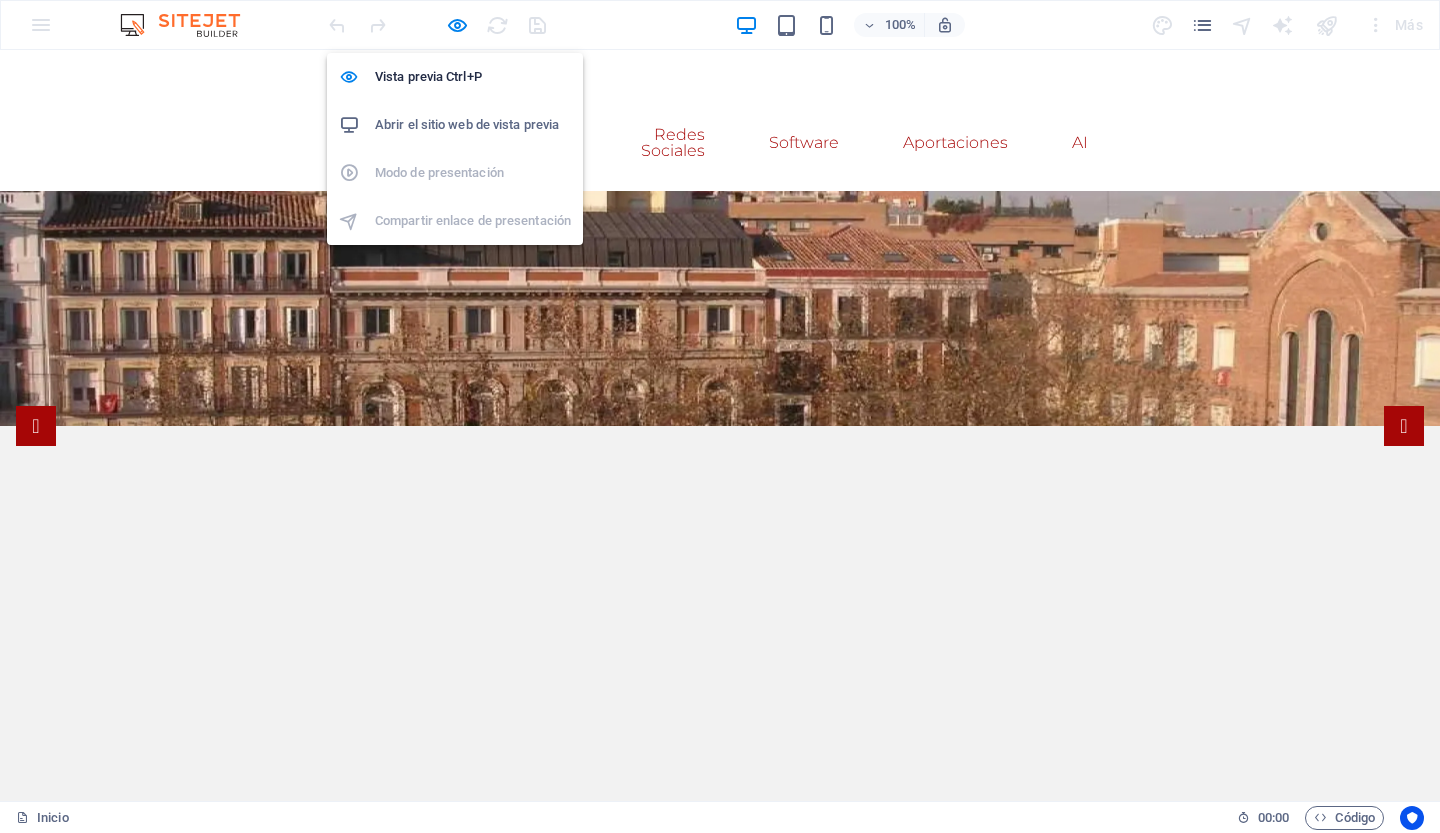 click on "Abrir el sitio web de vista previa" at bounding box center (467, 124) 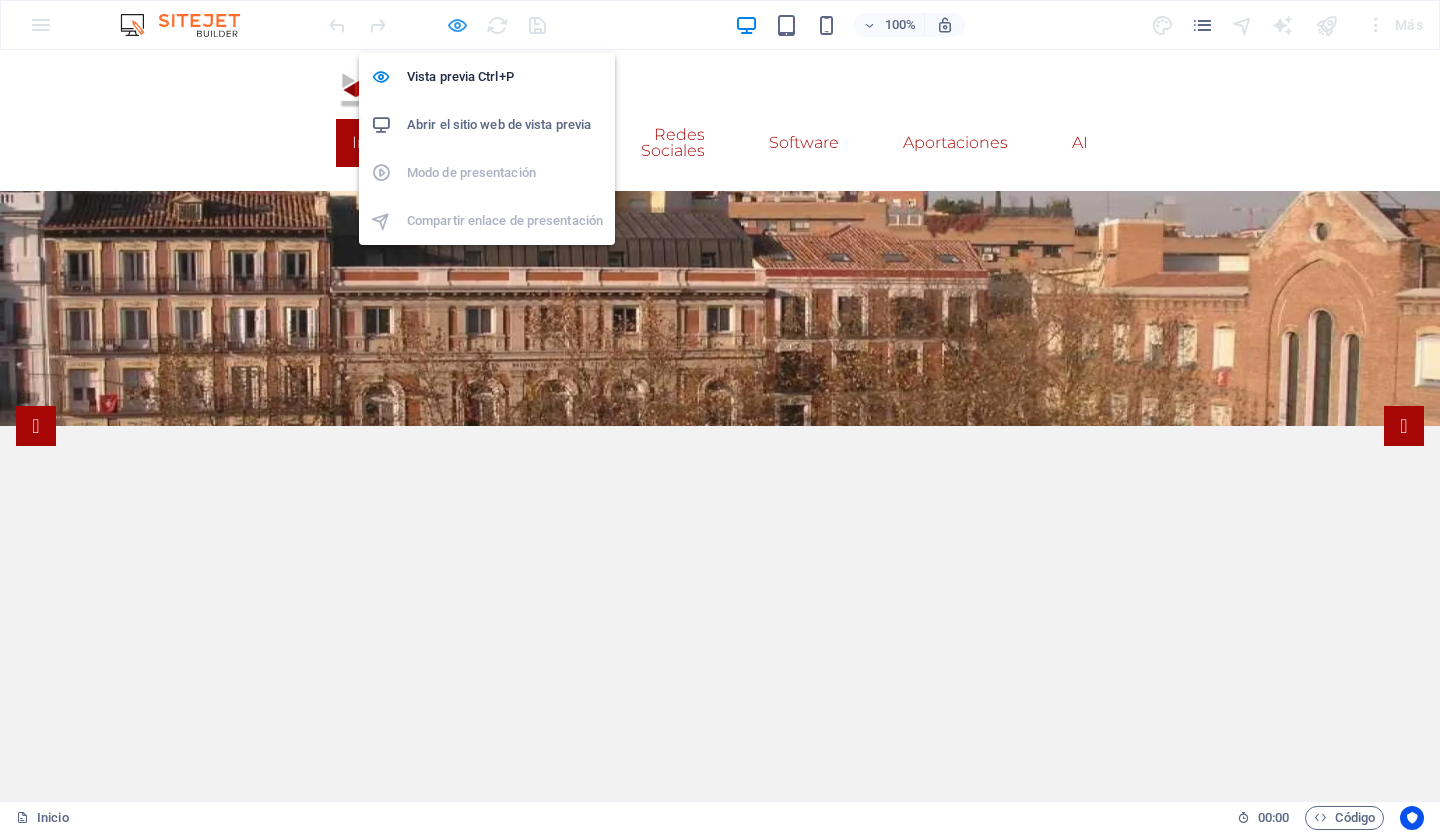 click at bounding box center (457, 25) 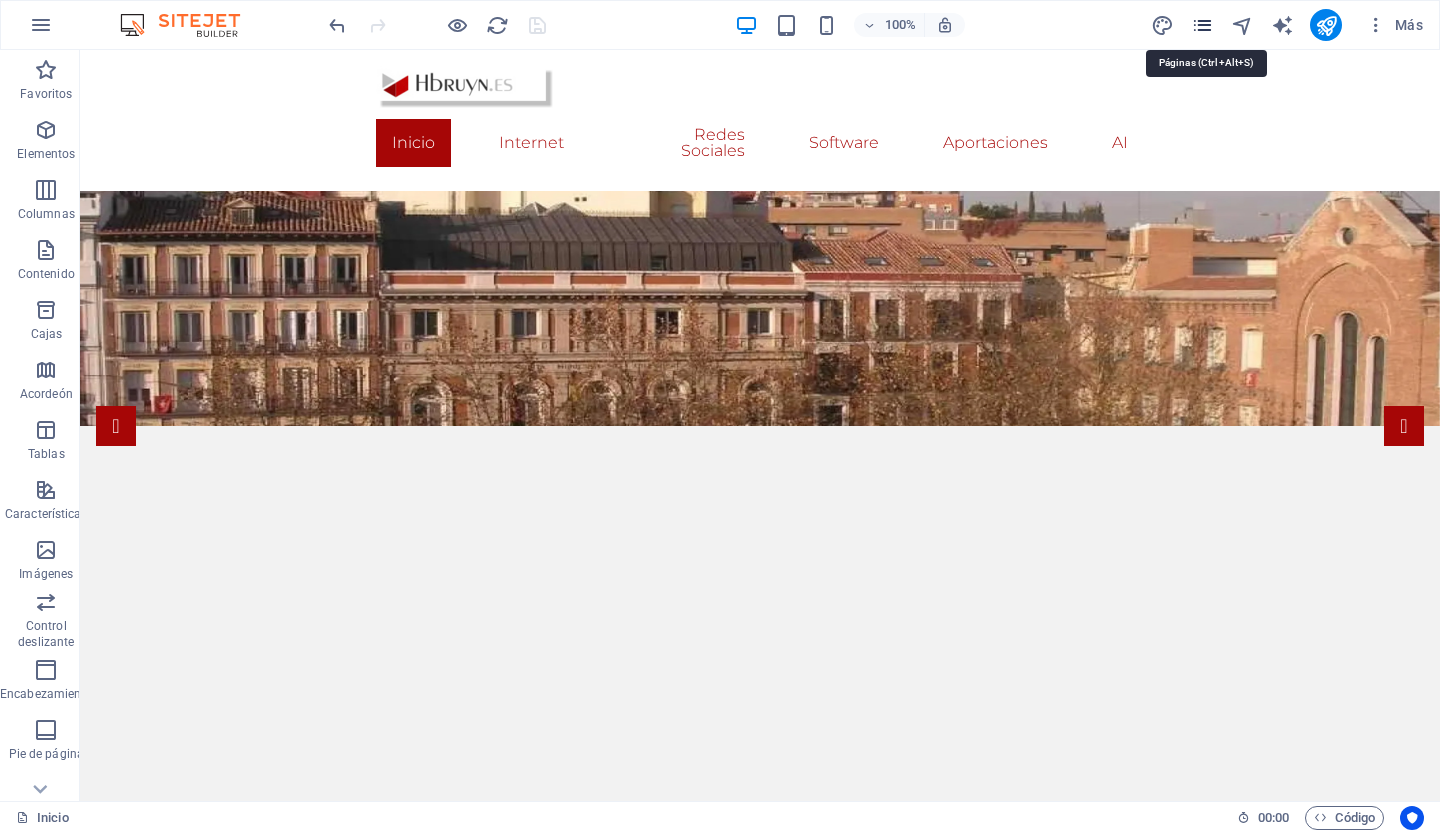 click at bounding box center (1202, 25) 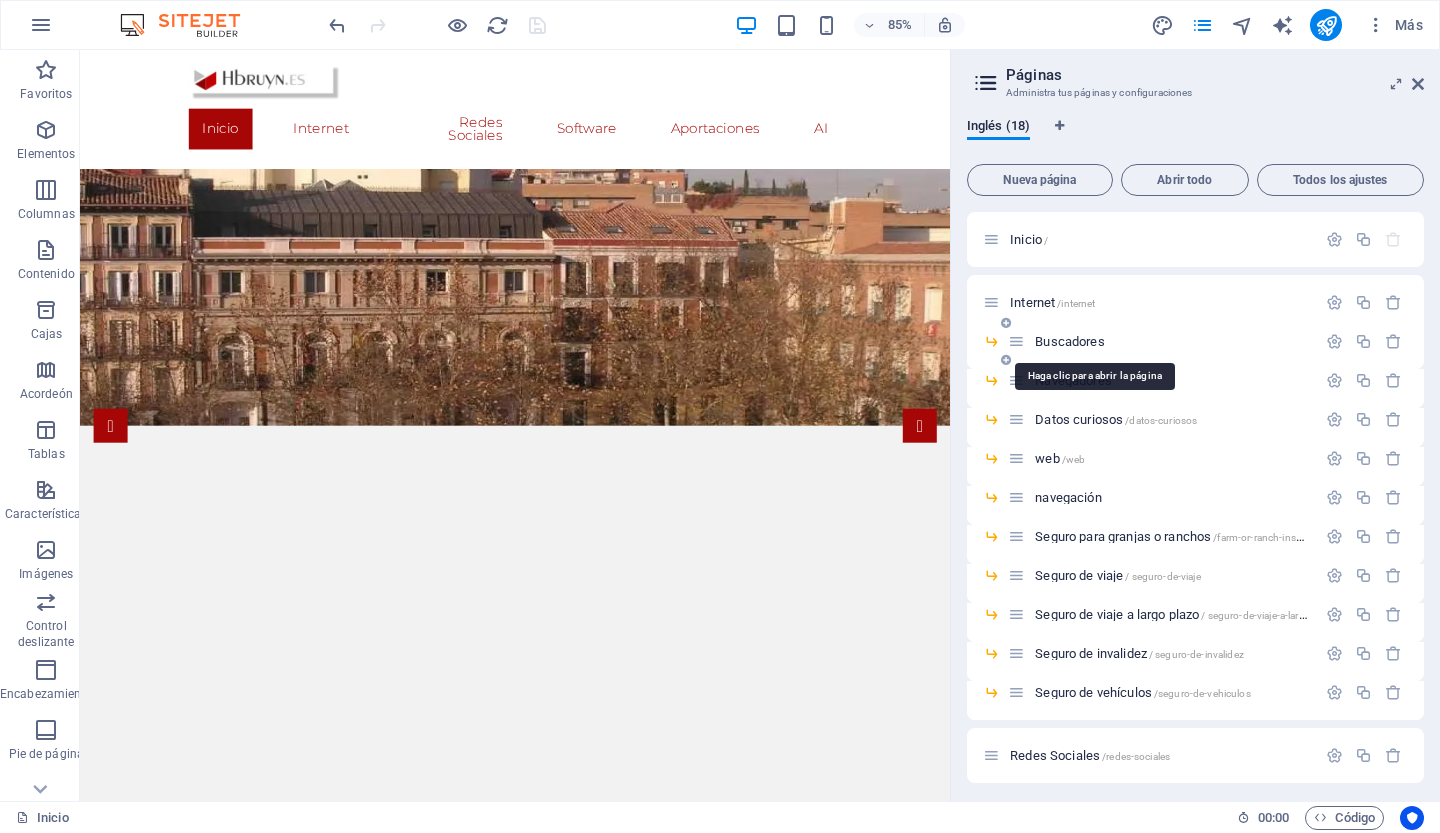 click on "Buscadores" at bounding box center (1069, 341) 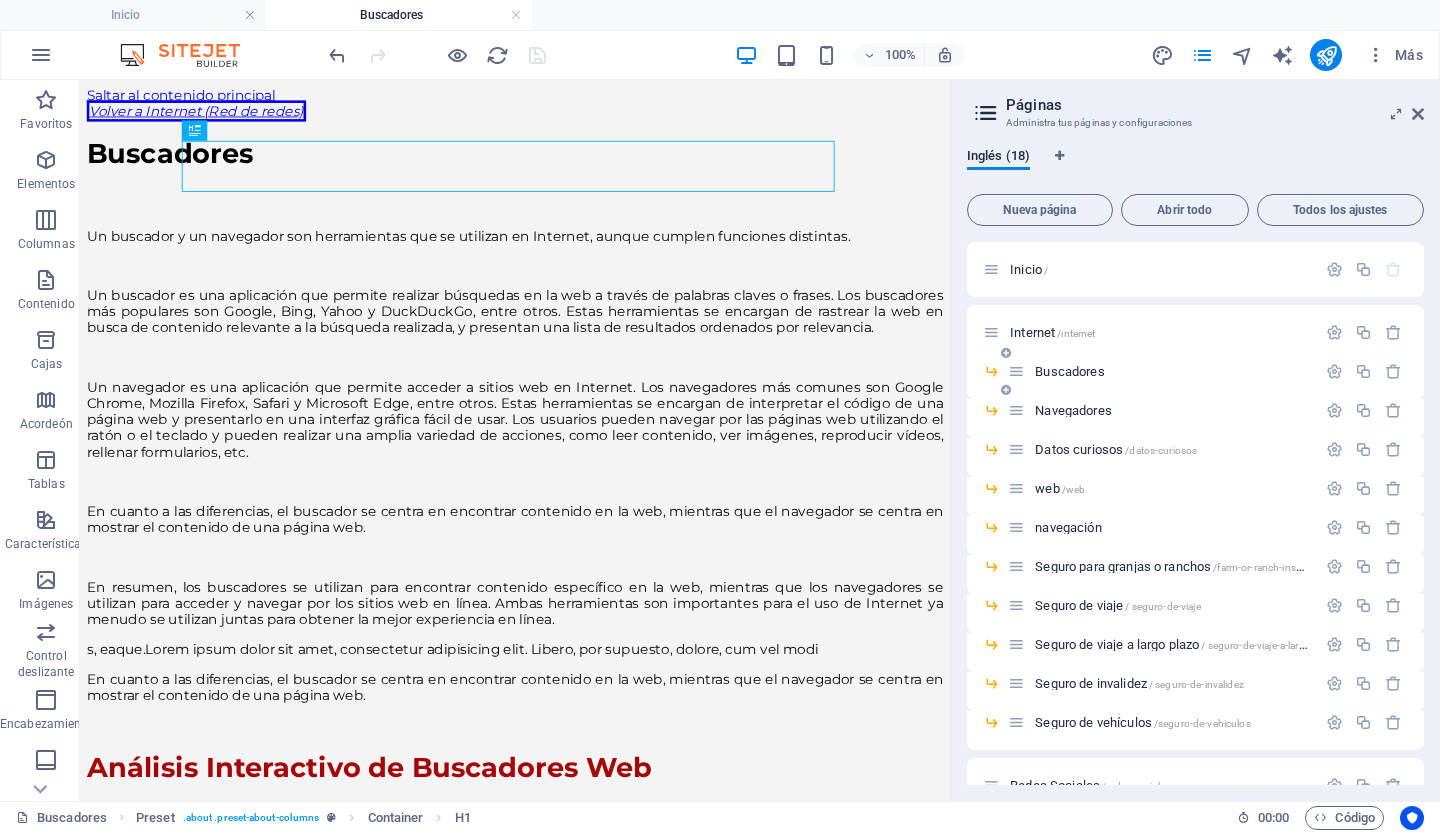 scroll, scrollTop: 0, scrollLeft: 0, axis: both 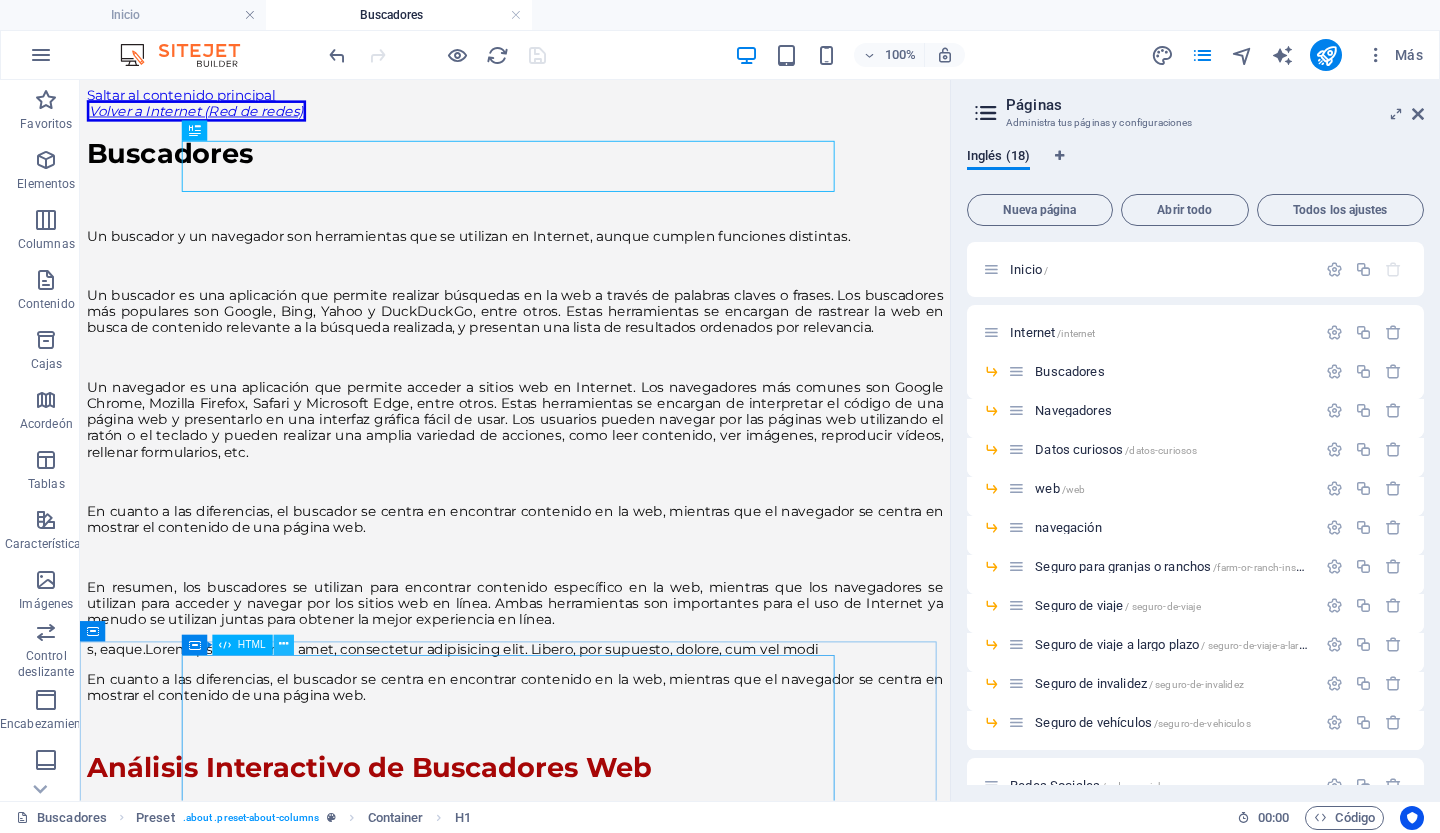 click at bounding box center (283, 645) 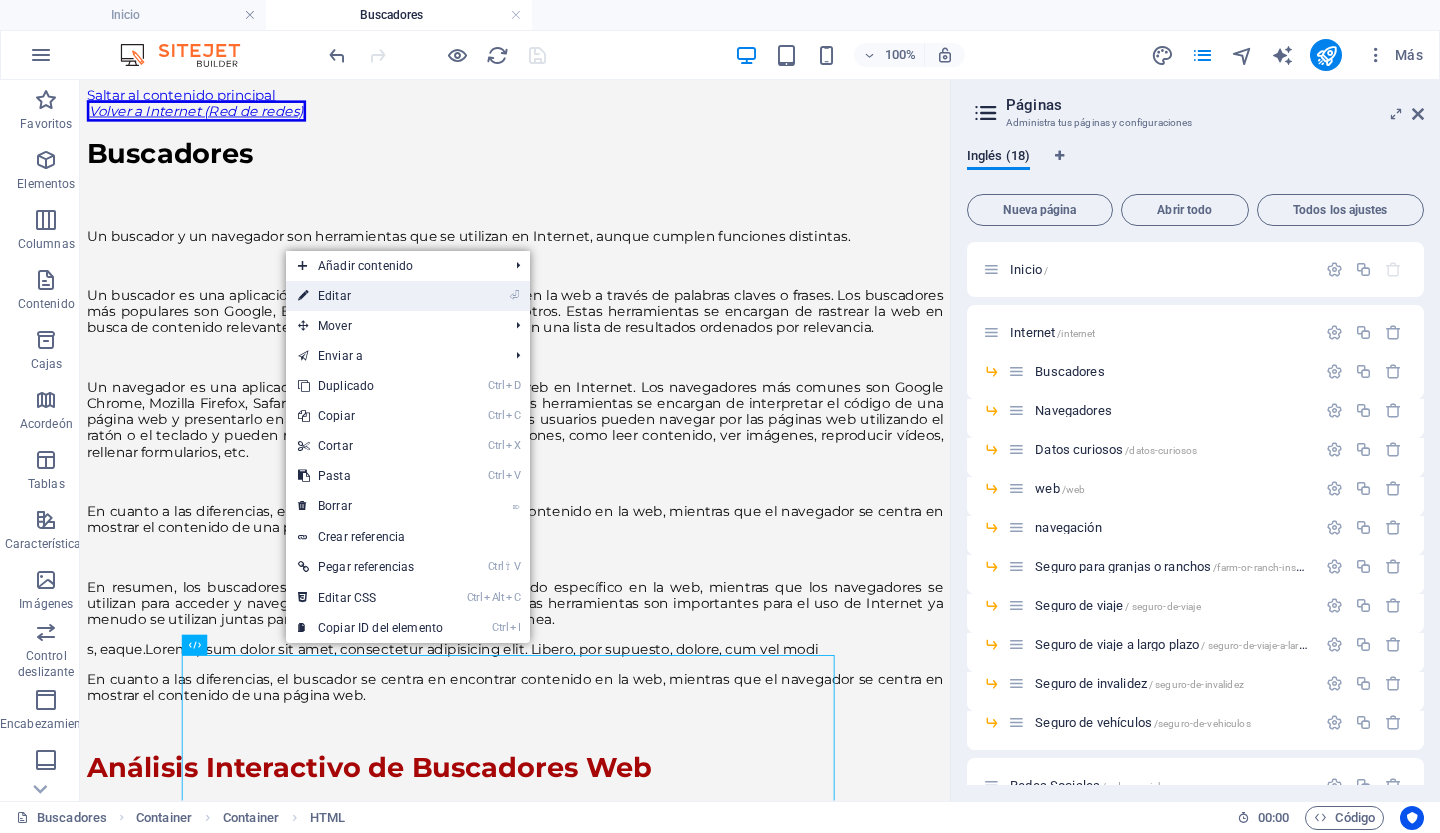 click on "⏎ Editar" at bounding box center [370, 296] 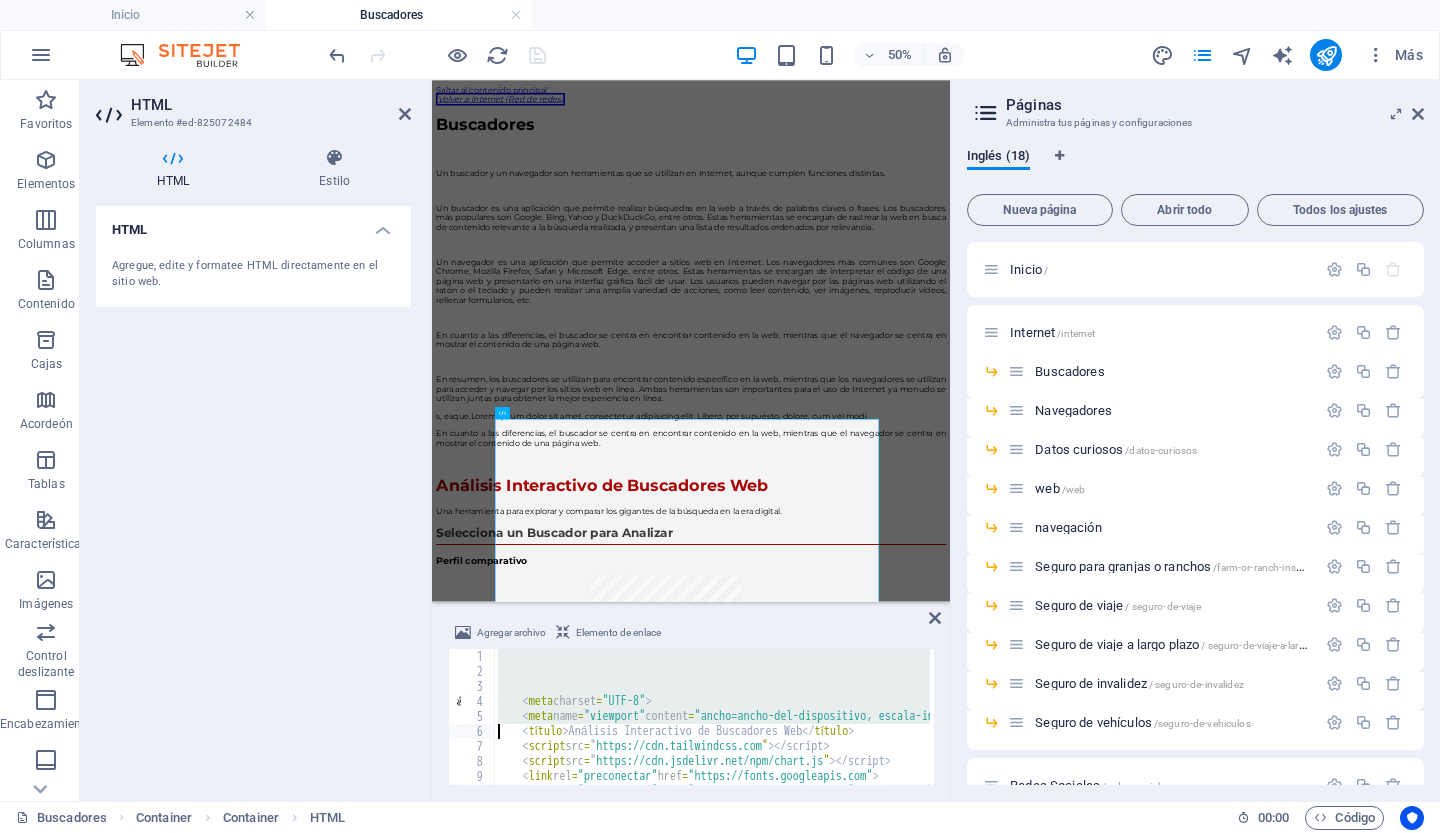 type on "<!-- Chosen Palette: Warm Neutral with Red Accent -->
<!-- Application Structure Plan: The SPA is designed as an interactive dashboard. A main selector allows users to choose a search engine, which dynamically updates all modules on the page. This structure promotes exploration and direct comparison over passive reading. The flow is: 1. Overview of the market with charts. 2. User selects a" 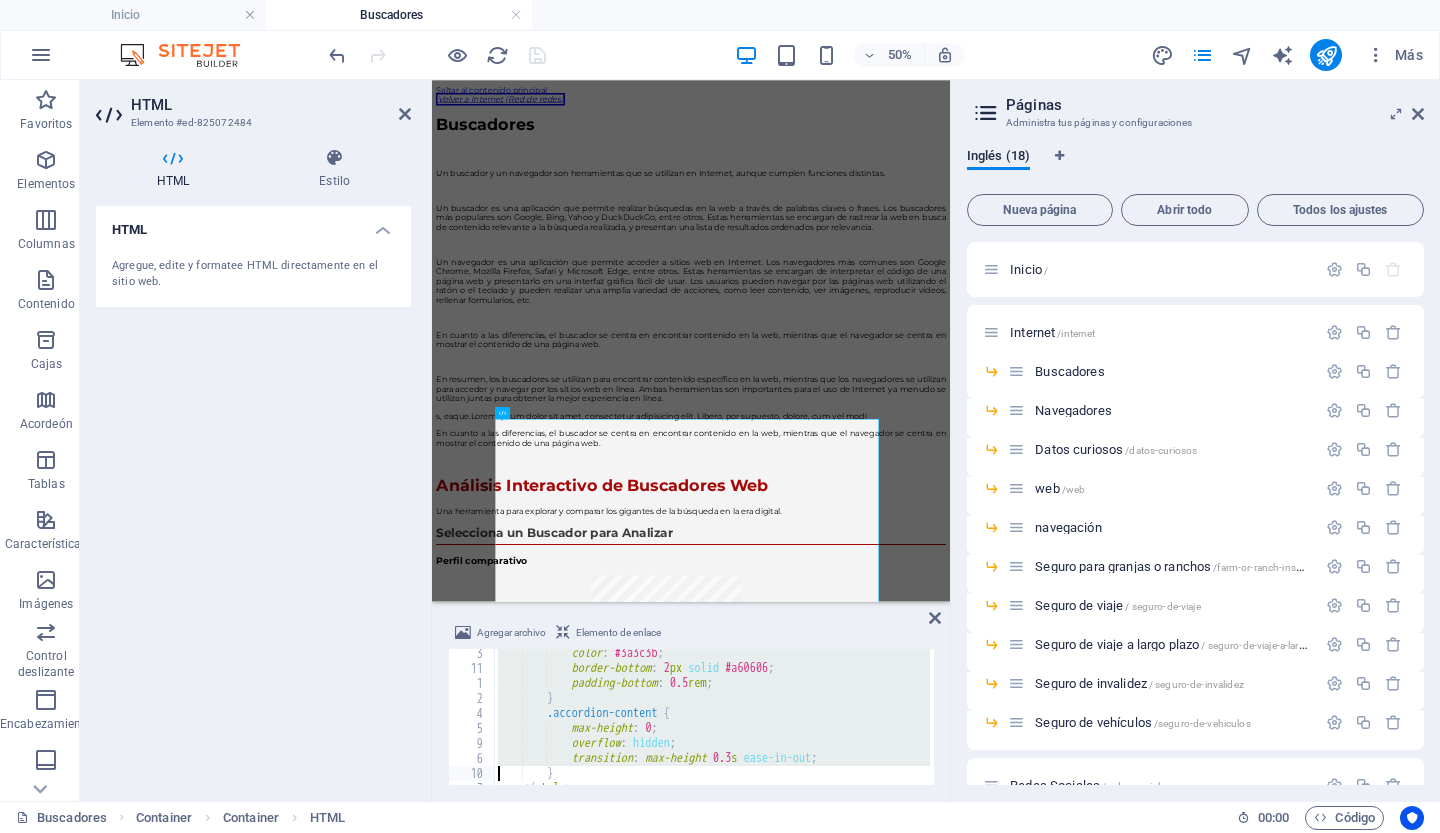type on "</style>" 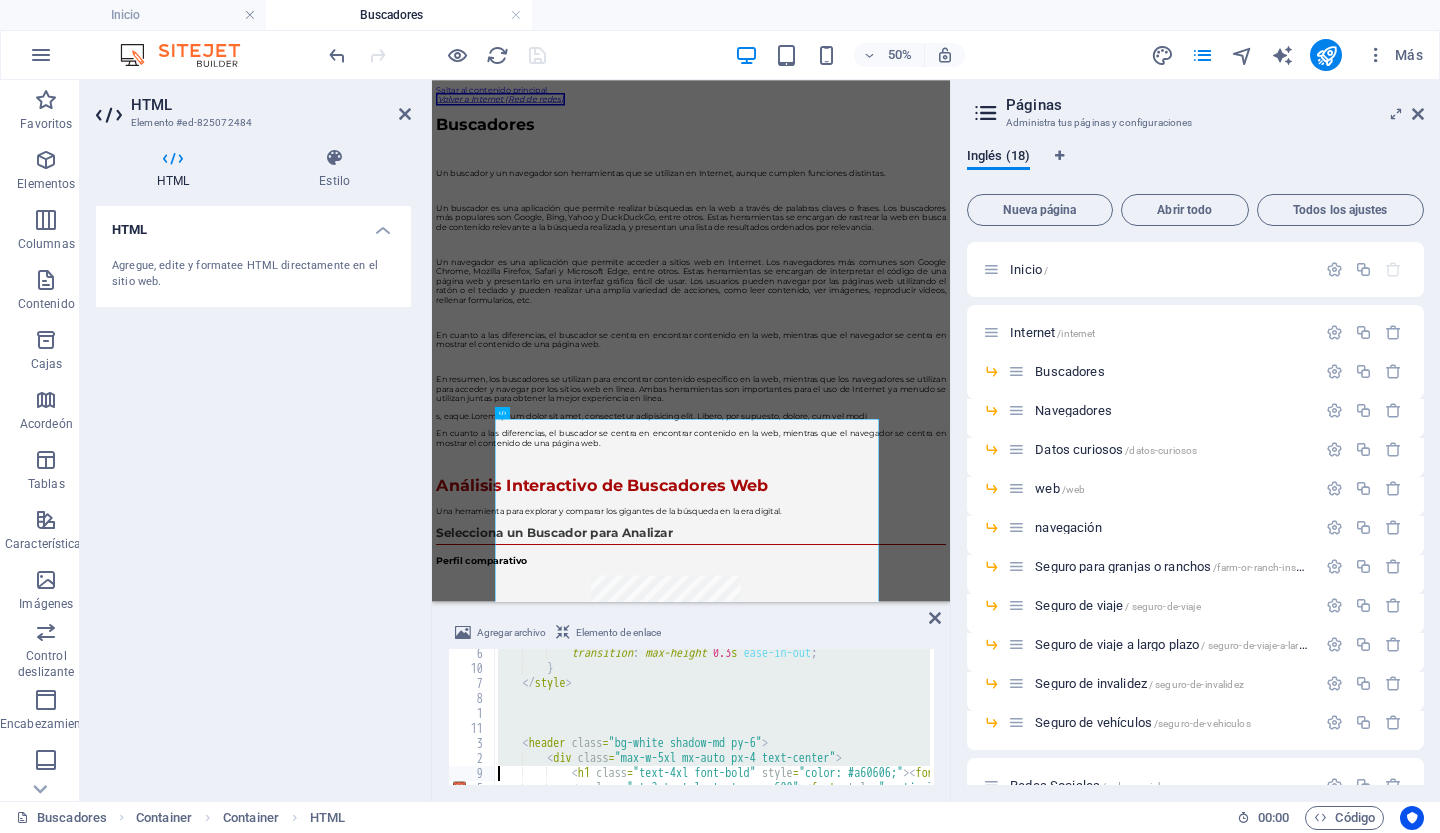 type on "<div class="max-w-5xl mx-auto px-4 text-center">
<h1 class="text-4xl font-bold" style="color: #a60606;"><font style="vertical-align: inherit;"><font style="vertical-align: inherit;"><font style="vertical-align: inherit;"><font style="vertical-align: inherit;"><font style="vertical-align: inherit;"><font style="vertical-align: inherit;"><font style="vertical-align: inherit;"><fo" 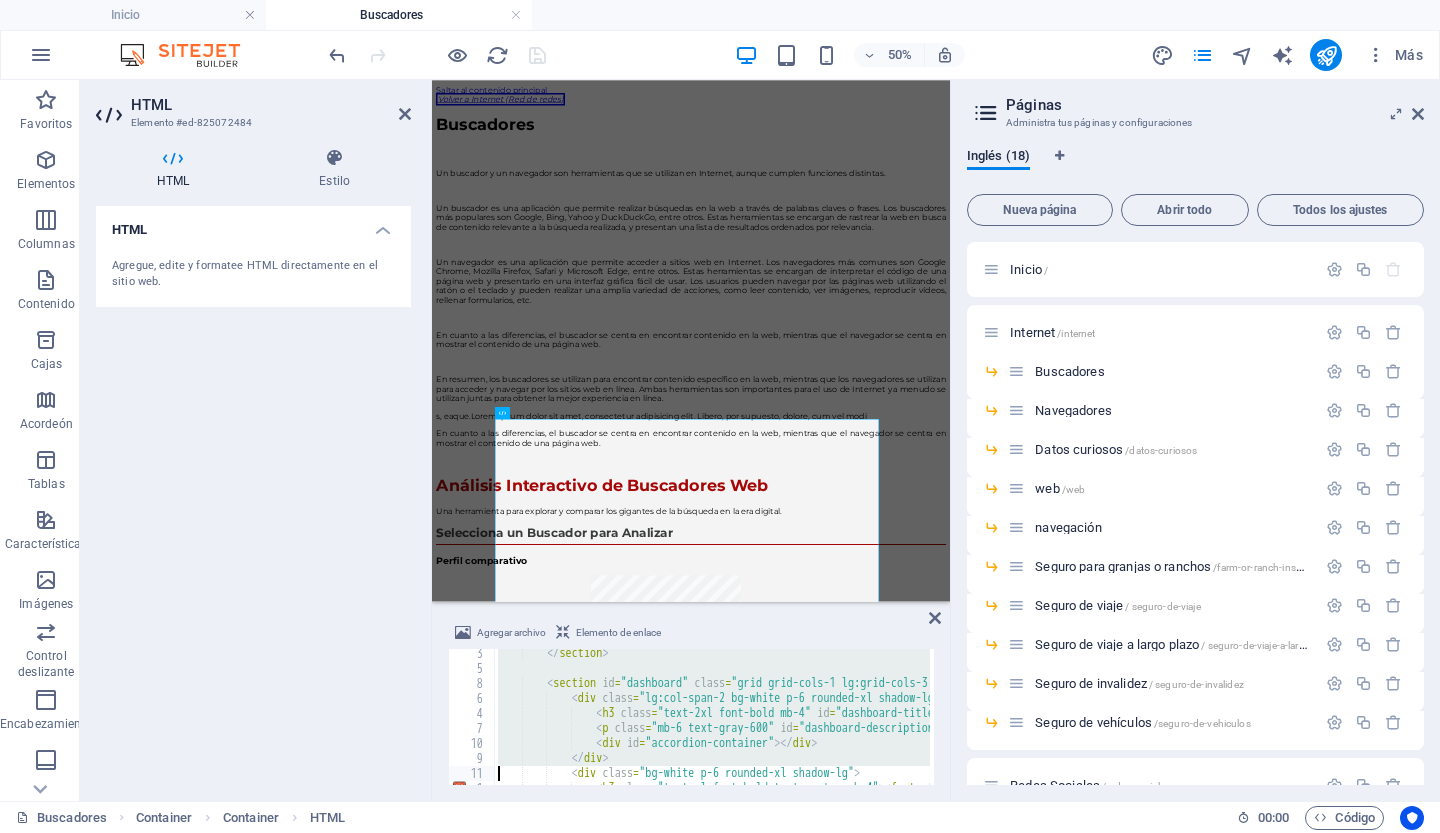 type on "<div class="bg-white p-6 rounded-xl shadow-lg">
<h3 class="text-xl font-bold text-center mb-4"><font style="vertical-align: inherit;"><font style="vertical-align: inherit;"><font style="vertical-align: inherit;"><font style="vertical-align: inherit;"><font style="vertical-align: inherit;"><font style="vertical-align: inherit;"><font style="vertical-align: inherit;"><fon" 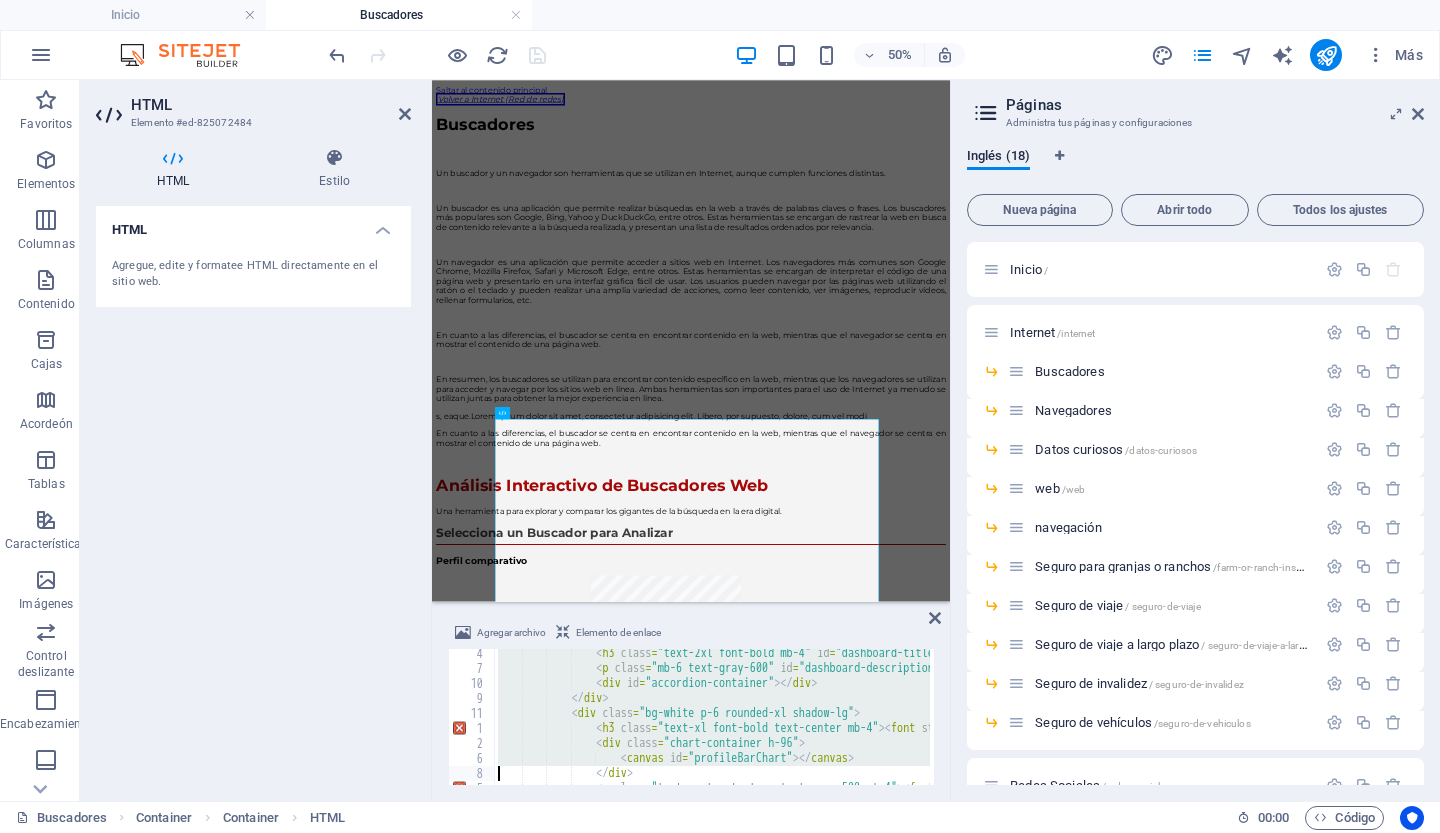type on "</div>
<p class="text-center text-sm text-gray-500 mt-4"><font style="vertical-align: inherit;"><font style="vertical-align: inherit;"><font style="vertical-align: inherit;"><font style="vertical-align: inherit;"><font style="vertical-align: inherit;"><font style="vertical-align: inherit;"><font style="vertical-align: inherit;"><font style="vertical-align: inherit;"" 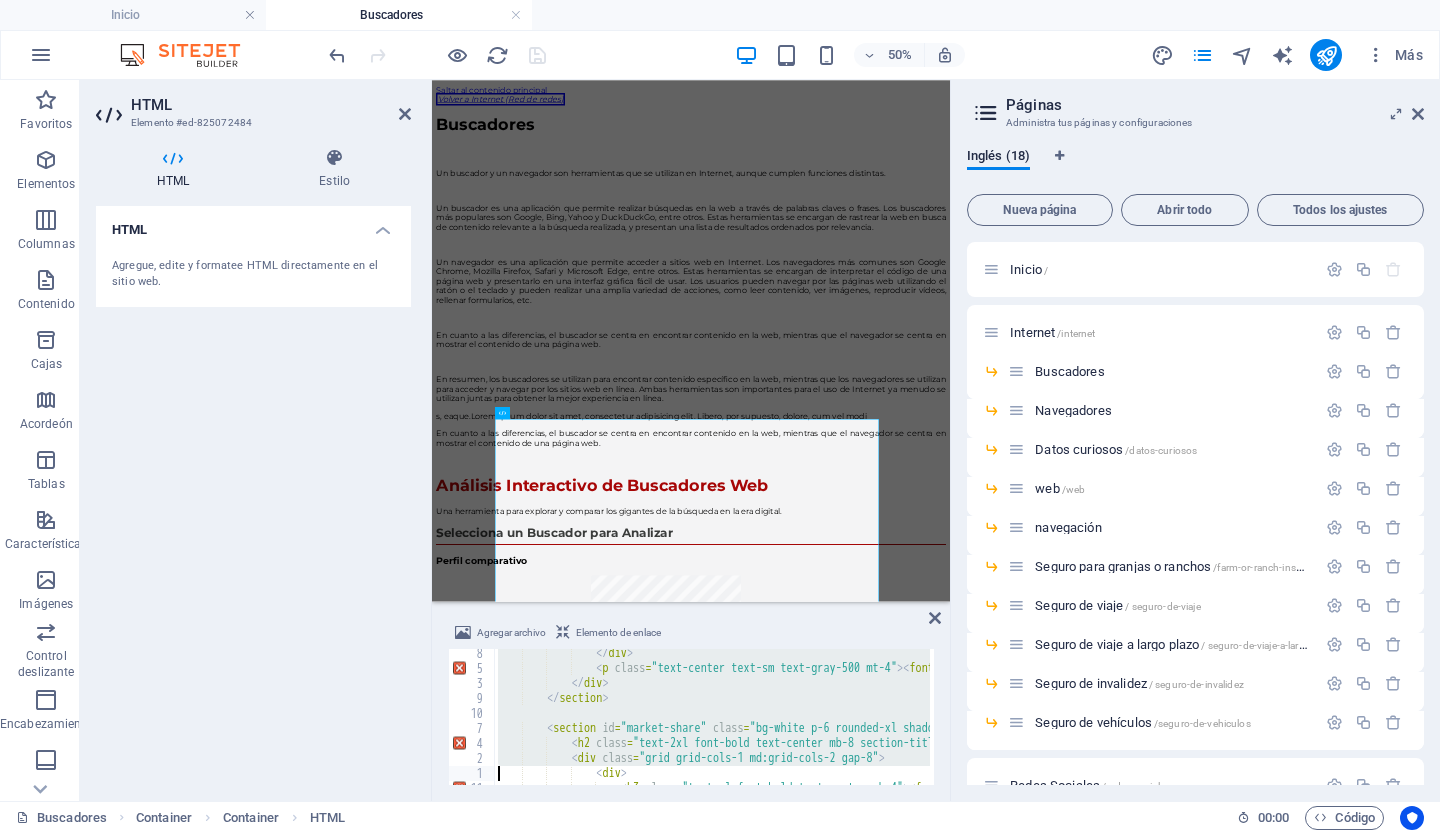 type on "<div>
<h3 class="text-xl font-bold text-center mb-4"><font style="vertical-align: inherit;"><font style="vertical-align: inherit;"><font style="vertical-align: inherit;"><font style="vertical-align: inherit;"><font style="vertical-align: inherit;"><font style="vertical-align: inherit;"><font style="vertical-align: inherit;"><font style="vertical-align: inherit;"" 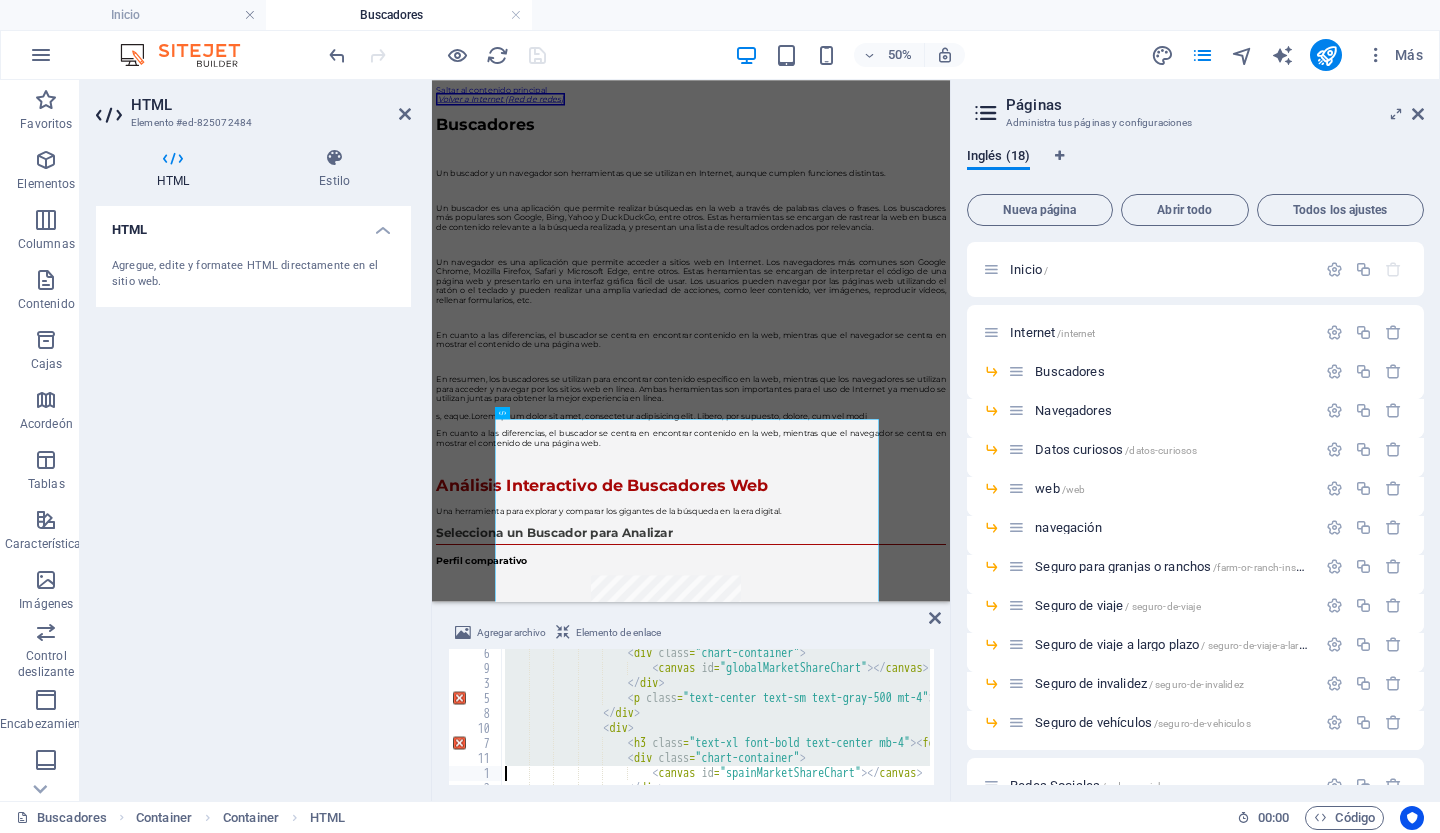 type on "</div>
<p class="text-center text-sm text-gray-500 mt-4"><font style="vertical-align: inherit;"><font style="vertical-align: inherit;"><font style="vertical-align: inherit;"><font style="vertical-align: inherit;"><font style="vertical-align: inherit;"><font style="vertical-align: inherit;"><font style="vertical-align: inherit;"><font style="vertical-align: i" 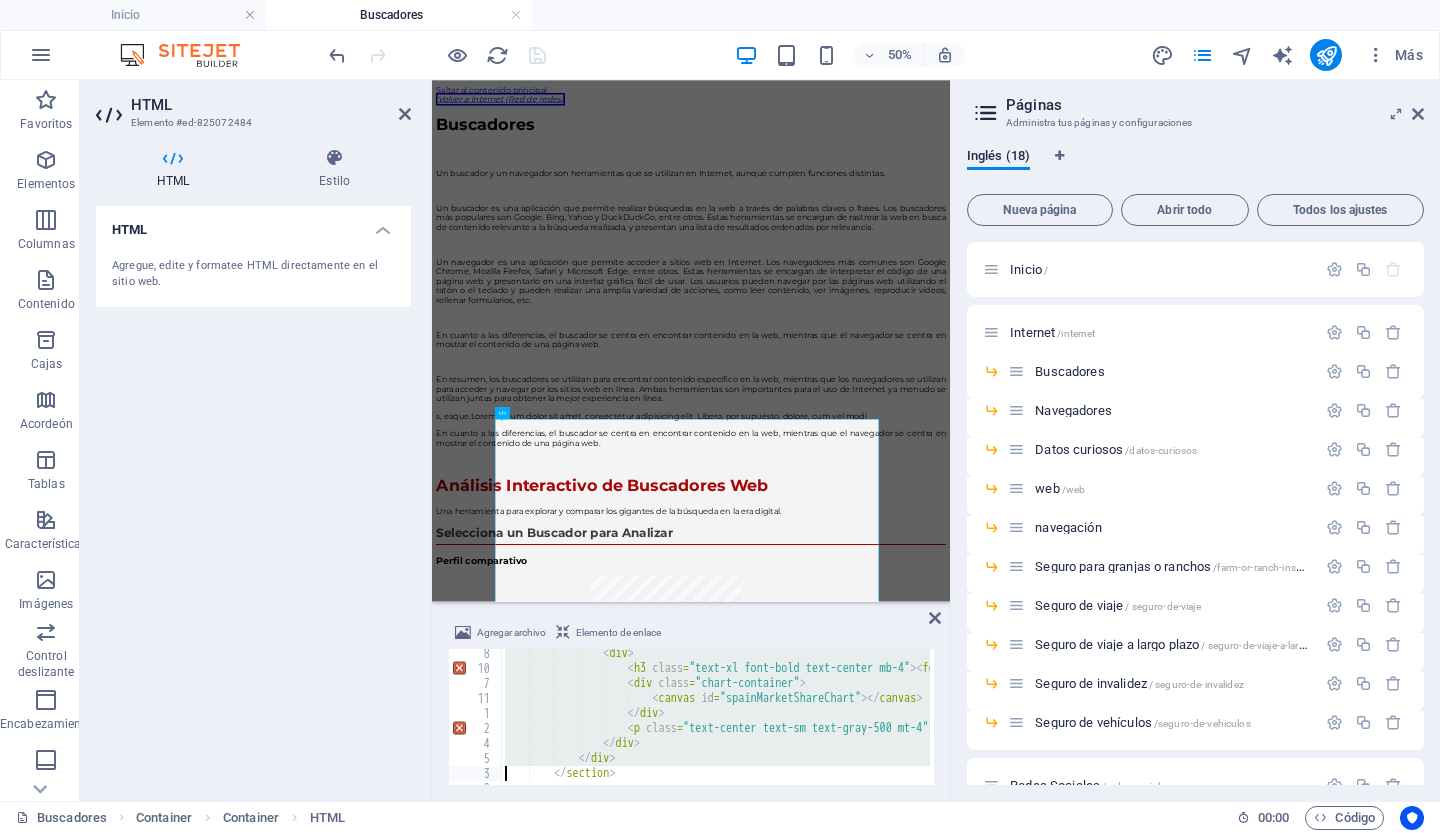 type on "<section id="conclusions" class="bg-white p-6 rounded-xl shadow-lg mb-12">
<h2 class="text-2xl font-bold text-center mb-8 section-title"><font style="vertical-align: inherit;"><font style="vertical-align: inherit;"><font style="vertical-align: inherit;"><font style="vertical-align: inherit;"><font style="vertical-align: inherit;"><font style="vertical-align: inherit;"><font sty" 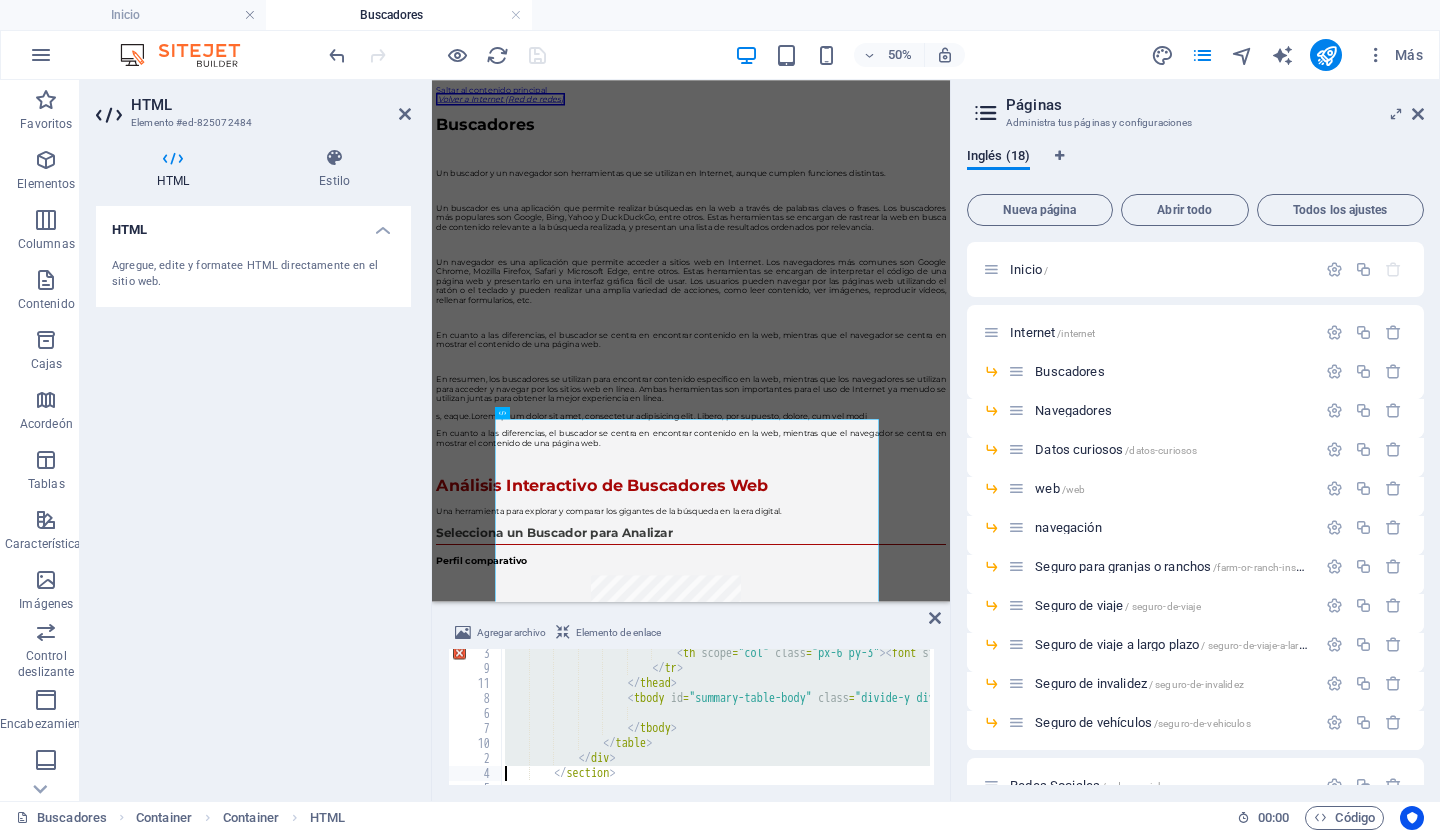 type on "<section id="user-profile" class="text-center">
<h2 class="text-2xl font-bold mb-6 section-title"><font style="vertical-align: inherit;"><font style="vertical-align: inherit;"><font style="vertical-align: inherit;"><font style="vertical-align: inherit;"><font style="vertical-align: inherit;"><font style="vertical-align: inherit;"><font style="vertical-align: inherit;"><font sty" 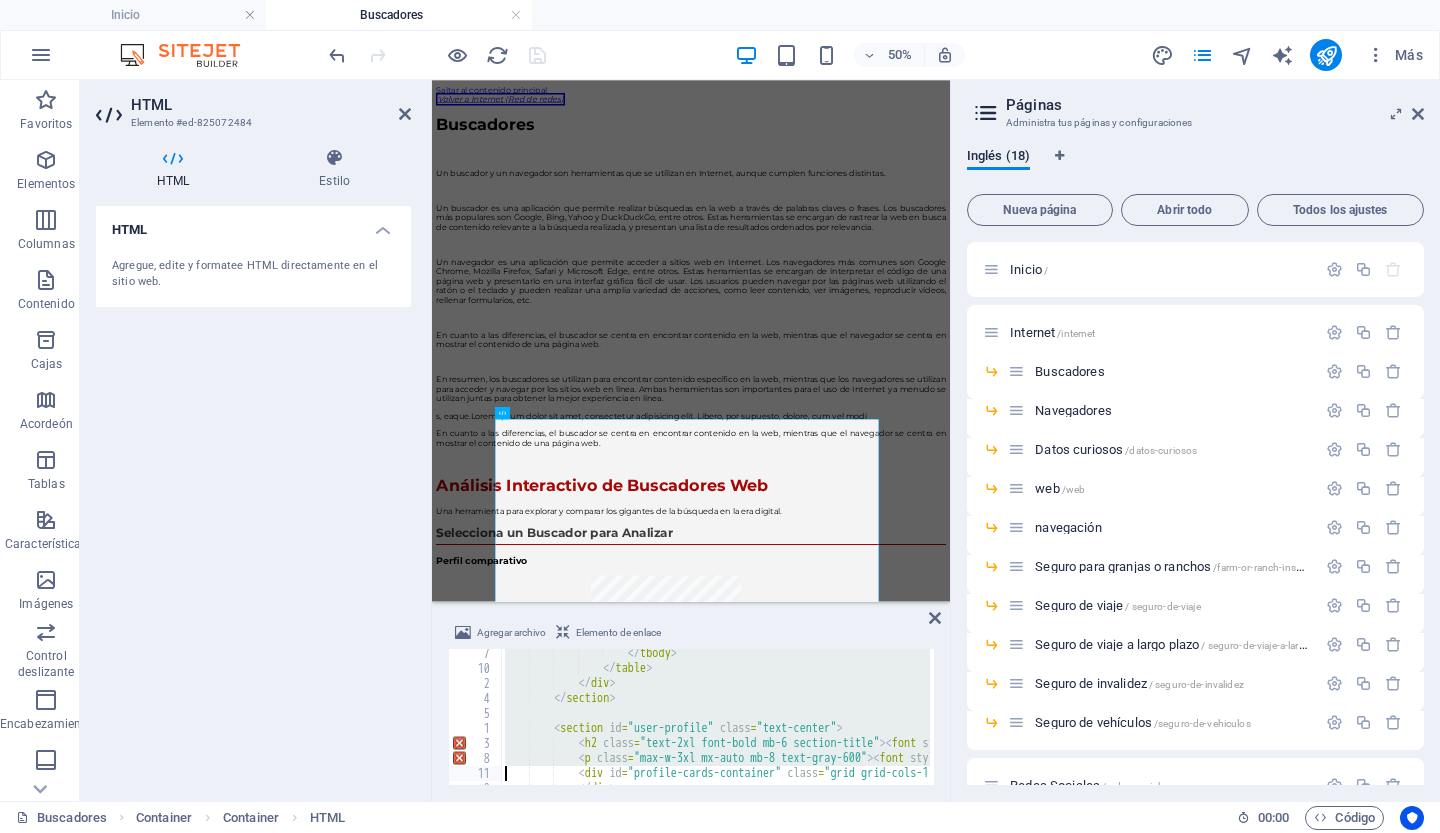 type on "<section id="download-report" class="mt-12 text-center">
<a href="https://cdn1.site-media.eu/images/document/18164583/ComparacindeBuscadoresWeb-p5uNV2ZemNw7i9wUE-XljQ.pdf" download="Comparativa_Buscadores_Web.pdf" class="inline-block bg-red-600 text-white font-bold py-3 px-8 rounded-full shadow-lg hover:bg-red-700 transition-colors duration-300 text-lg"><font style="vertical-al" 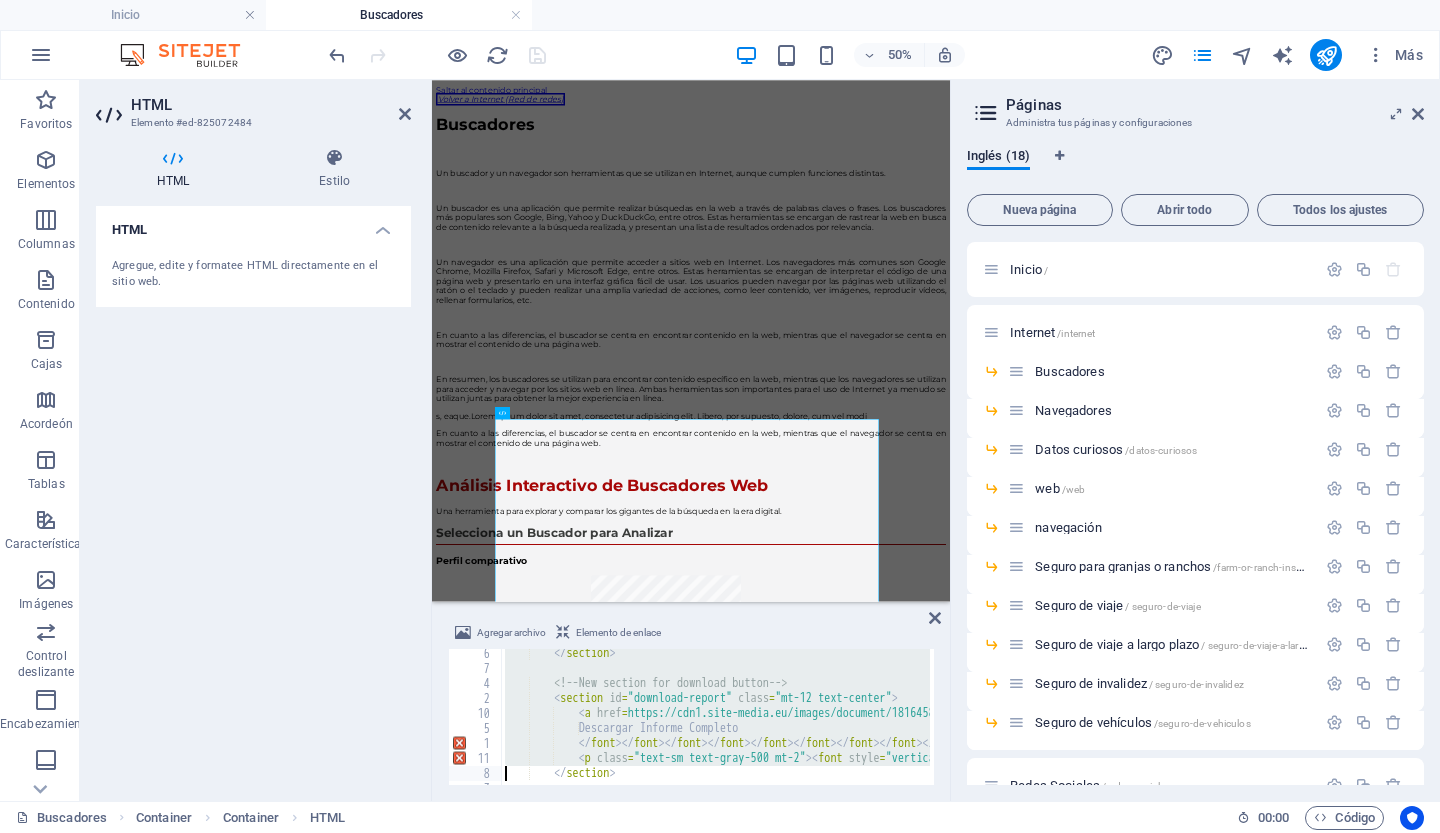 type on "<footer class="text-center py-6 bg-gray-800 text-white mt-12">
<p><font style="vertical-align: inherit;"><font style="vertical-align: inherit;"><font style="vertical-align: inherit;"><font style="vertical-align: inherit;"><font style="vertical-align: inherit;"><font style="vertical-align: inherit;"><font style="vertical-align: inherit;"><font style="vertical-align: inherit;"><font styl" 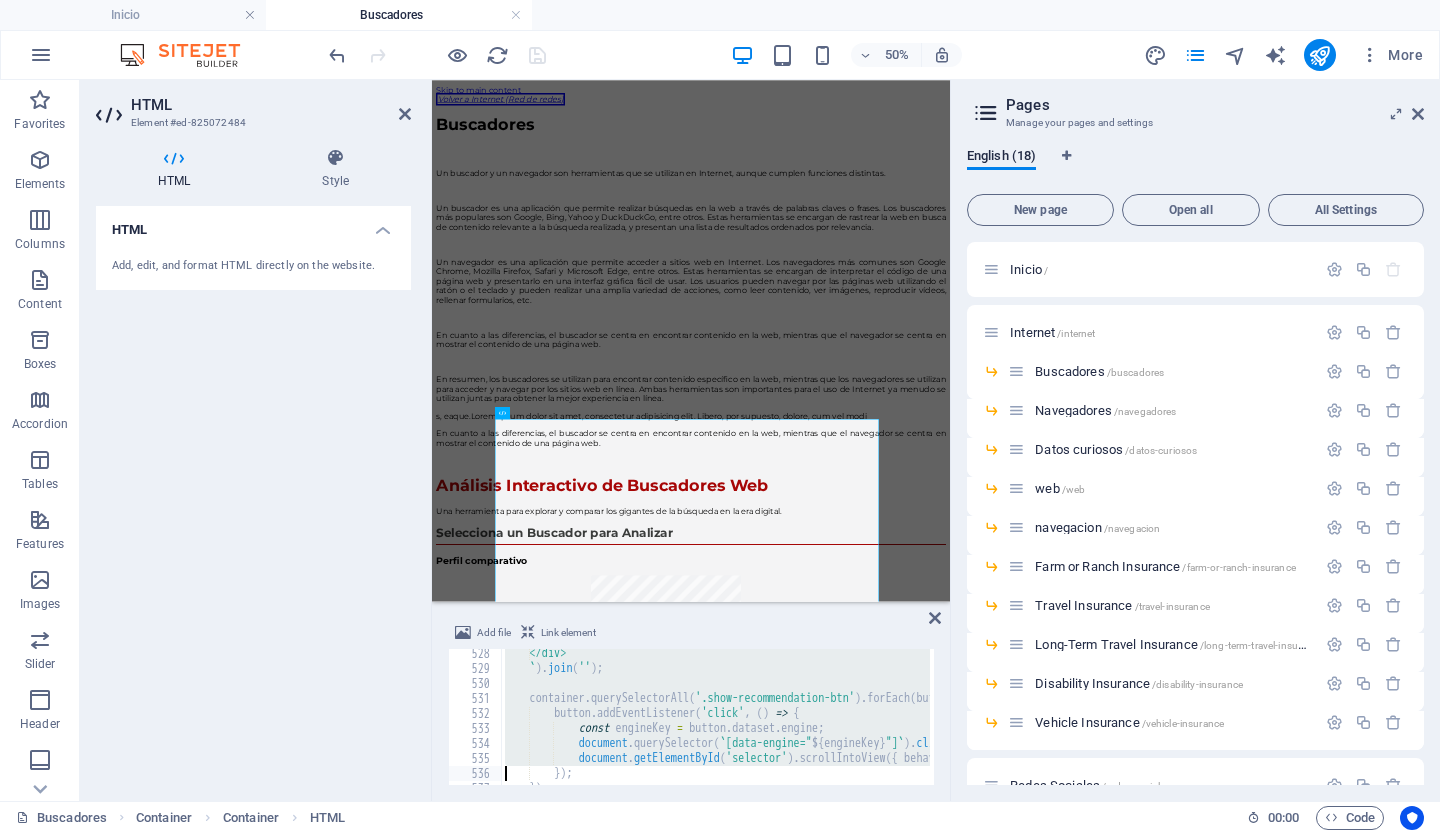 type on "</script>" 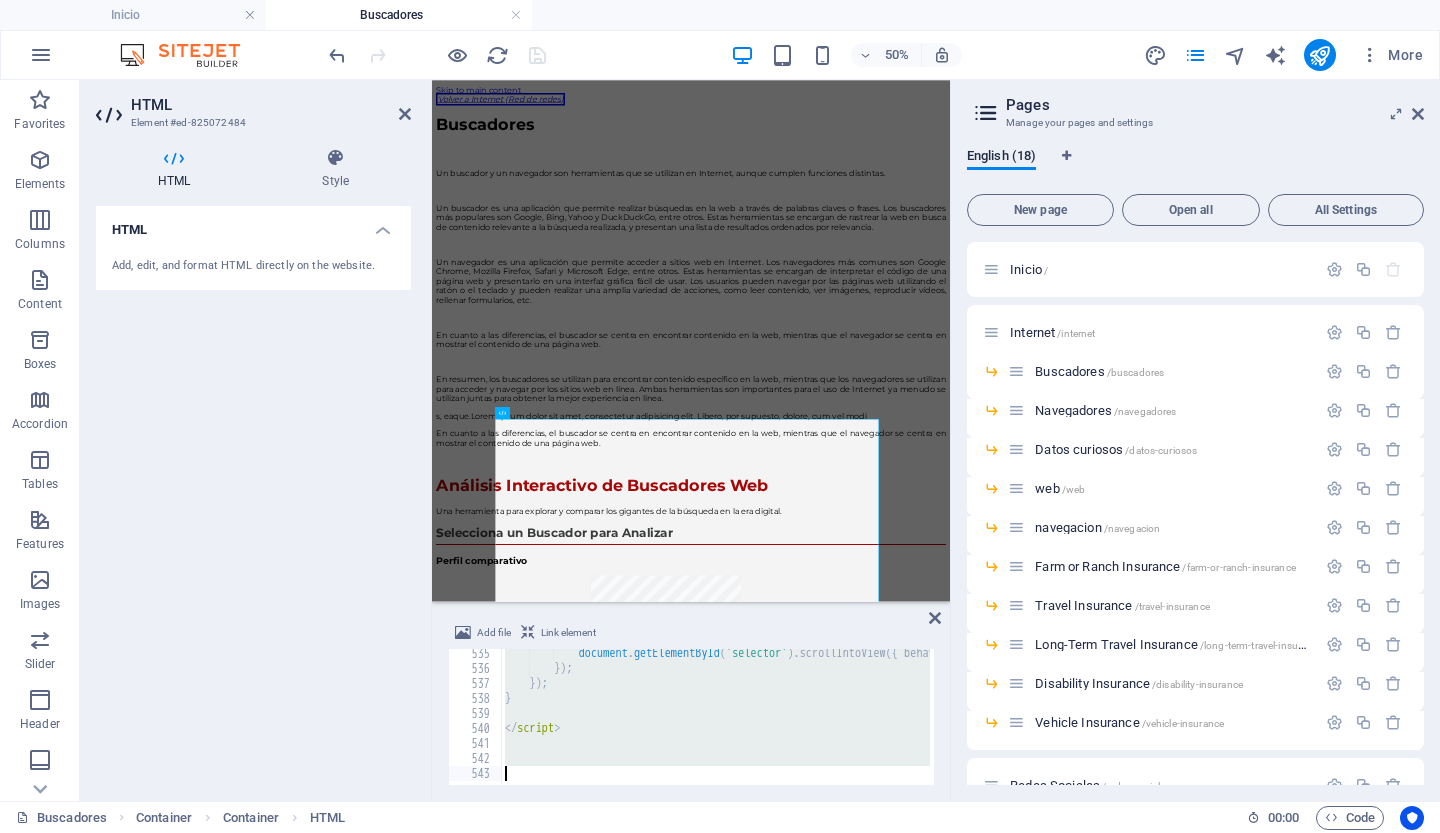 scroll, scrollTop: 8013, scrollLeft: 0, axis: vertical 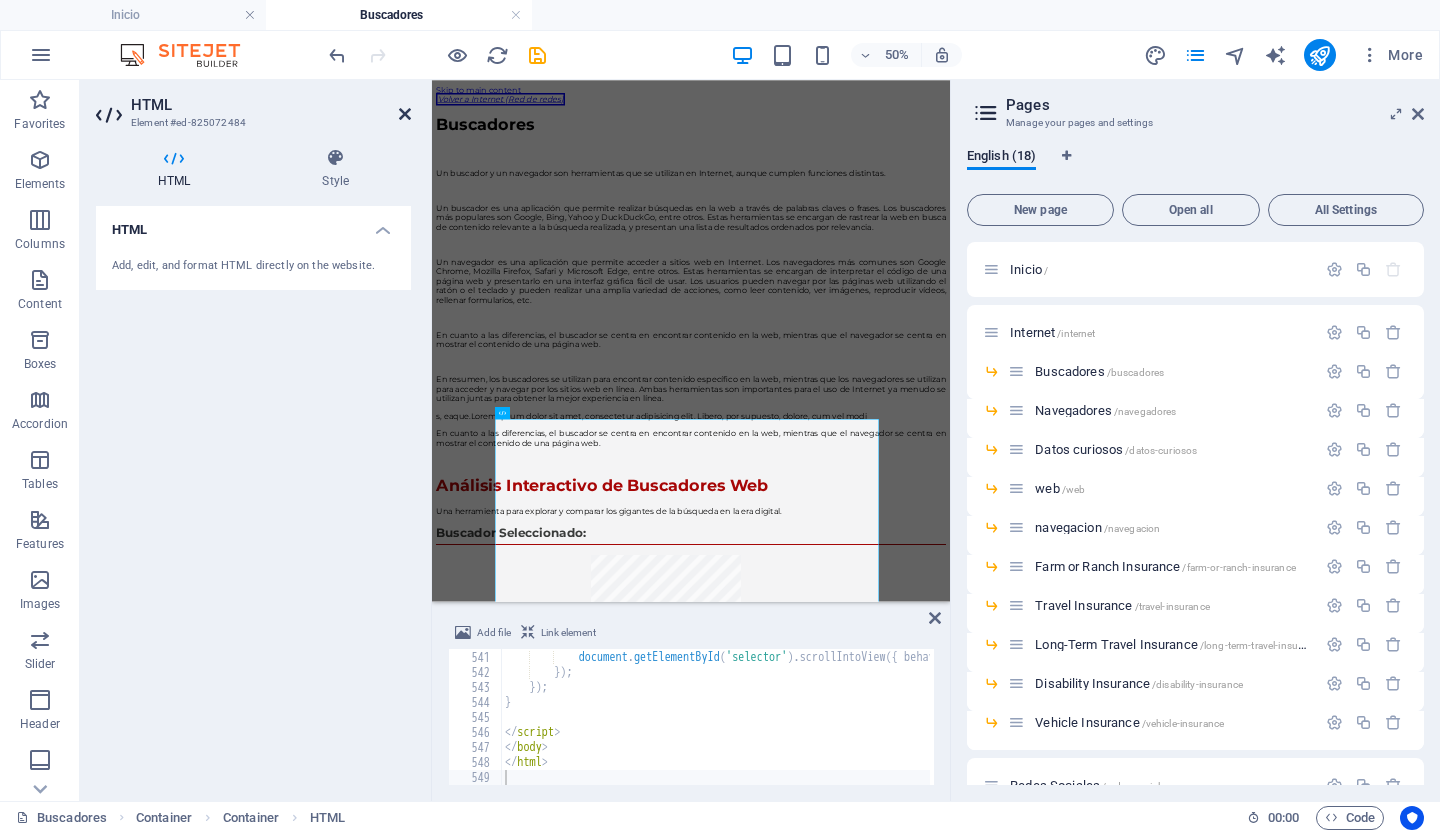 click at bounding box center (405, 114) 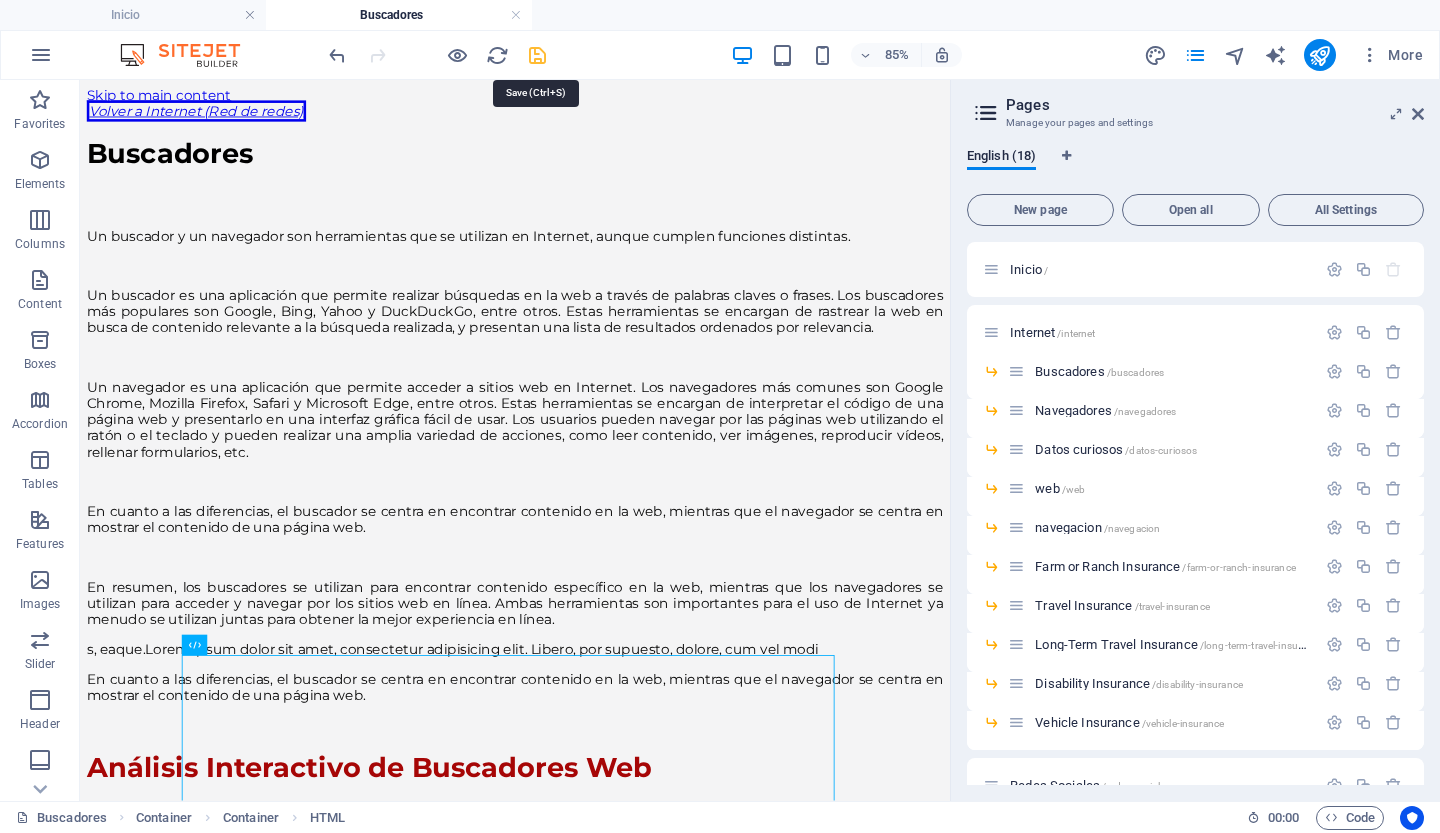 click at bounding box center (537, 55) 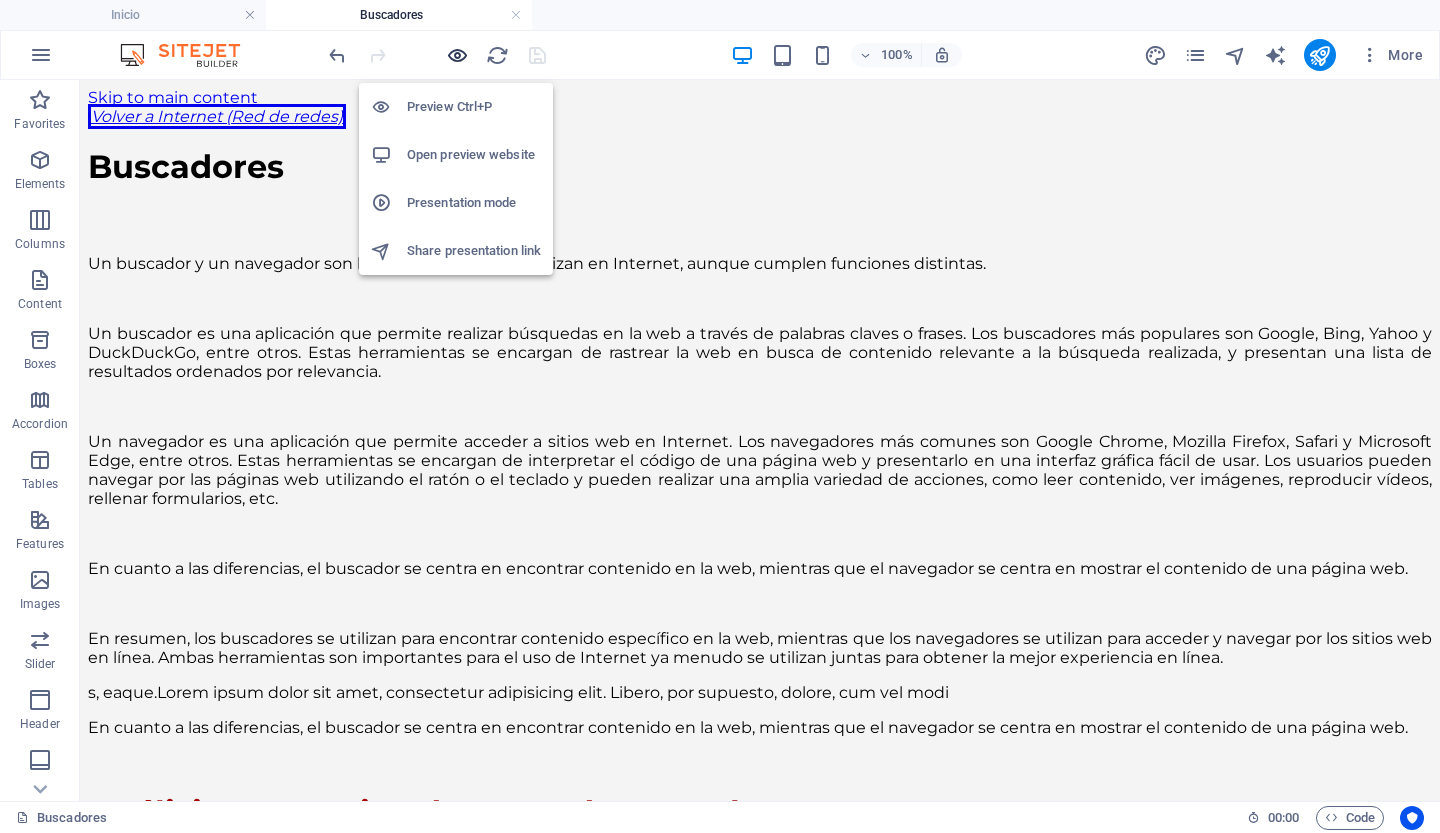 click at bounding box center (457, 55) 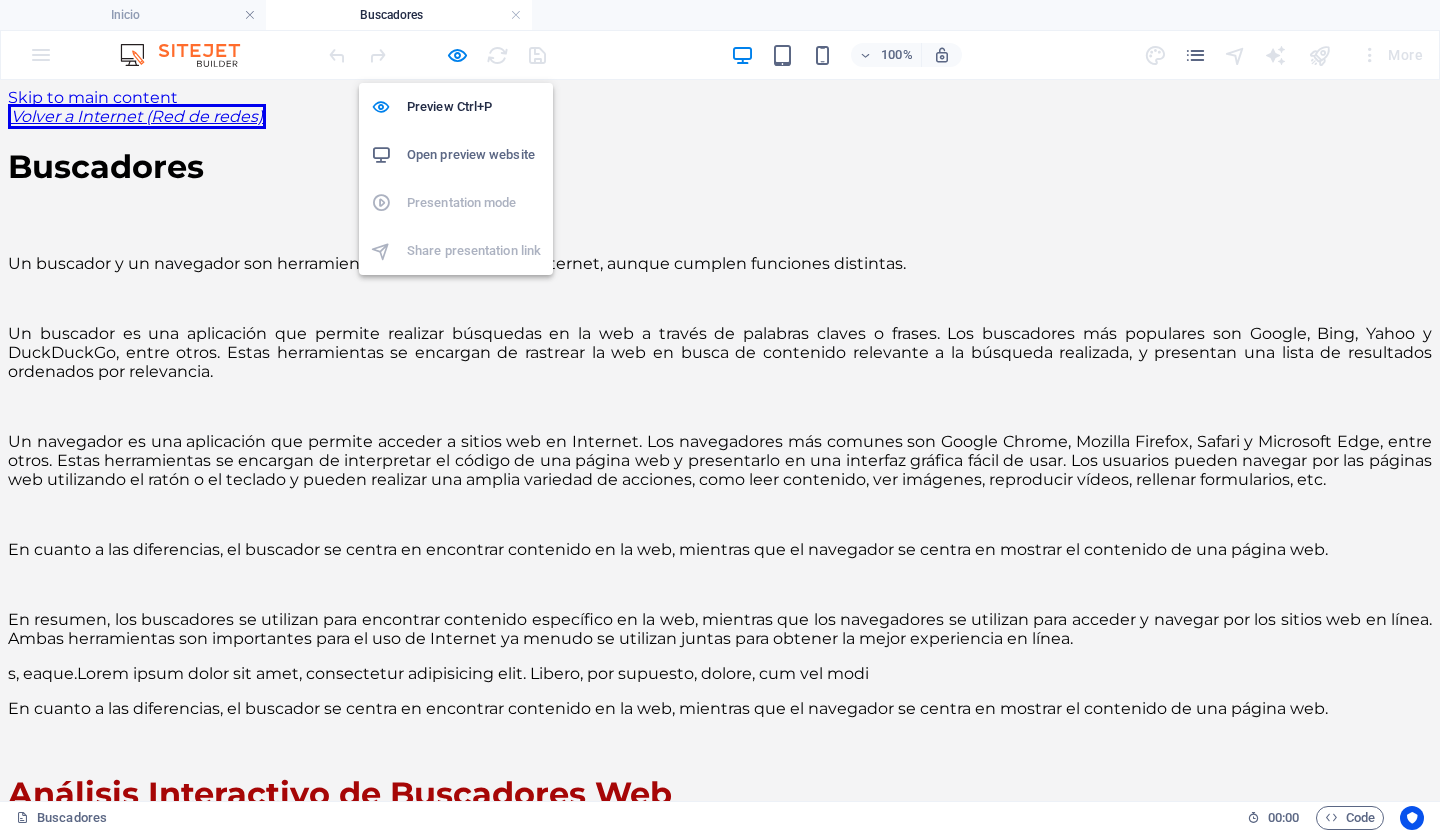 click on "Open preview website" at bounding box center (474, 155) 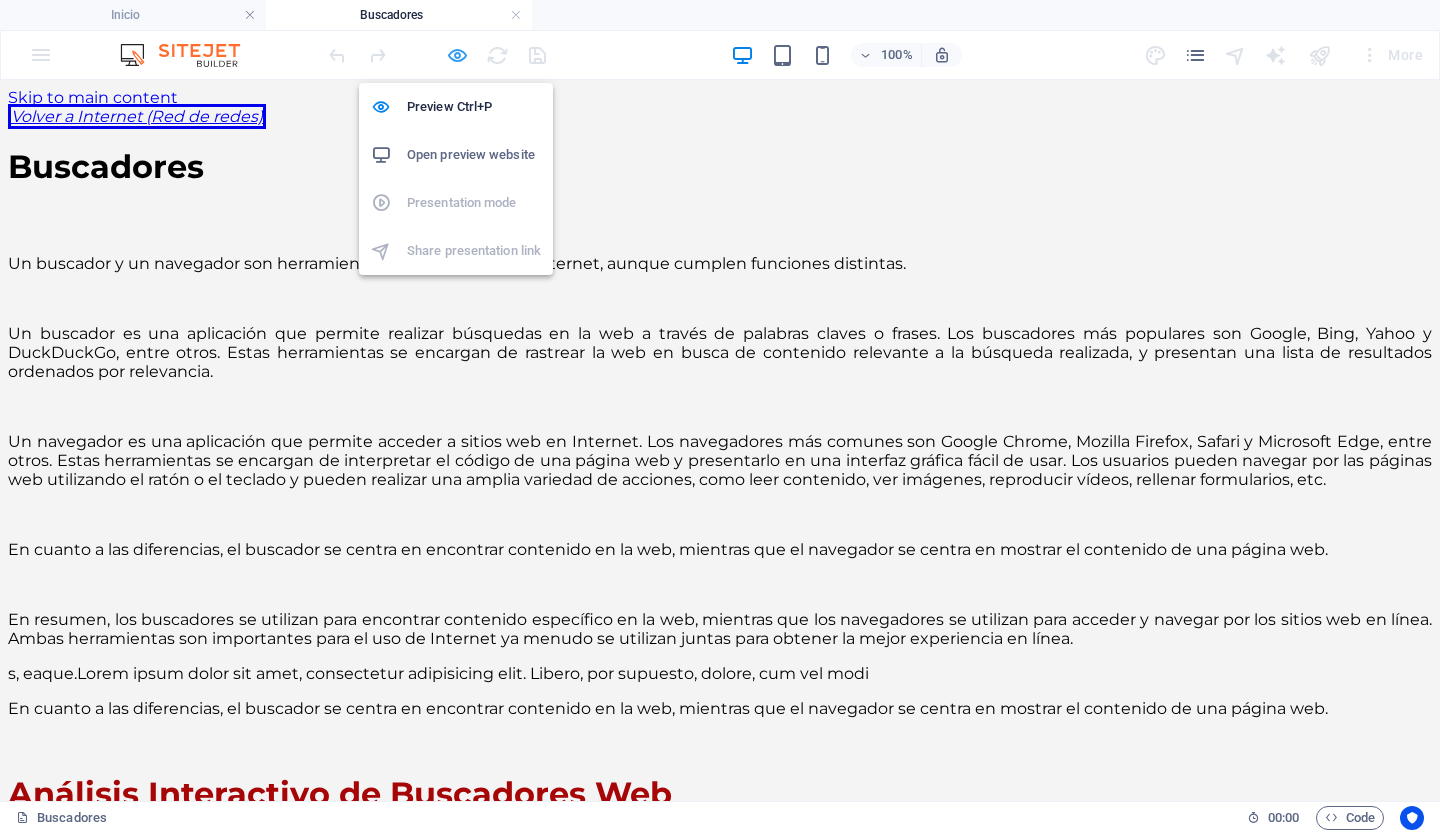 click at bounding box center [457, 55] 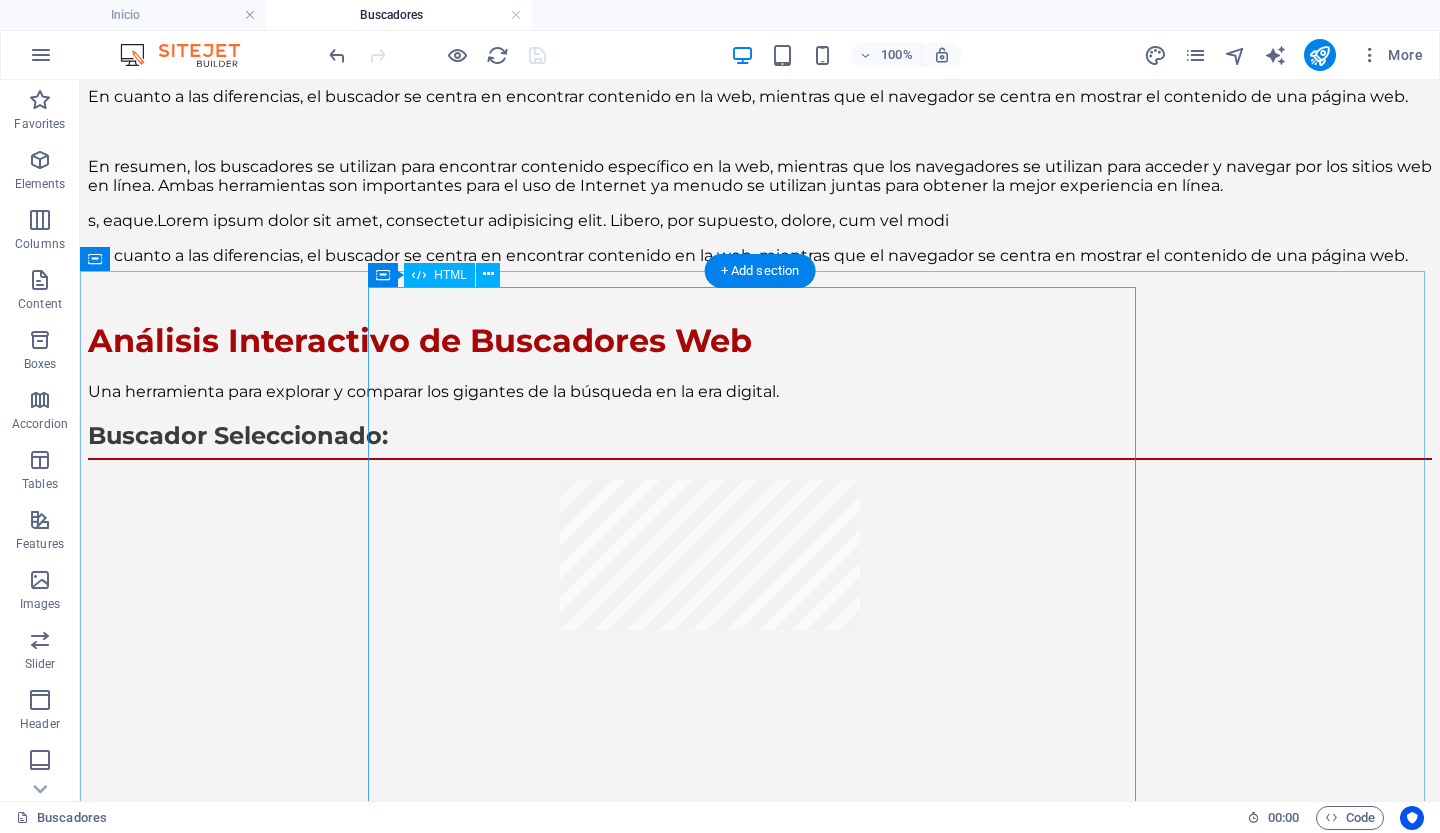 scroll, scrollTop: 470, scrollLeft: 0, axis: vertical 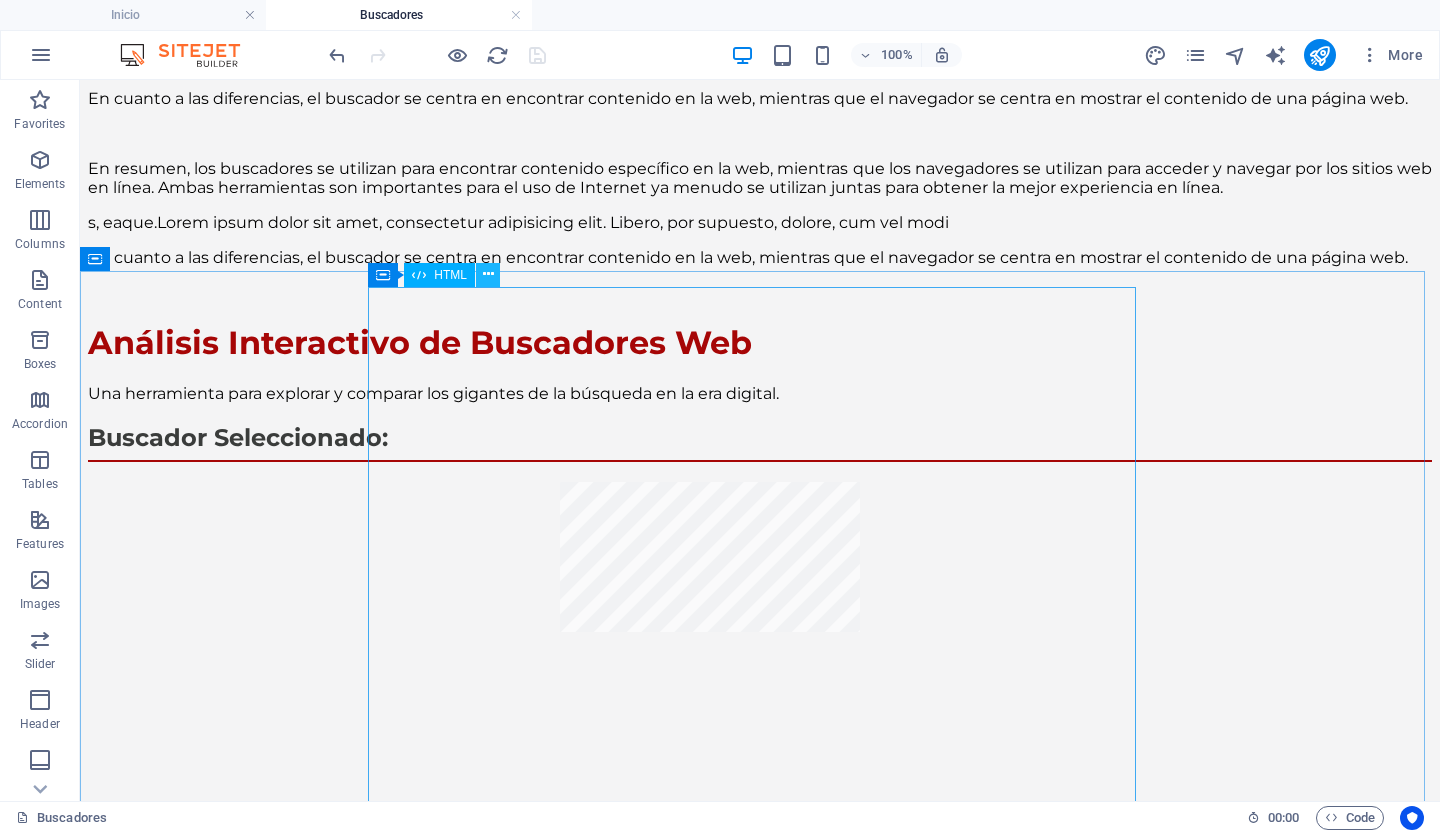 click at bounding box center [488, 274] 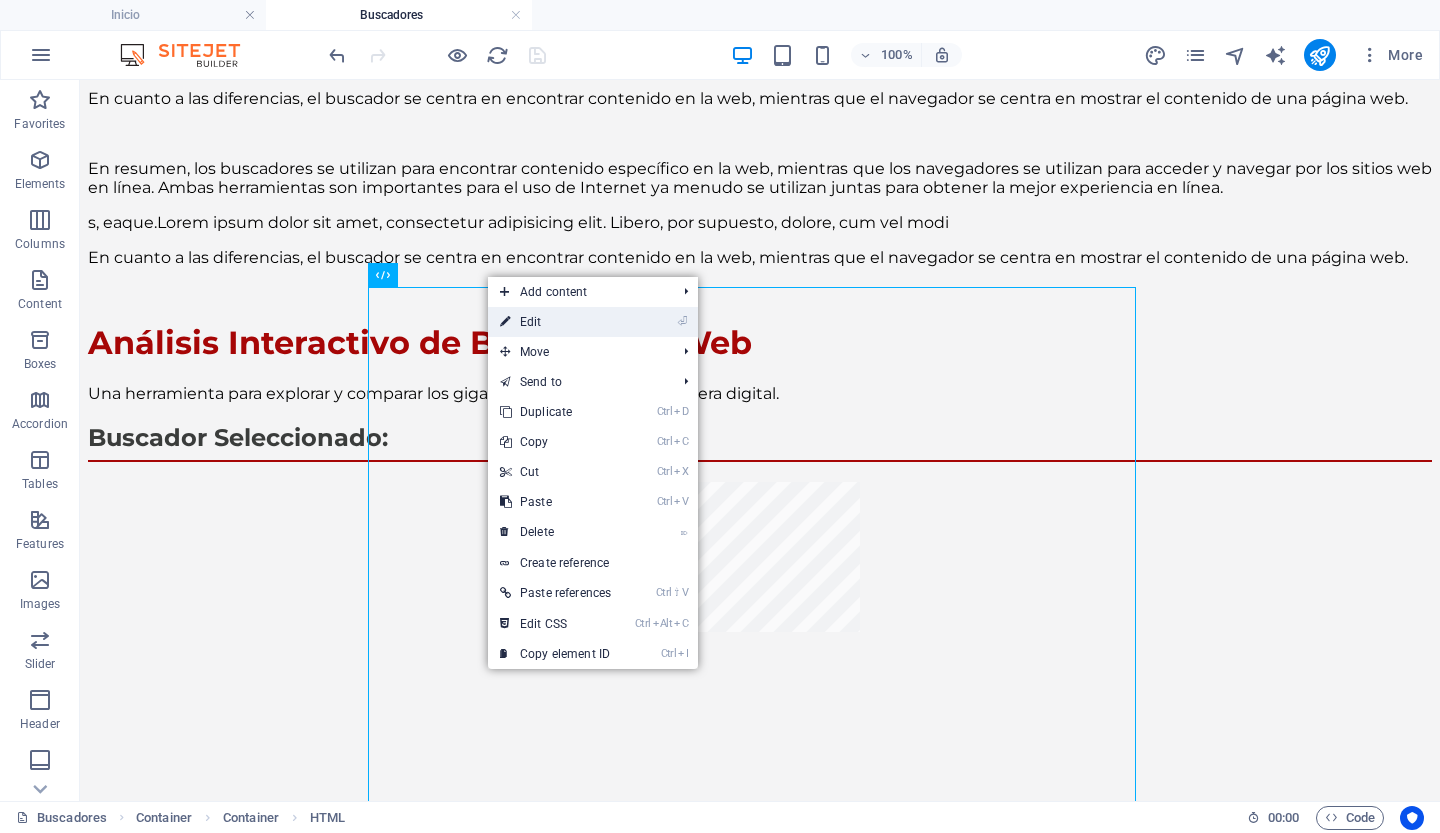 click on "⏎  Edit" at bounding box center (555, 322) 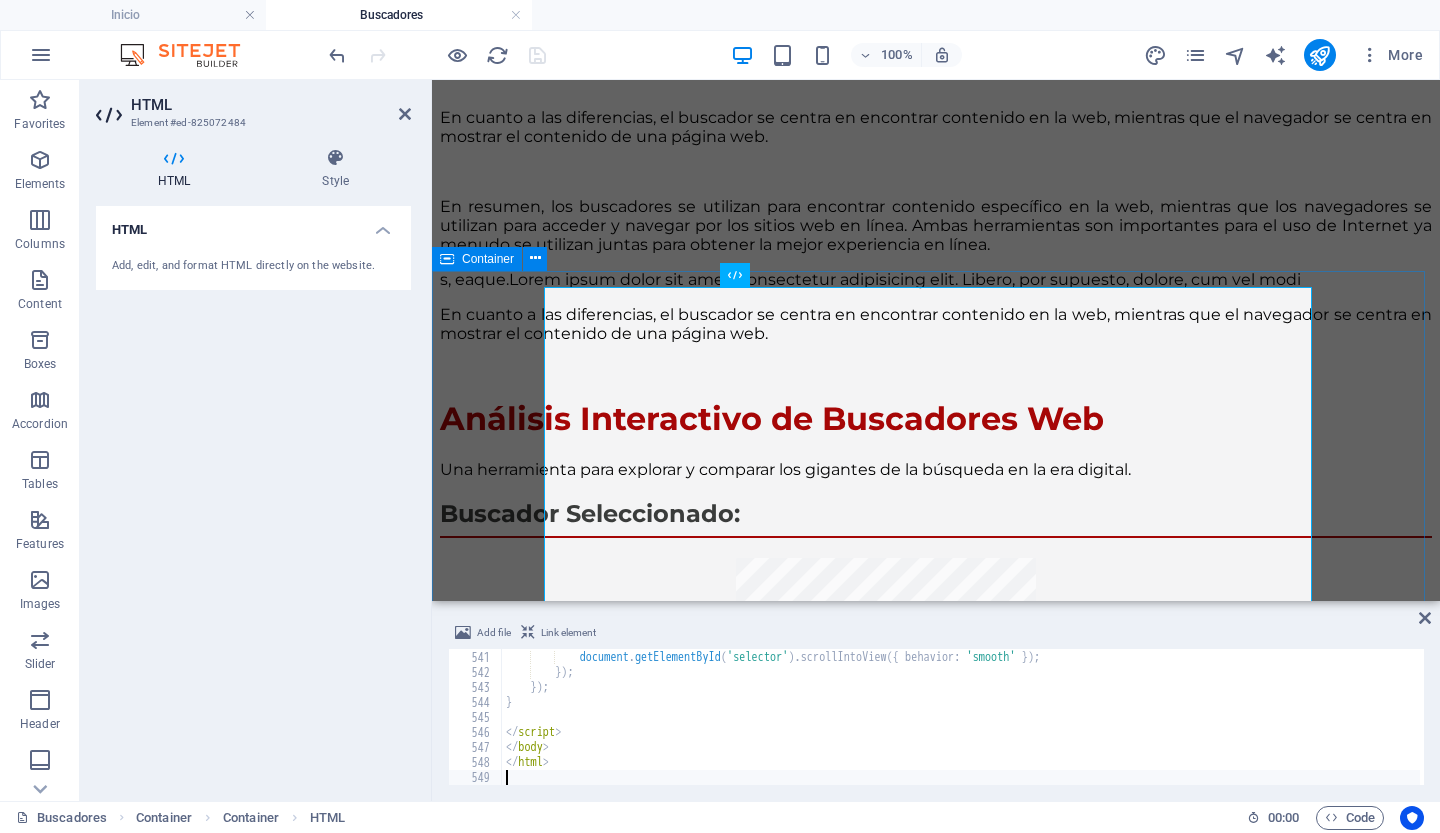scroll, scrollTop: 8099, scrollLeft: 0, axis: vertical 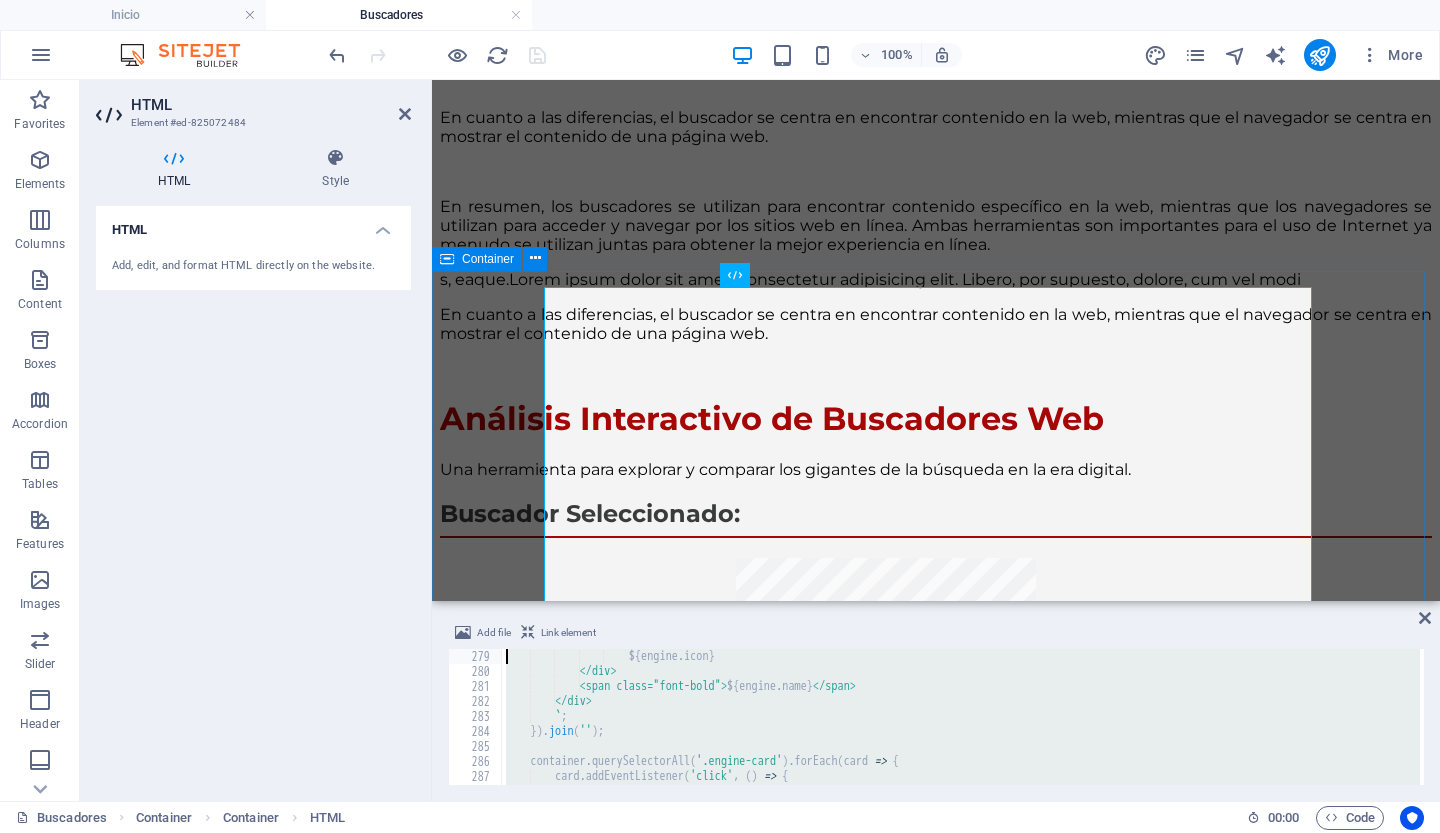 type on "<div class="w-12 h-12 rounded-full flex items-center justify-center text-white font-bold text-2xl mb-2" style="background-color: ${engine.color};">
${engine.icon}" 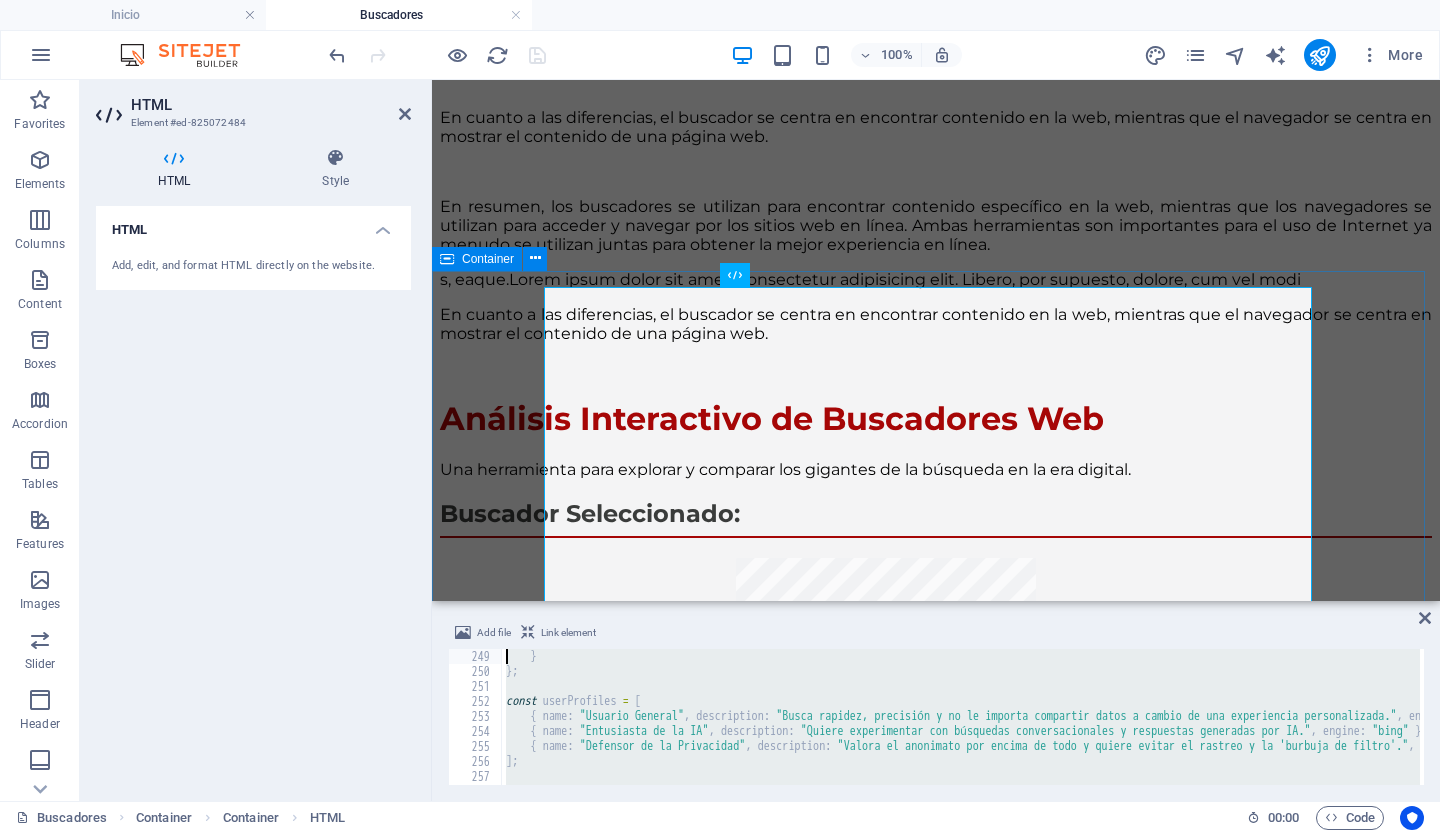type on "{ title: "Modelo de Negocio", content: "Su plataforma de SEM es esencial para cualquier empresa que quiera llegar al mercado chino, pero requiere cumplir con regulaciones complejas." }
]," 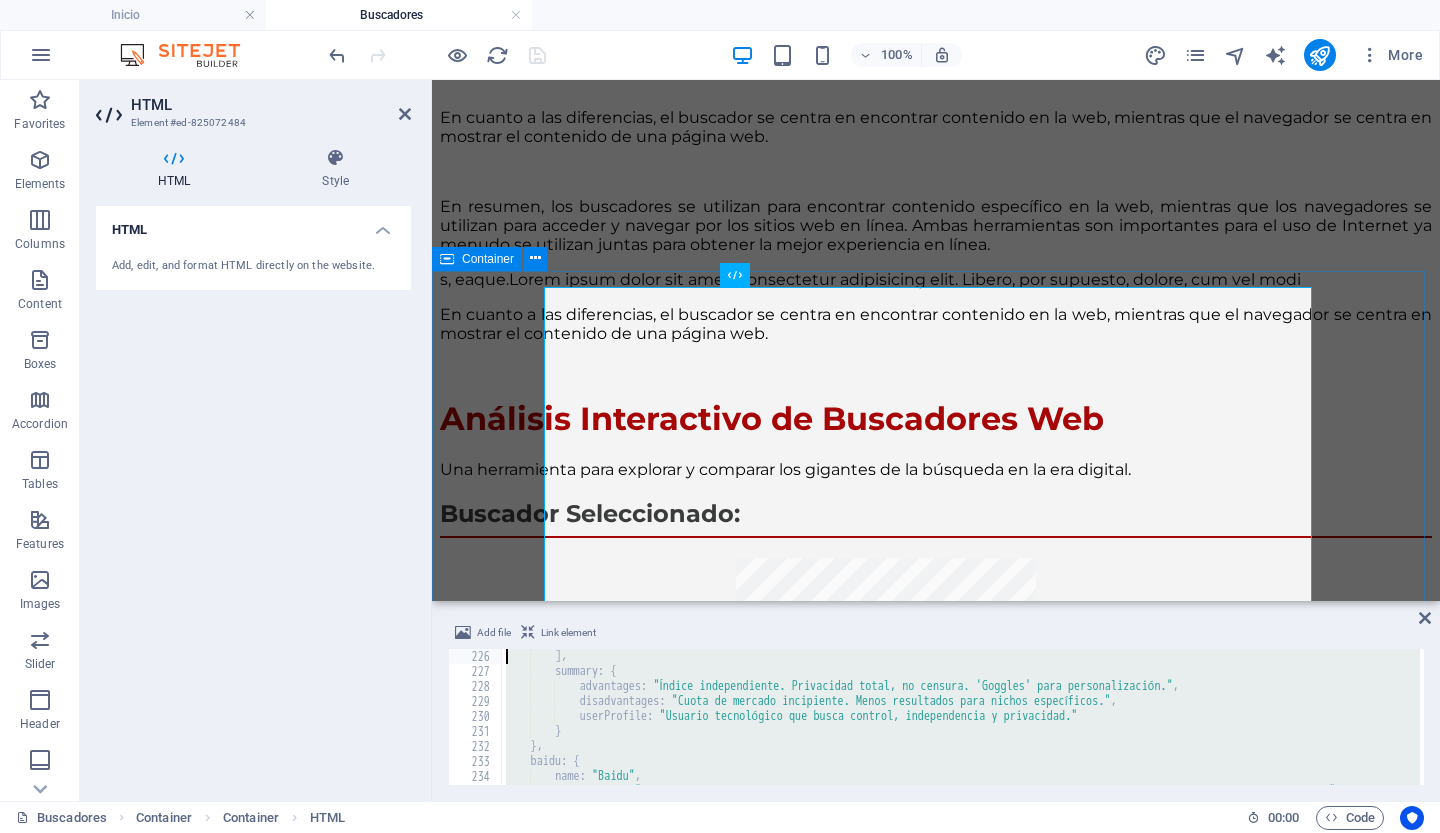 type on "{ title: "Modelo de Negocio", content: "Se integra con el ecosistema de Brave Rewards. Los usuarios pueden optar por ver anuncios que respetan la privacidad y ganar la criptomoneda BAT a cambio." }
]," 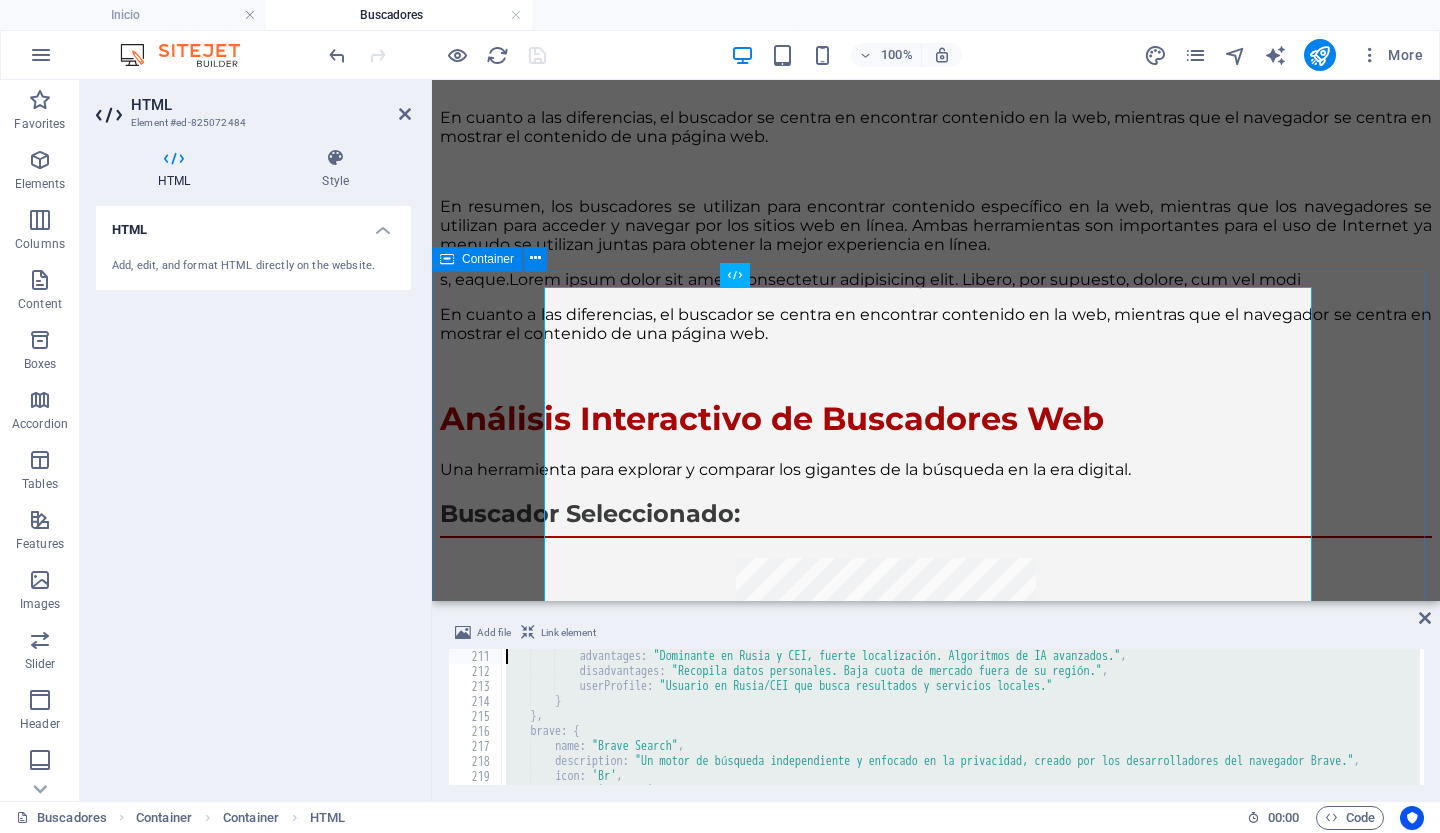type on "{ title: "Privacidad y Datos", content: "Recopila datos de usuario de manera similar a Google para personalizar servicios y anuncios, operando bajo la legislación de datos rusa." },
{ title: "Modelo de Negocio", content: "Se monetiza a través de Yandex.Direct, su plataforma de publicidad, que está profundamente integrada en el mercado ruso." }" 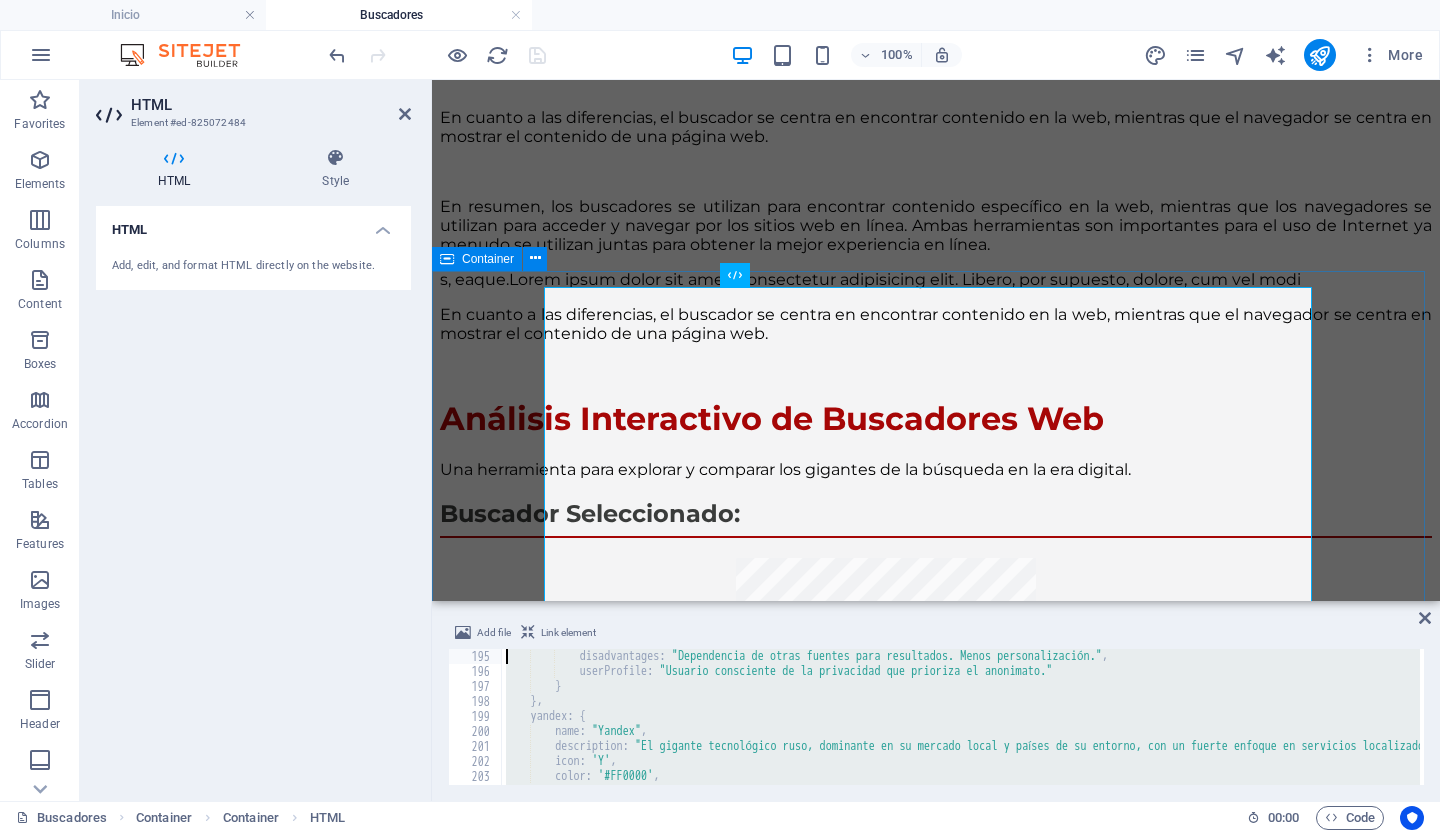 type on "{ title: "Modelo de Negocio", content: "Muestra anuncios contextuales basados en la consulta de búsqueda, no en el perfil del usuario. También ofrece una suscripción de privacidad (VPN, etc.)." }
]," 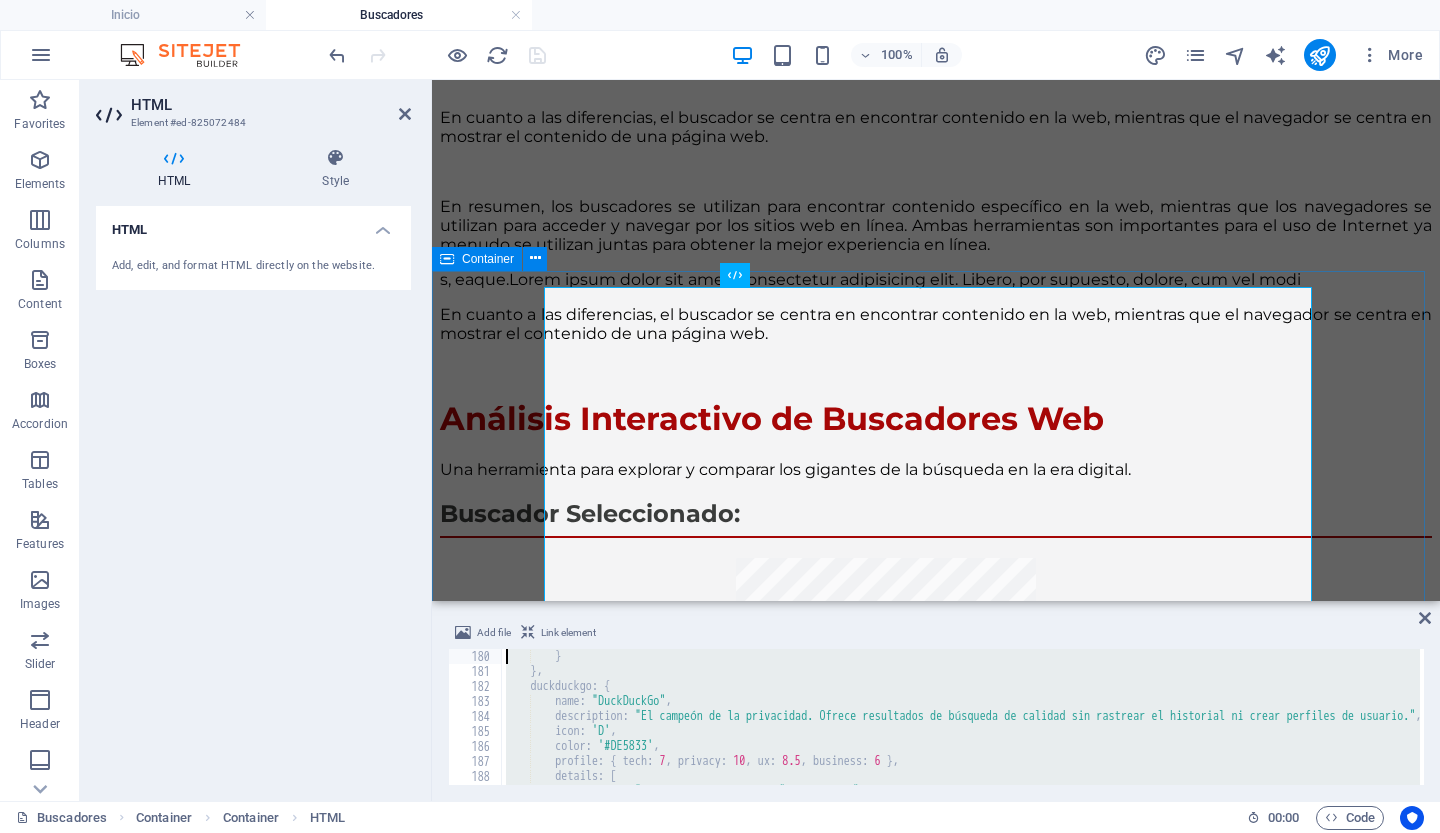 type on "{ title: "Modelo de Negocio", content: "Monetiza a través de Microsoft Advertising (PPC). A menudo ofrece un costo por clic más bajo y menor competencia que Google, siendo una opción atractiva para anunciantes." }
]," 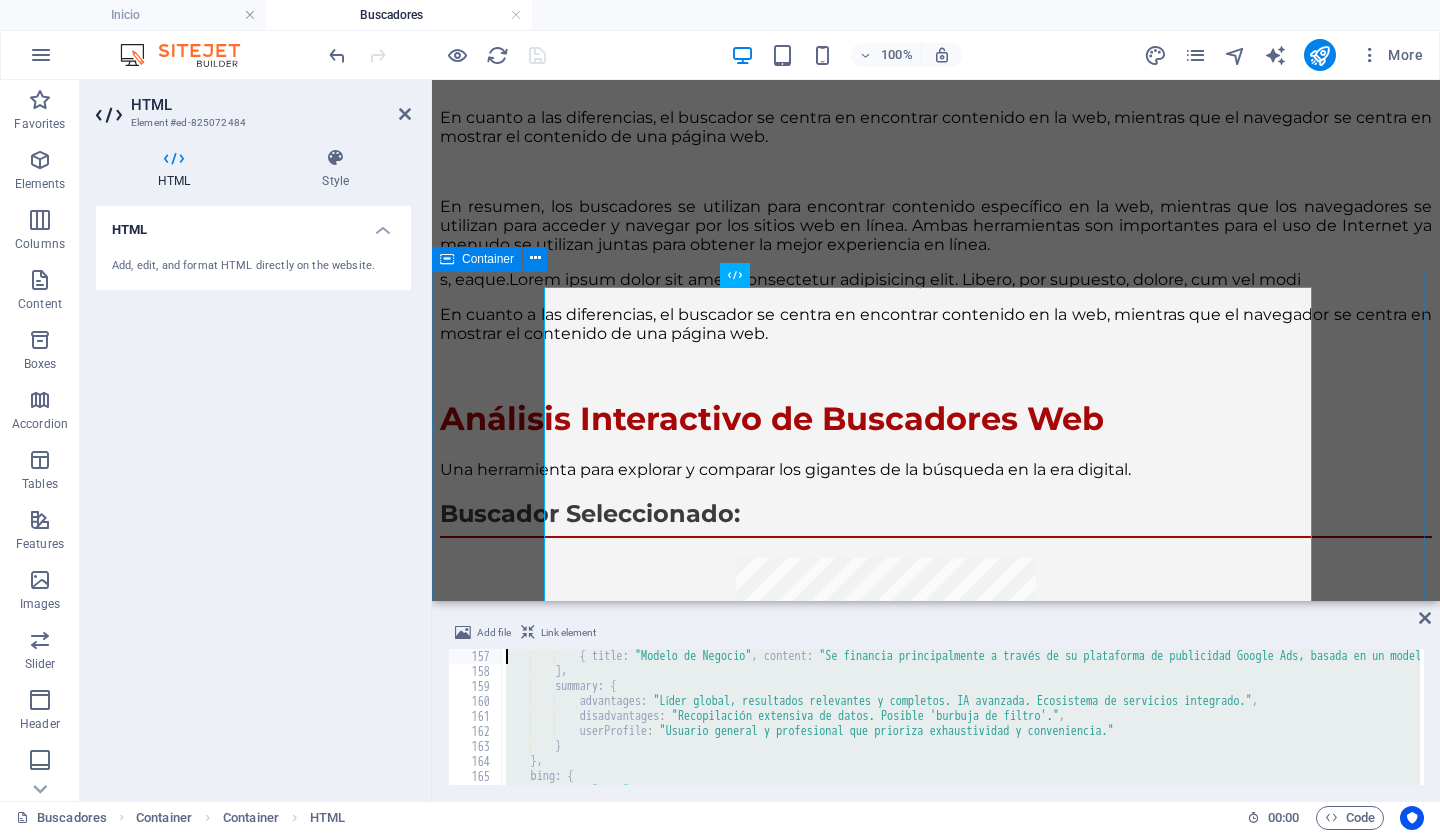 type on "{ title: "Modelo de Negocio", content: "Se financia principalmente a través de su plataforma de publicidad Google Ads, basada en un modelo de pago por clic (PPC)." }
]," 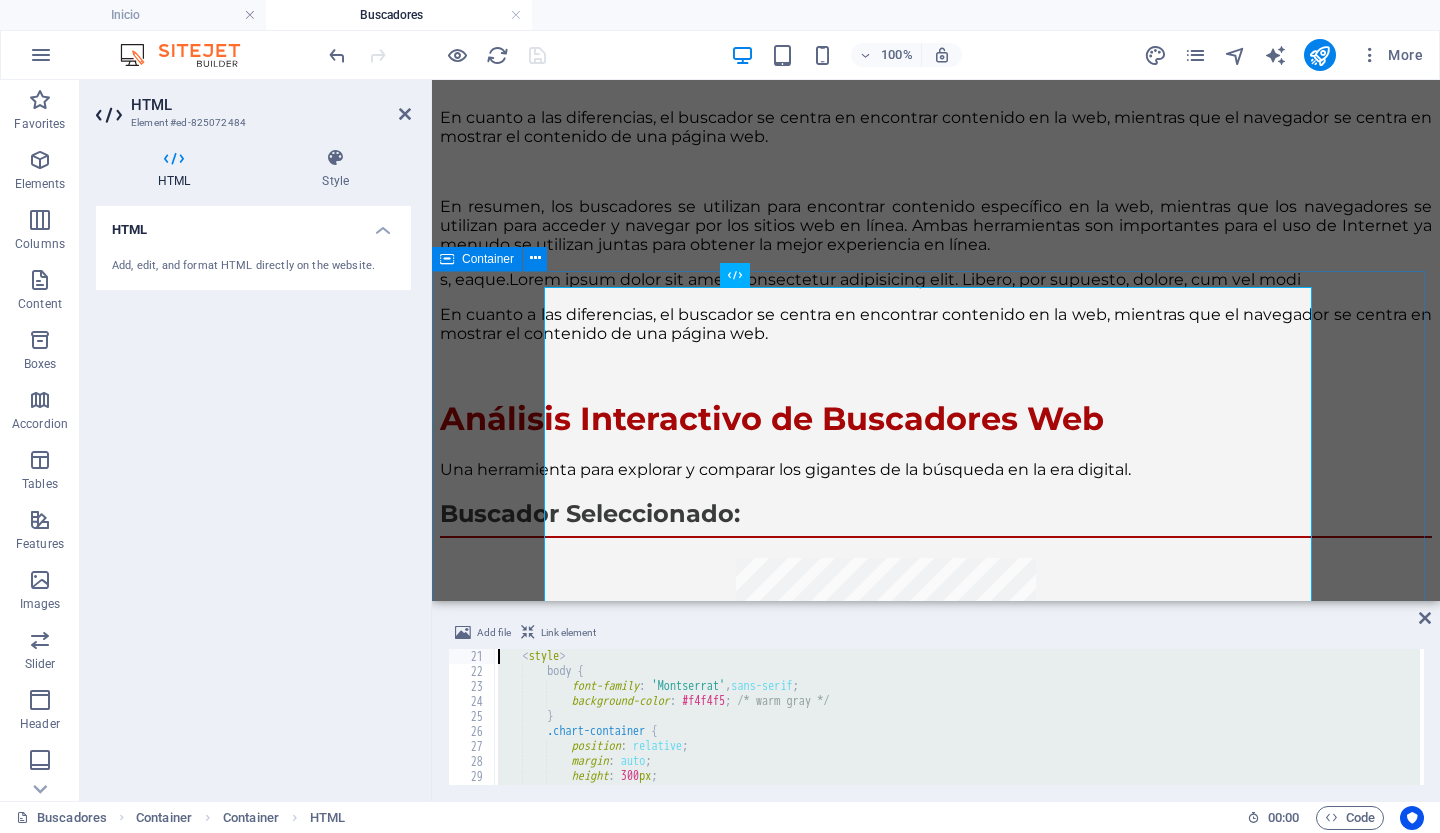 type on "- Report Info: User profile recommendations -> Goal: Guide user decision -> Presentation: Interactive cards -> Interaction: Hover/click to highlight recommended engine -> Justification: Creates an actionable, conclusive step for the user.
-->" 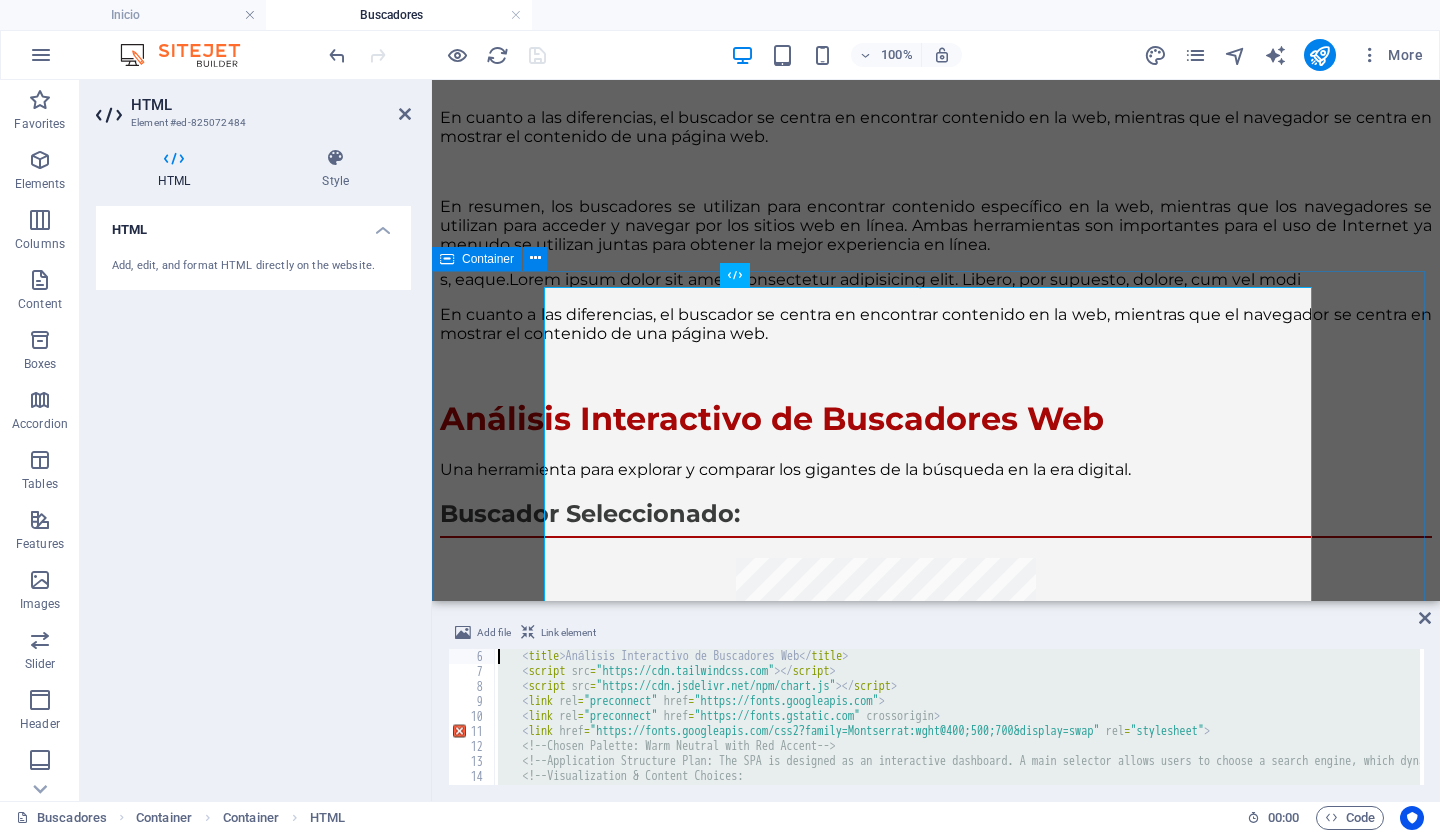 scroll, scrollTop: 45, scrollLeft: 0, axis: vertical 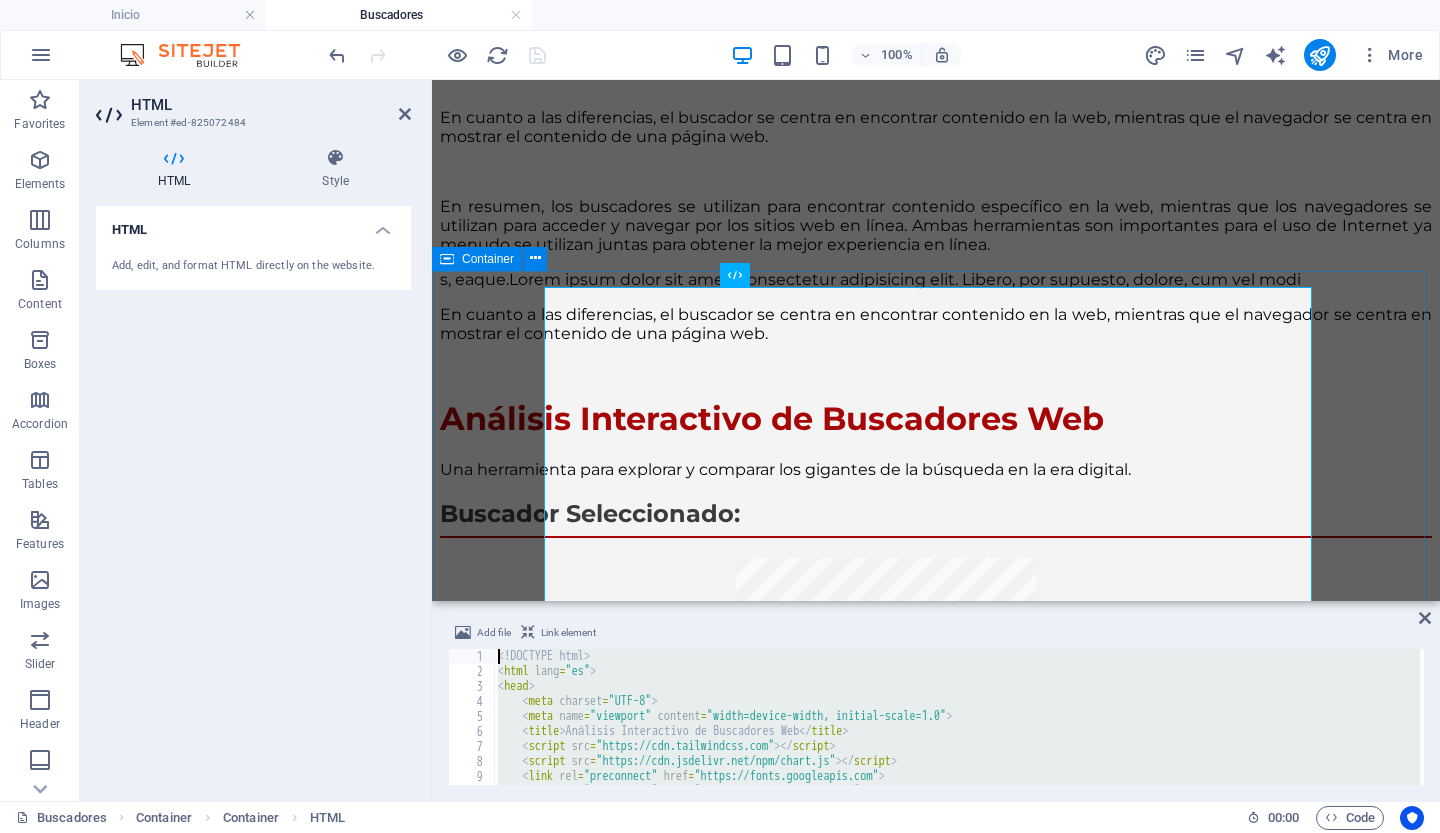 type 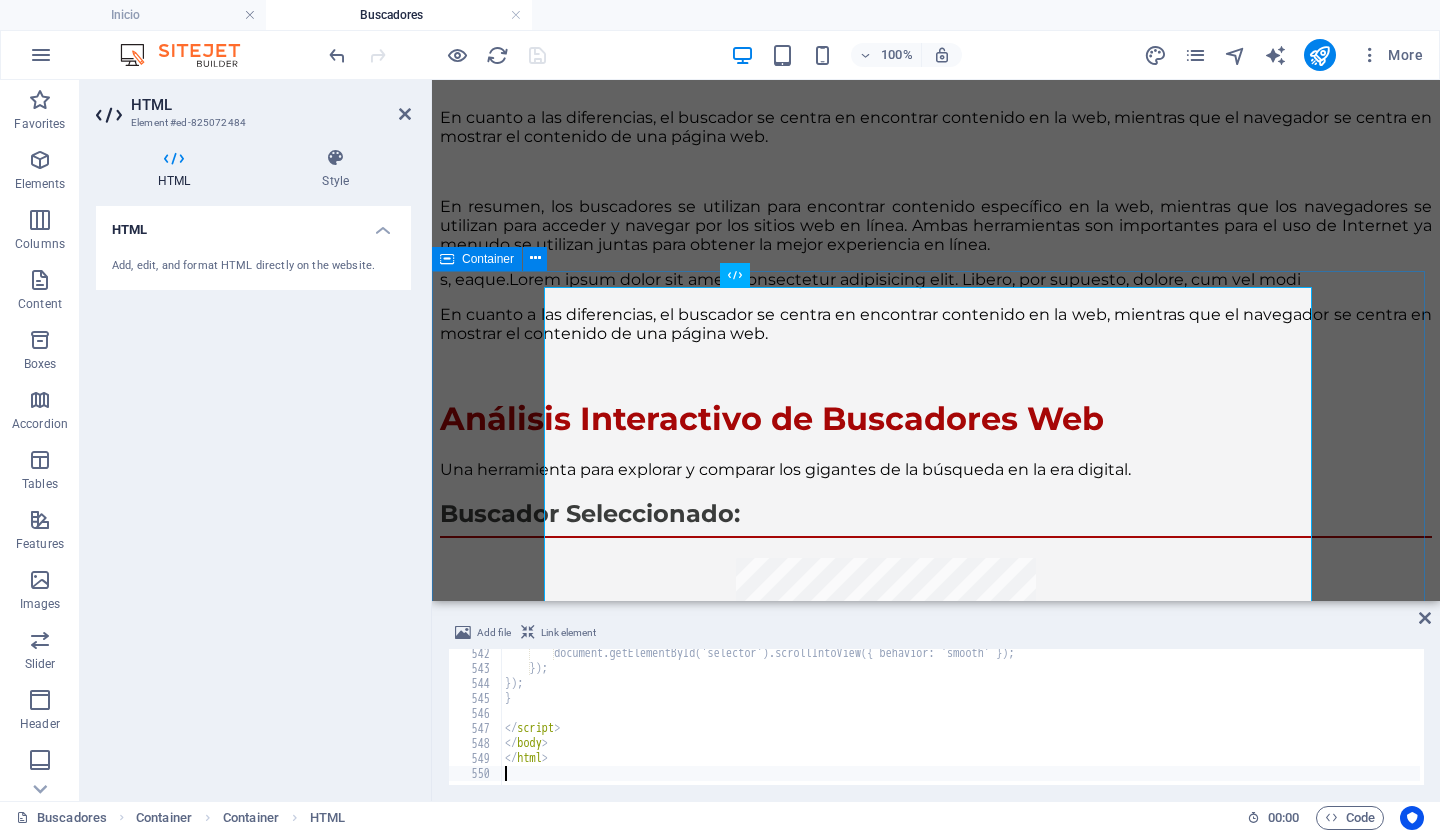 scroll, scrollTop: 8118, scrollLeft: 0, axis: vertical 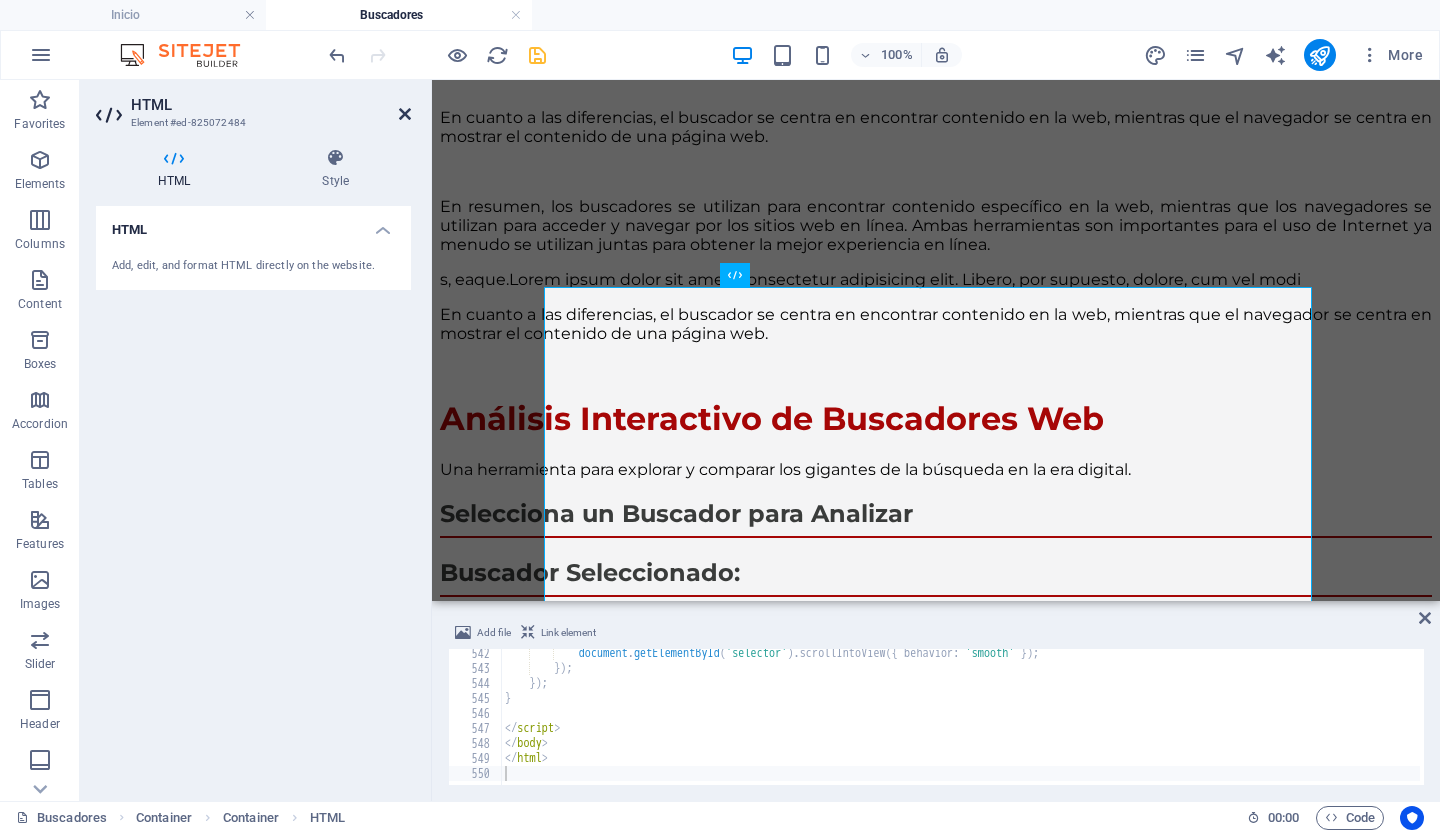 click at bounding box center [405, 114] 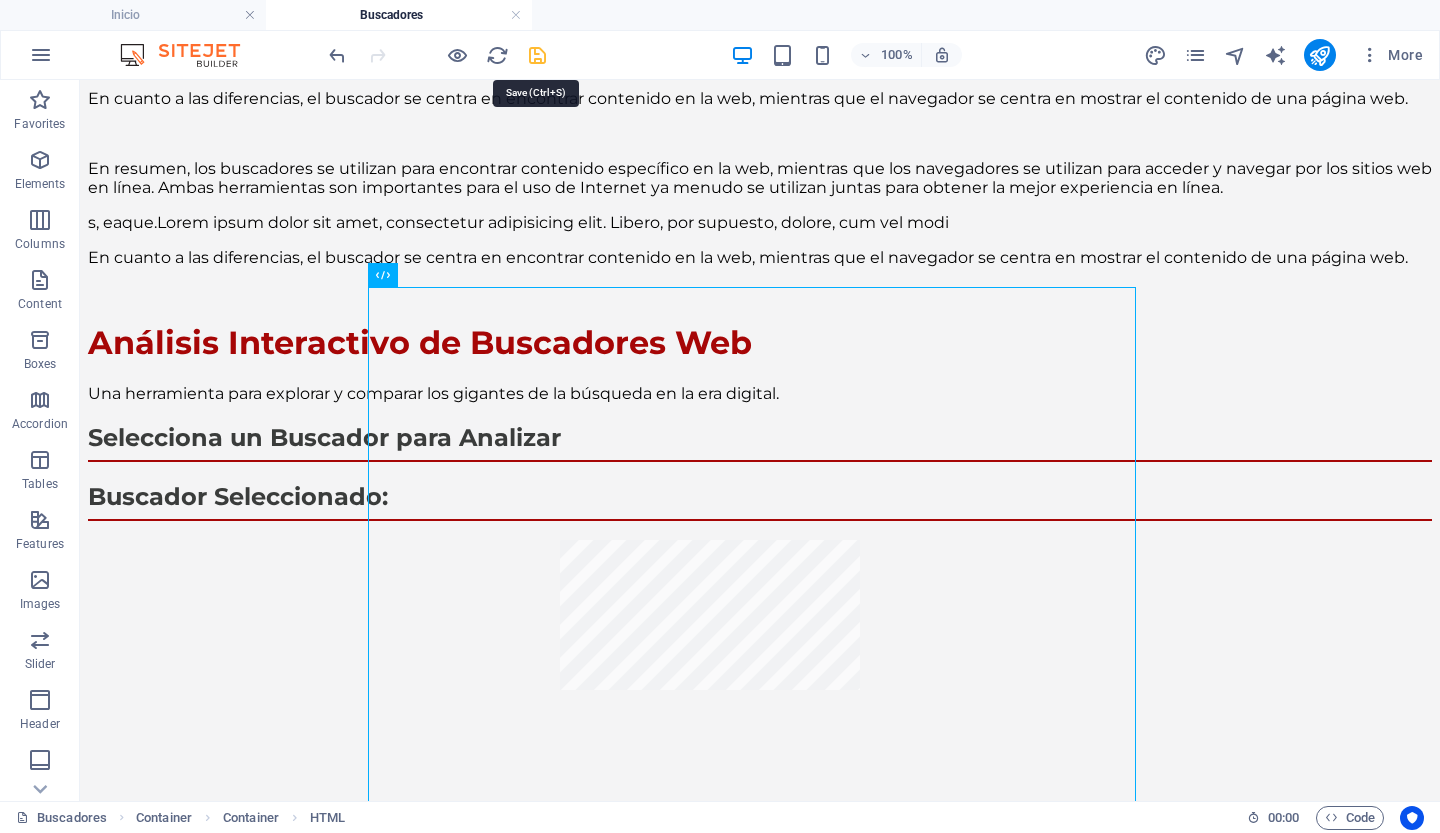 click at bounding box center (537, 55) 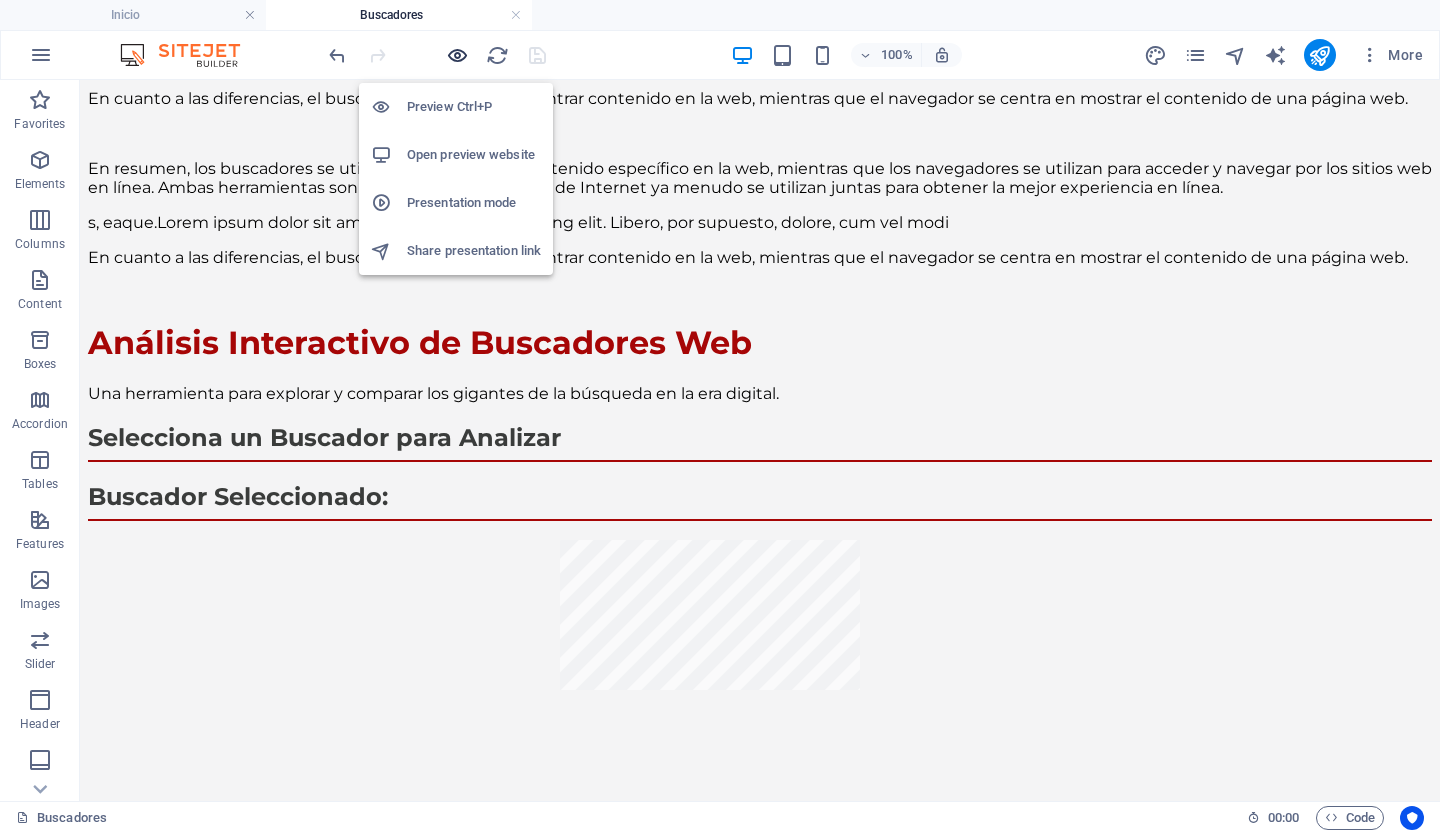 click at bounding box center [457, 55] 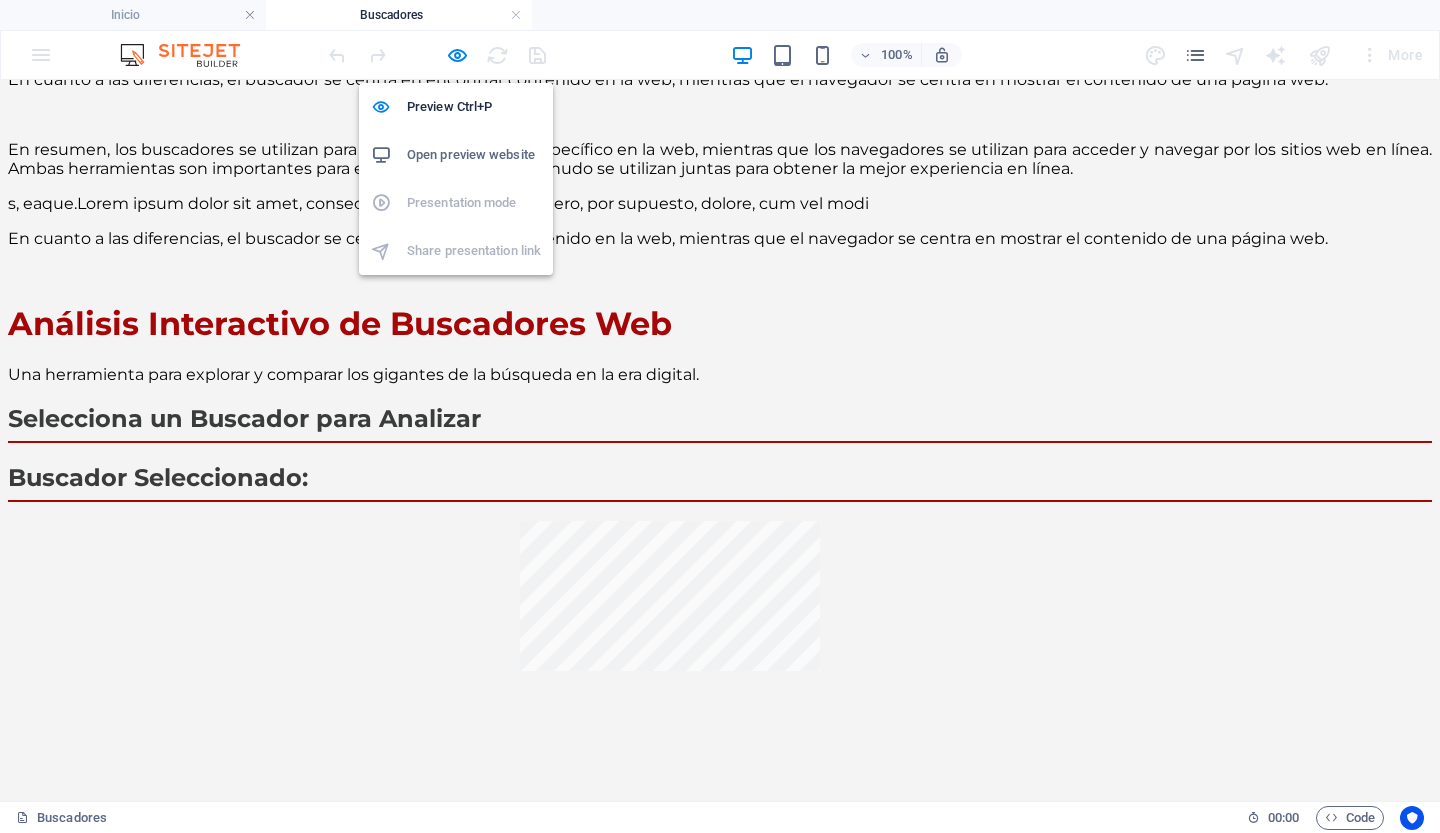 click on "Open preview website" at bounding box center [474, 155] 